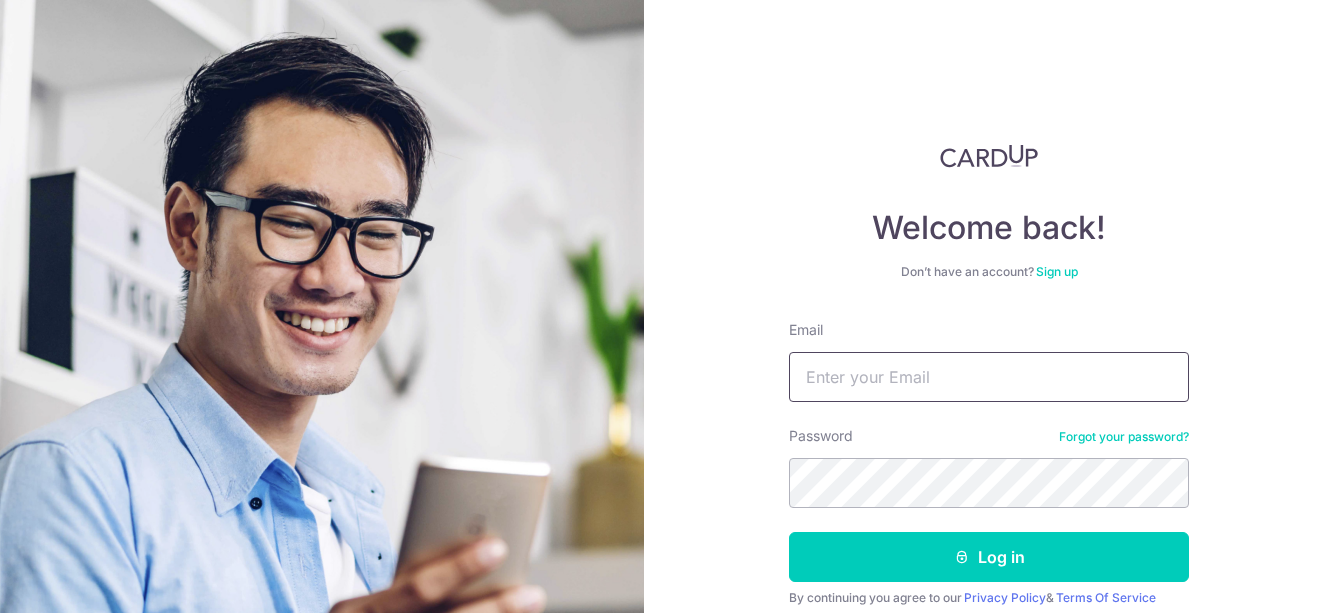 type on "[EMAIL_ADDRESS][DOMAIN_NAME]" 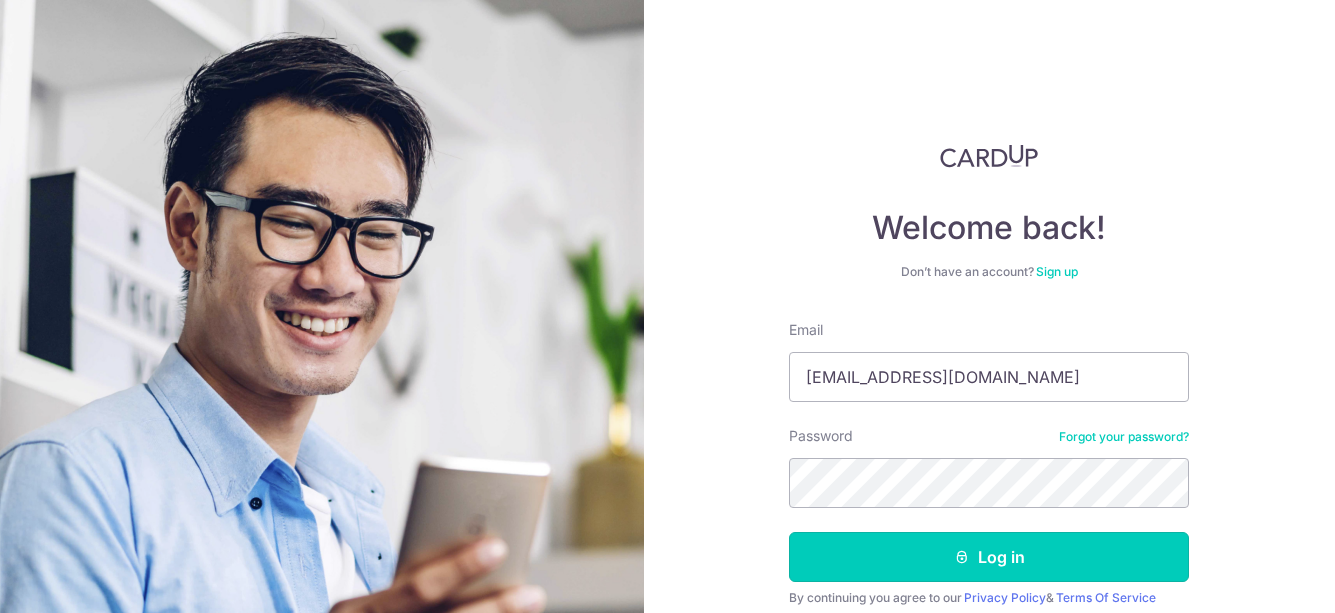 click on "Log in" at bounding box center [989, 557] 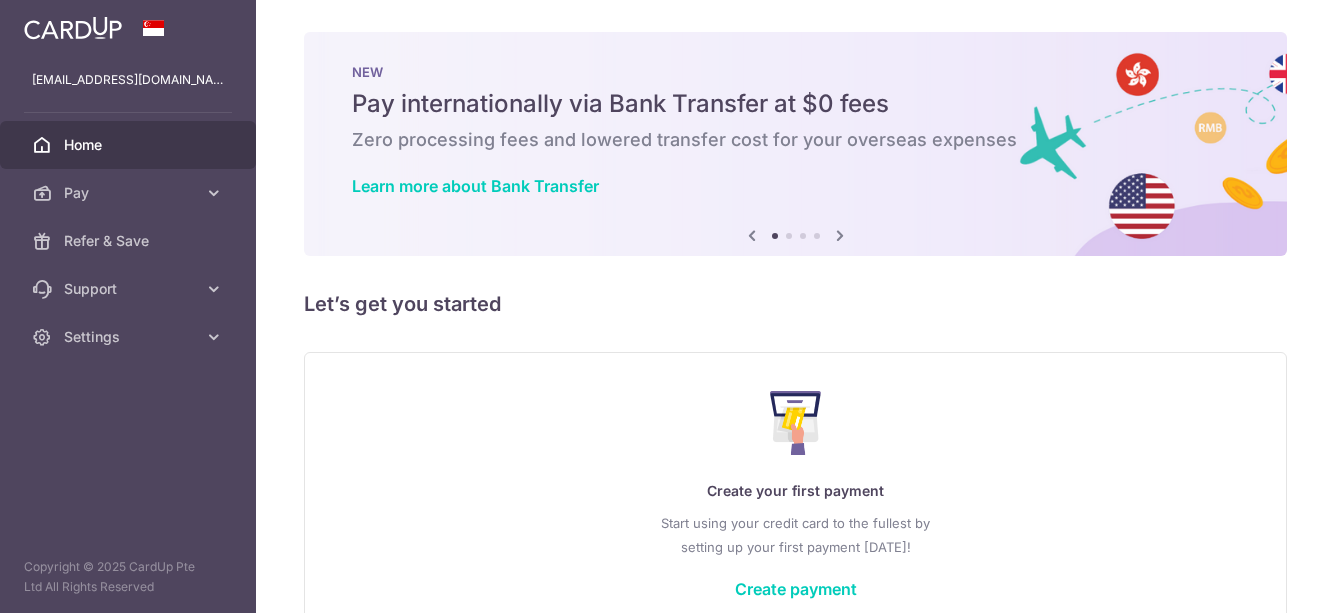 scroll, scrollTop: 0, scrollLeft: 0, axis: both 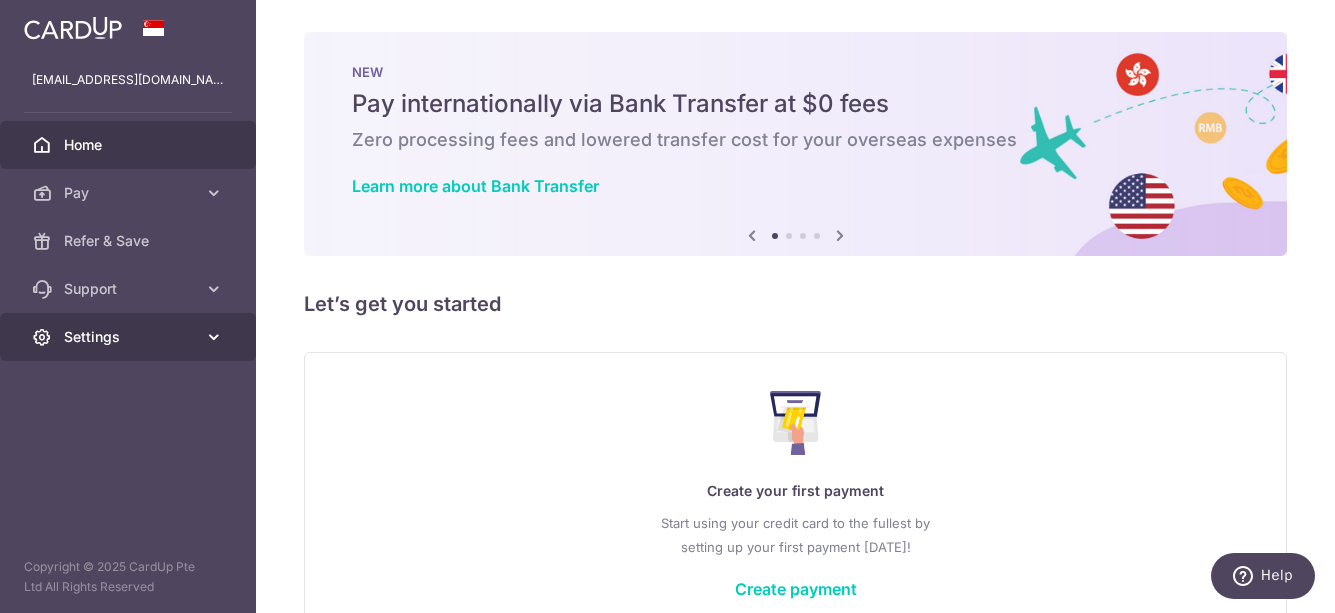 click on "Settings" at bounding box center (128, 337) 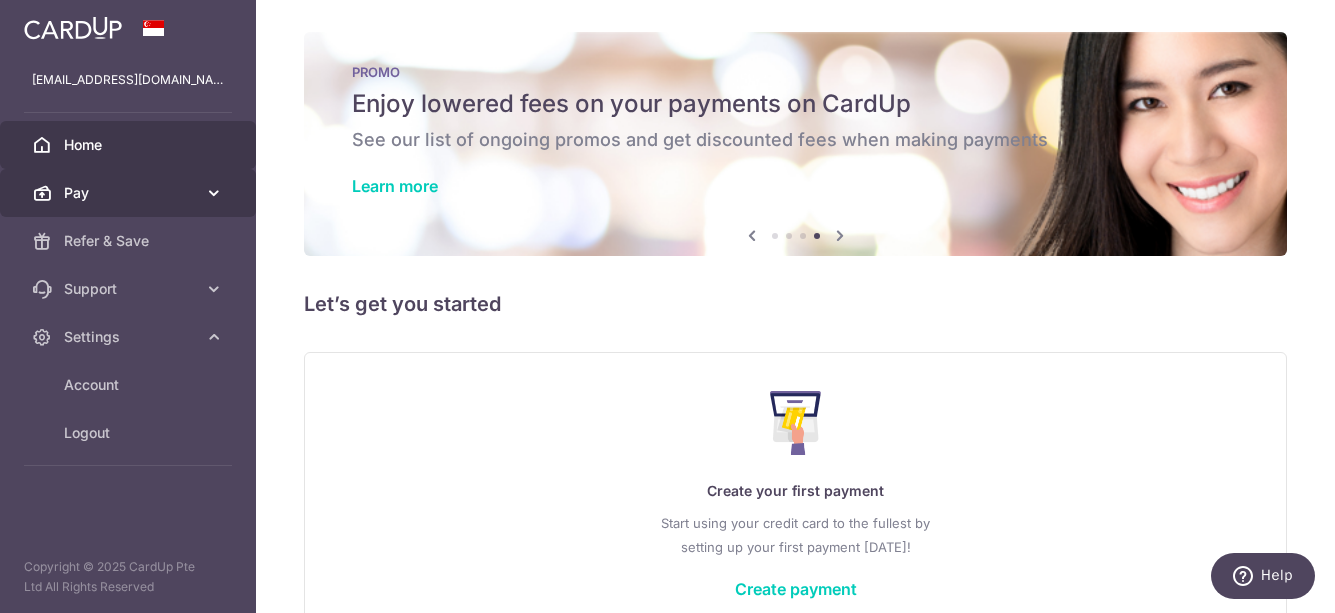 click on "Pay" at bounding box center [130, 193] 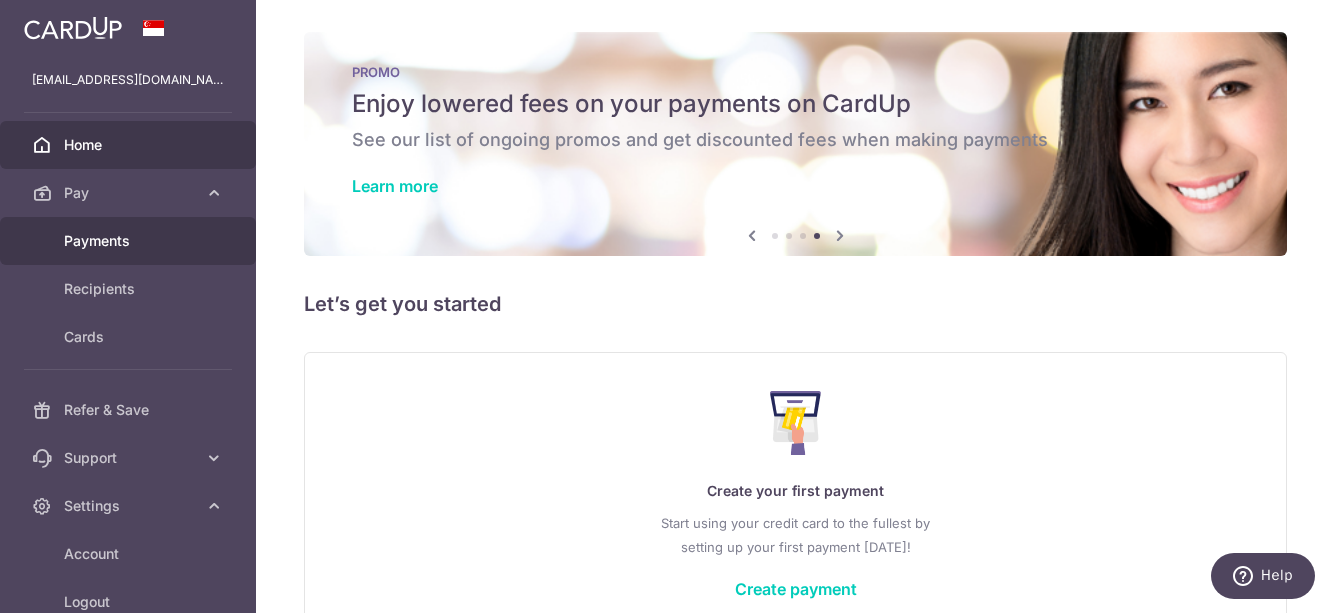 click on "Payments" at bounding box center (130, 241) 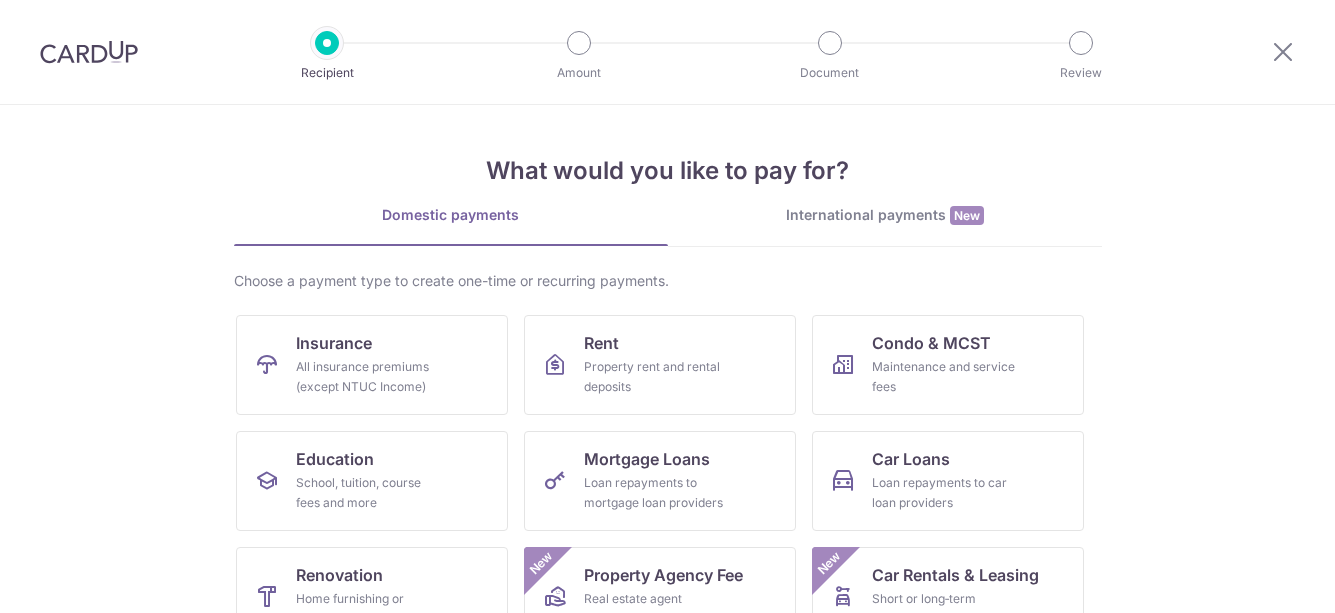 scroll, scrollTop: 0, scrollLeft: 0, axis: both 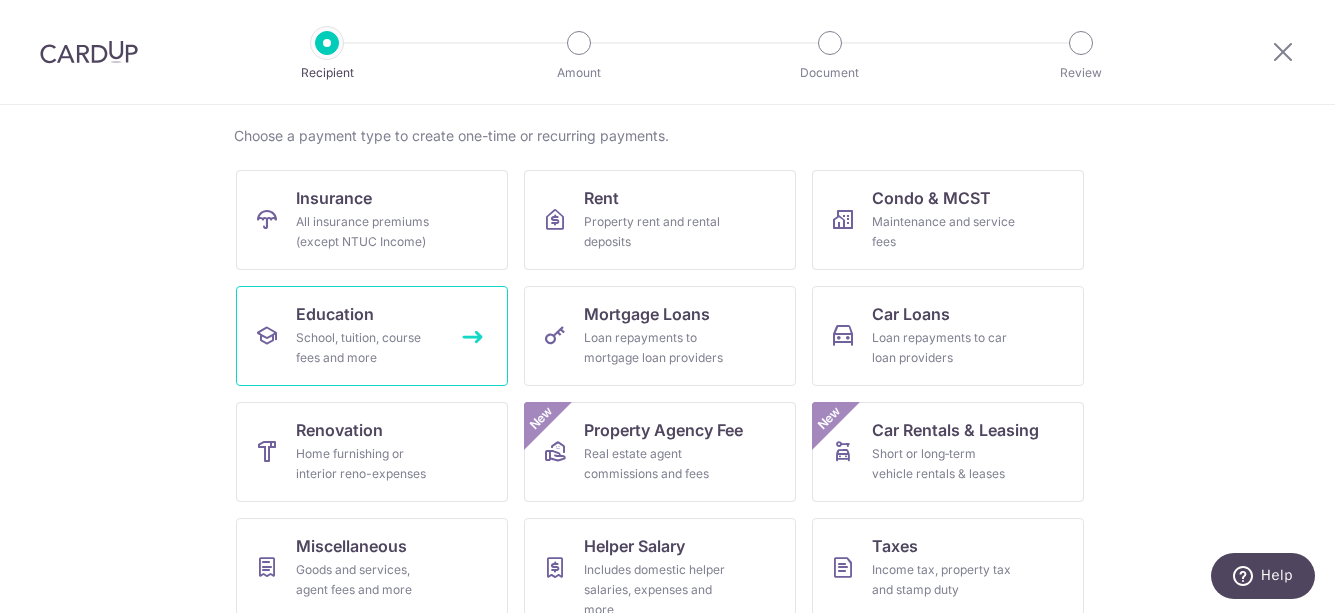 click on "Education School, tuition, course fees and more" at bounding box center [372, 336] 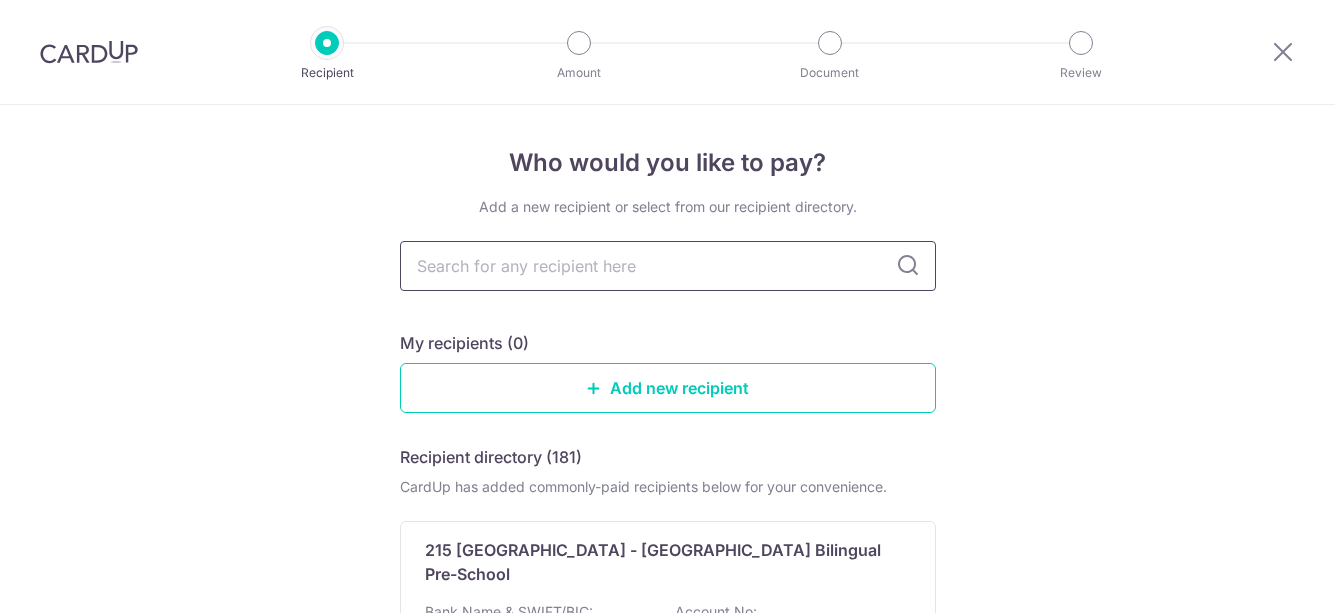 scroll, scrollTop: 0, scrollLeft: 0, axis: both 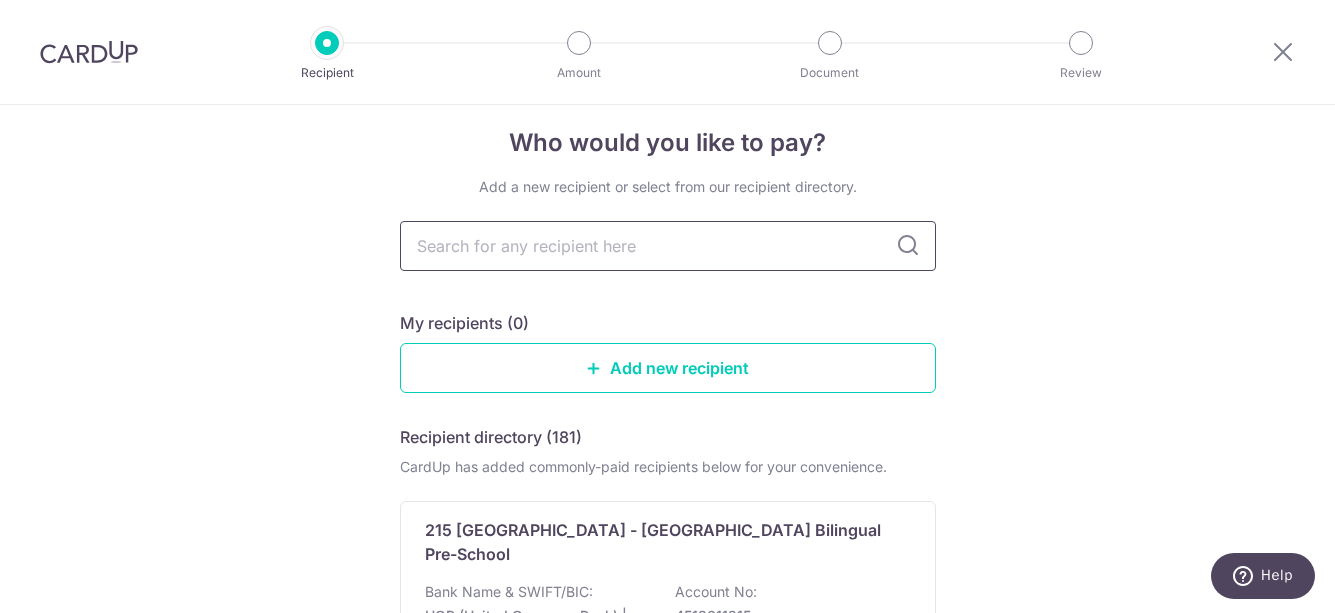click at bounding box center (668, 246) 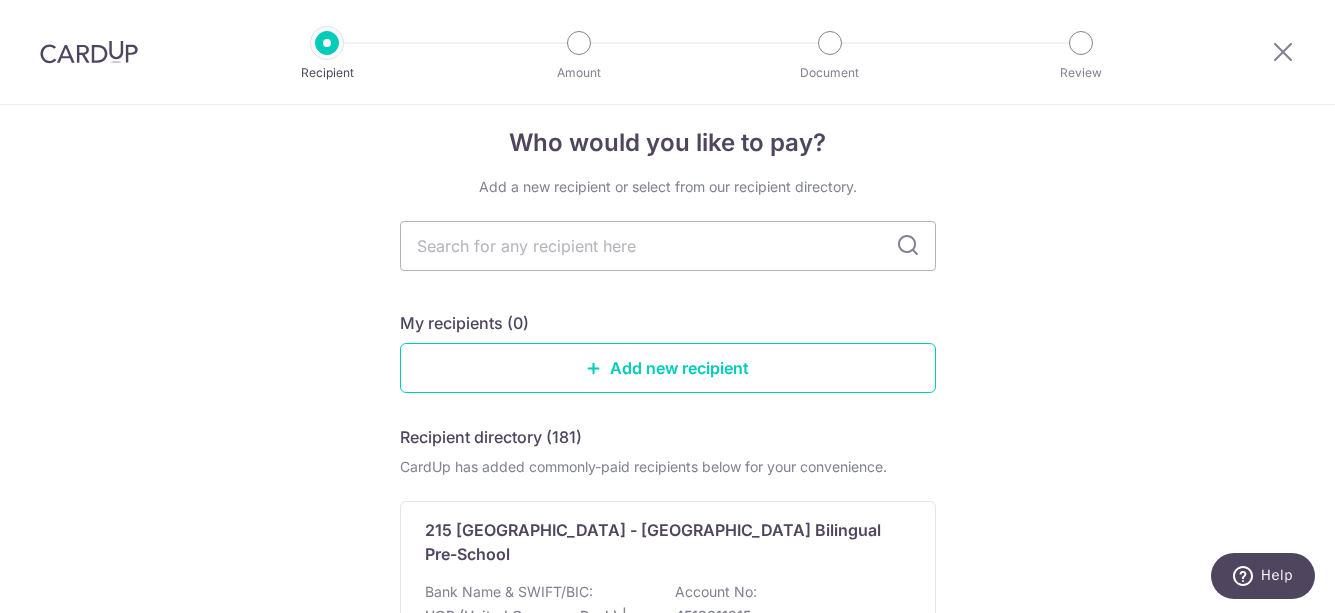 click on "Who would you like to pay?
Add a new recipient or select from our recipient directory.
My recipients (0)
Add new recipient
Recipient directory (181)
CardUp has added commonly-paid recipients below for your convenience.
215 Upper Bukit Timah - EtonHouse Bilingual Pre-School
Bank Name & SWIFT/BIC:
UOB (United Overseas Bank) | SWIFT: UOVBSGSGXXX
Account No:
4513011215
View
3 Dsense Media School" at bounding box center [667, 961] 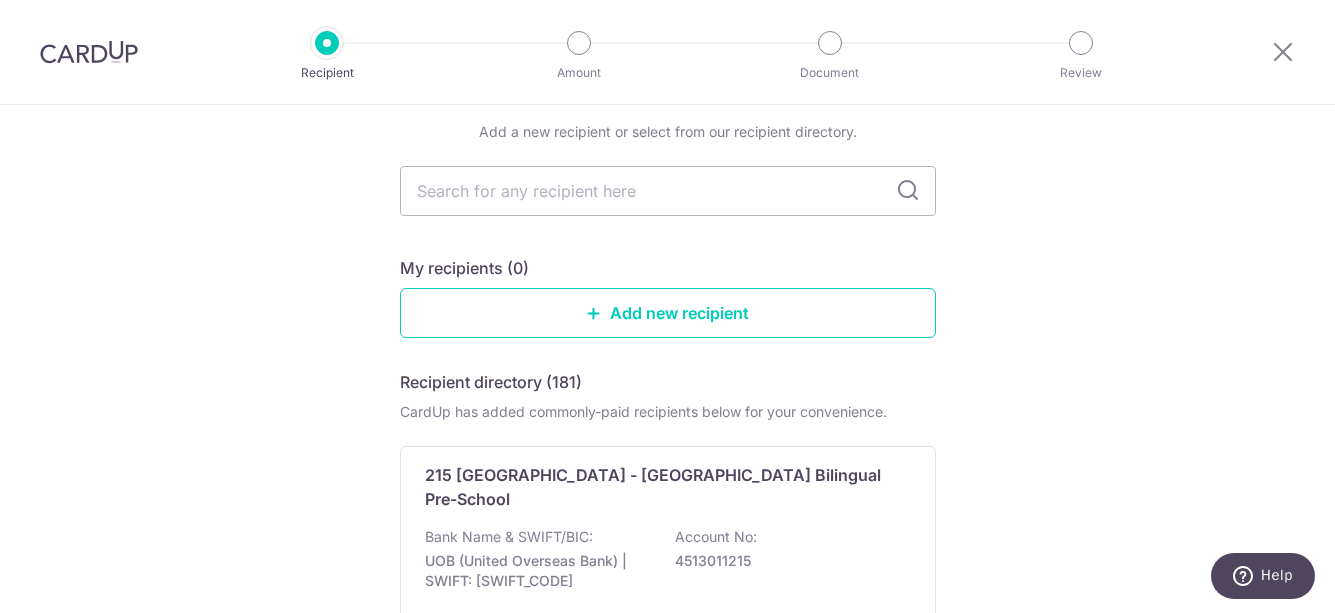 scroll, scrollTop: 31, scrollLeft: 0, axis: vertical 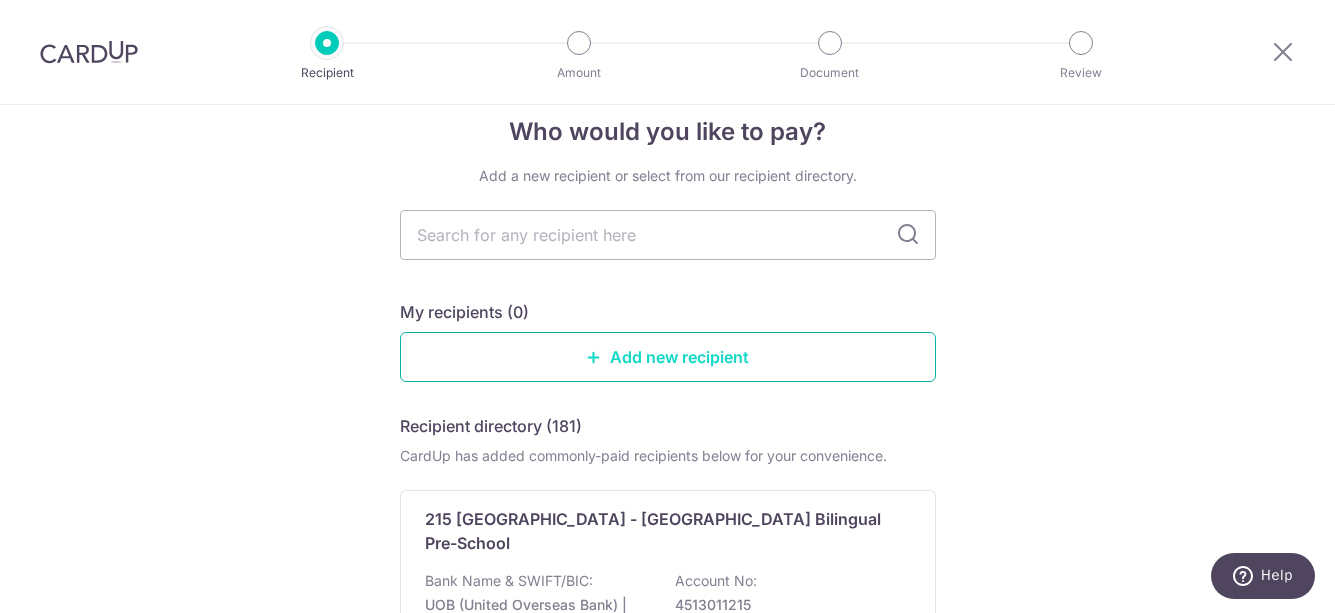 click on "Add new recipient" at bounding box center (668, 357) 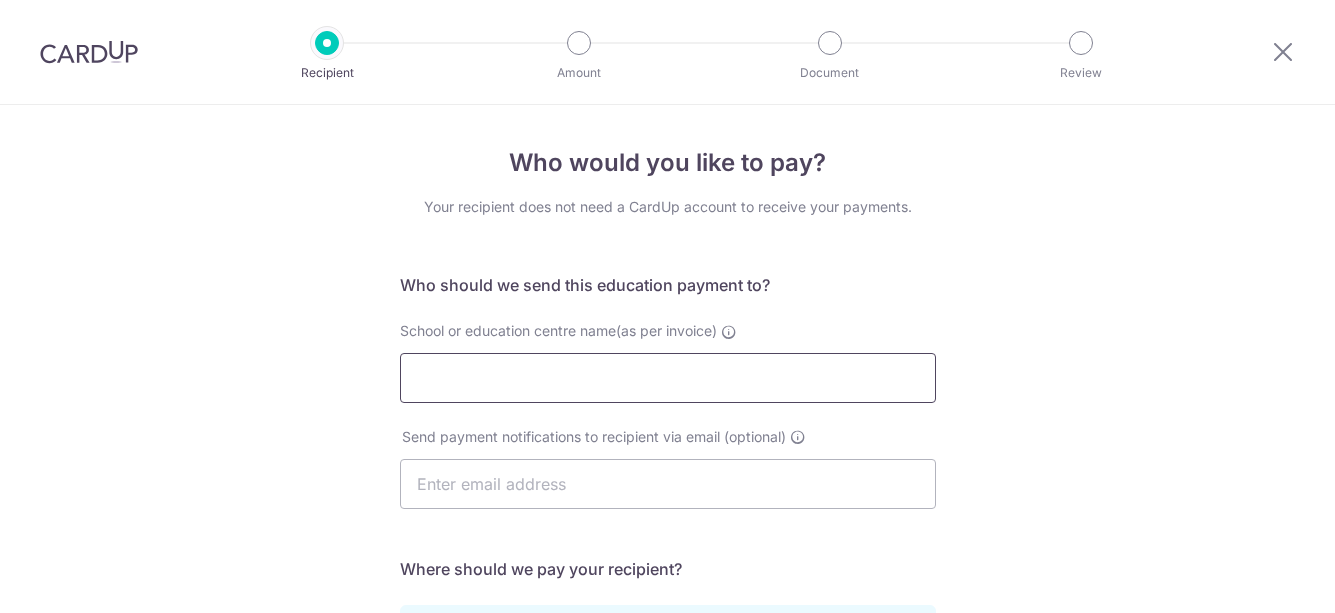 scroll, scrollTop: 0, scrollLeft: 0, axis: both 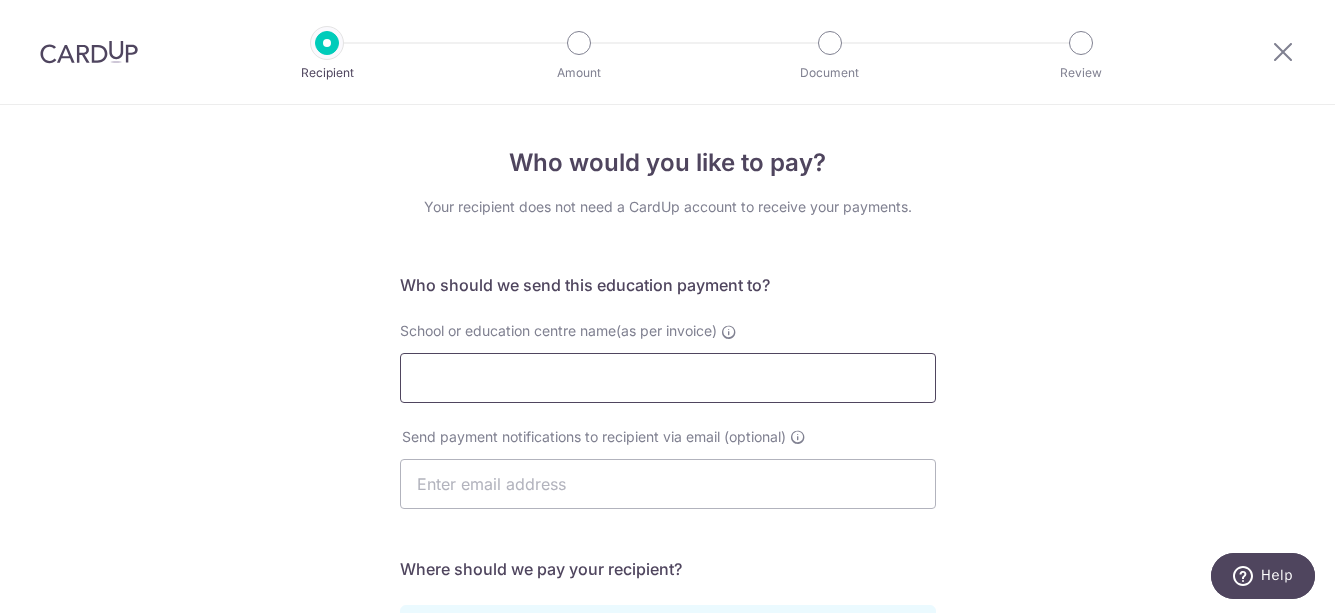 paste on "MACROCOSM" 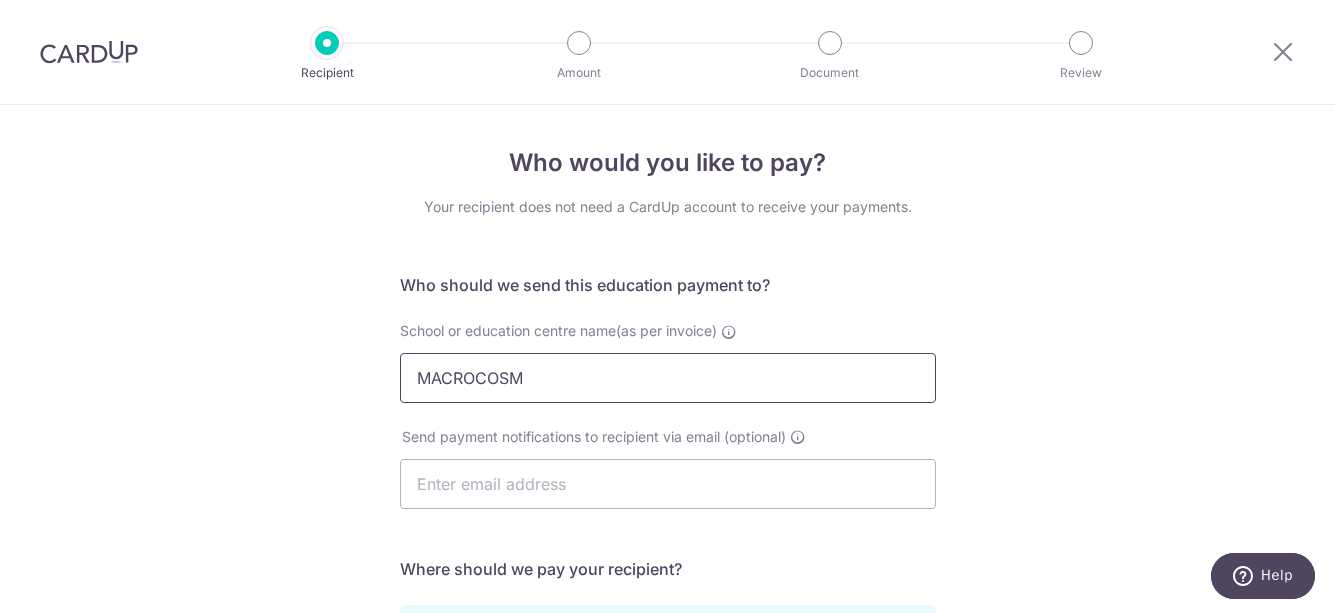 drag, startPoint x: 417, startPoint y: 387, endPoint x: 385, endPoint y: 383, distance: 32.24903 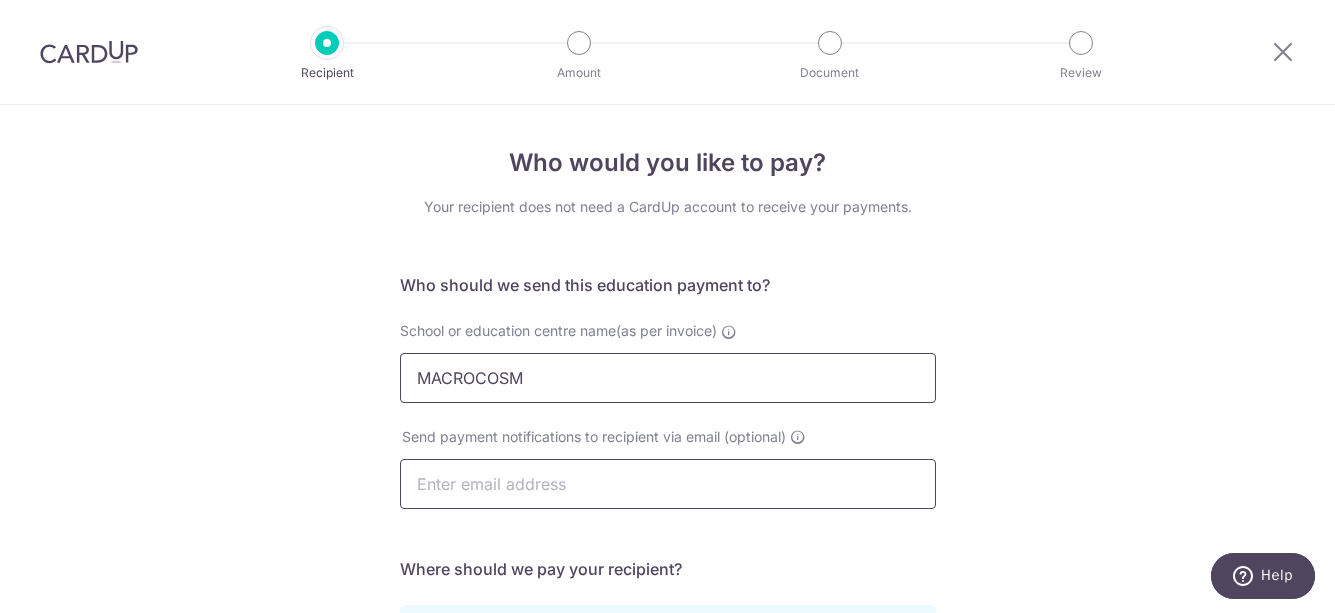 type on "MACROCOSM" 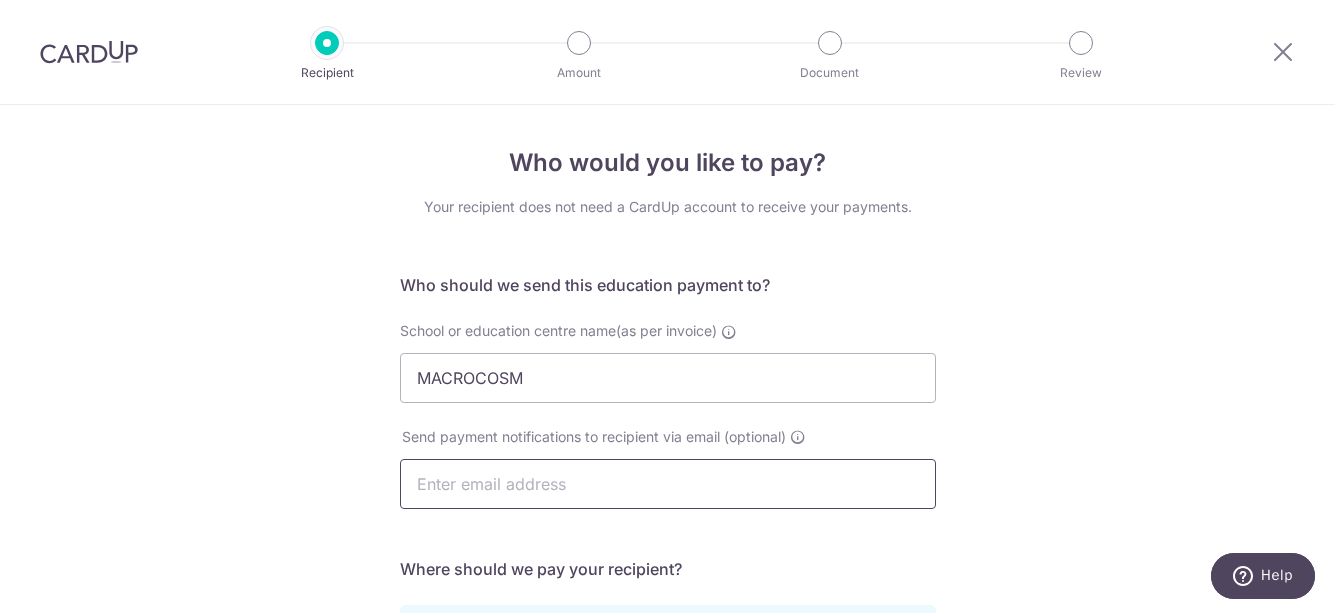 click at bounding box center (668, 484) 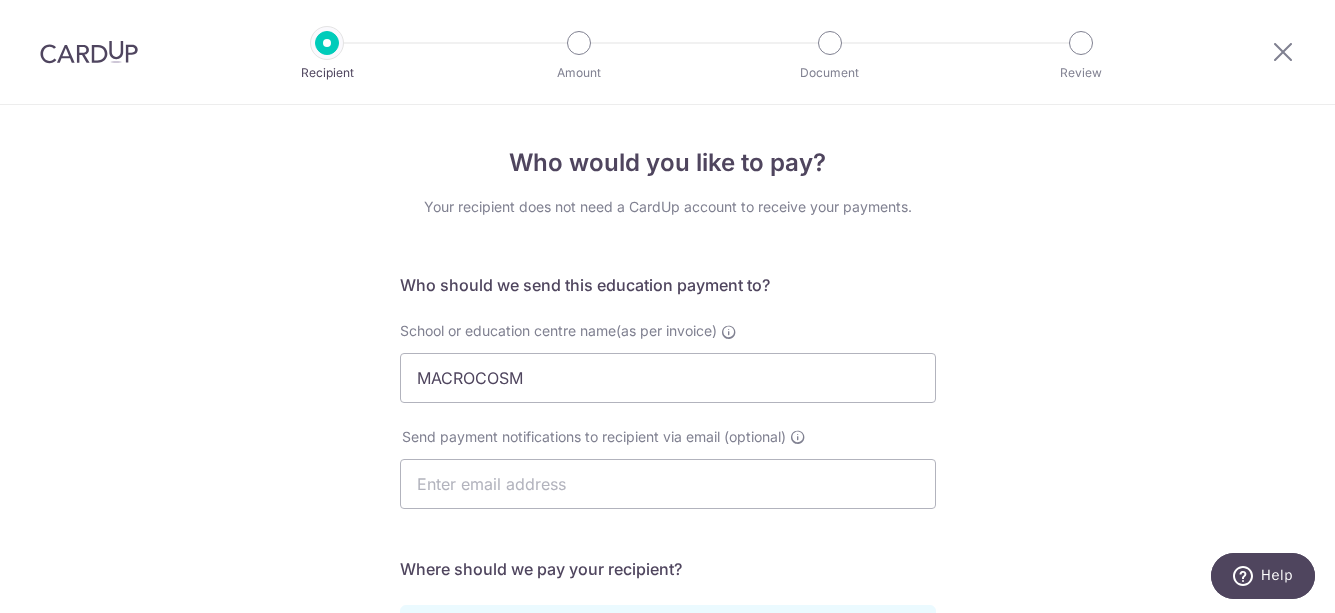 click on "Who would you like to pay?
Your recipient does not need a CardUp account to receive your payments.
Who should we send this education payment to?
School or education centre name(as per invoice)
MACROCOSM
Send payment notifications to recipient via email (optional)
translation missing: en.no key
URL
Telephone" at bounding box center [667, 581] 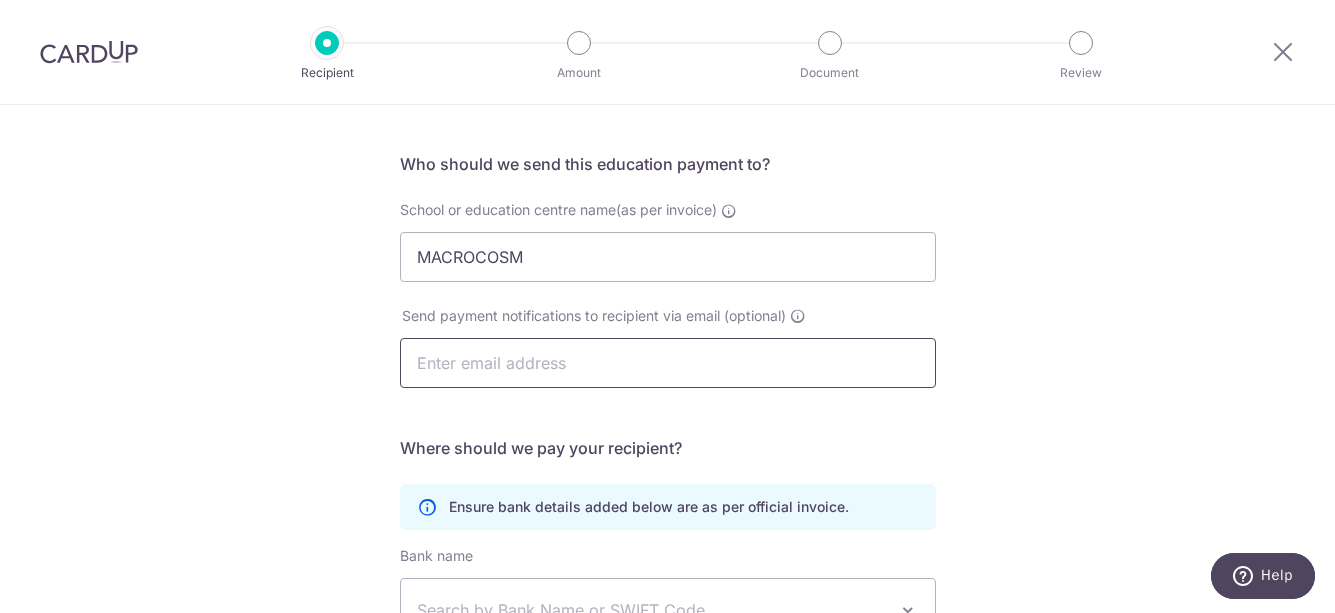 scroll, scrollTop: 122, scrollLeft: 0, axis: vertical 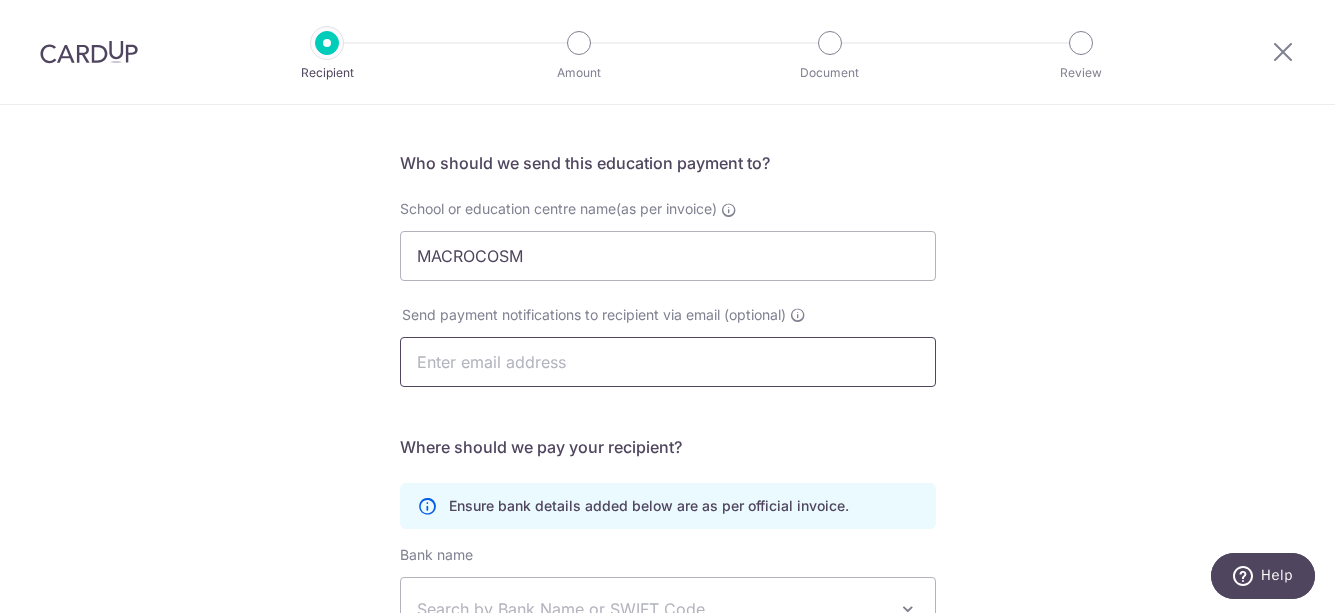 click at bounding box center [668, 362] 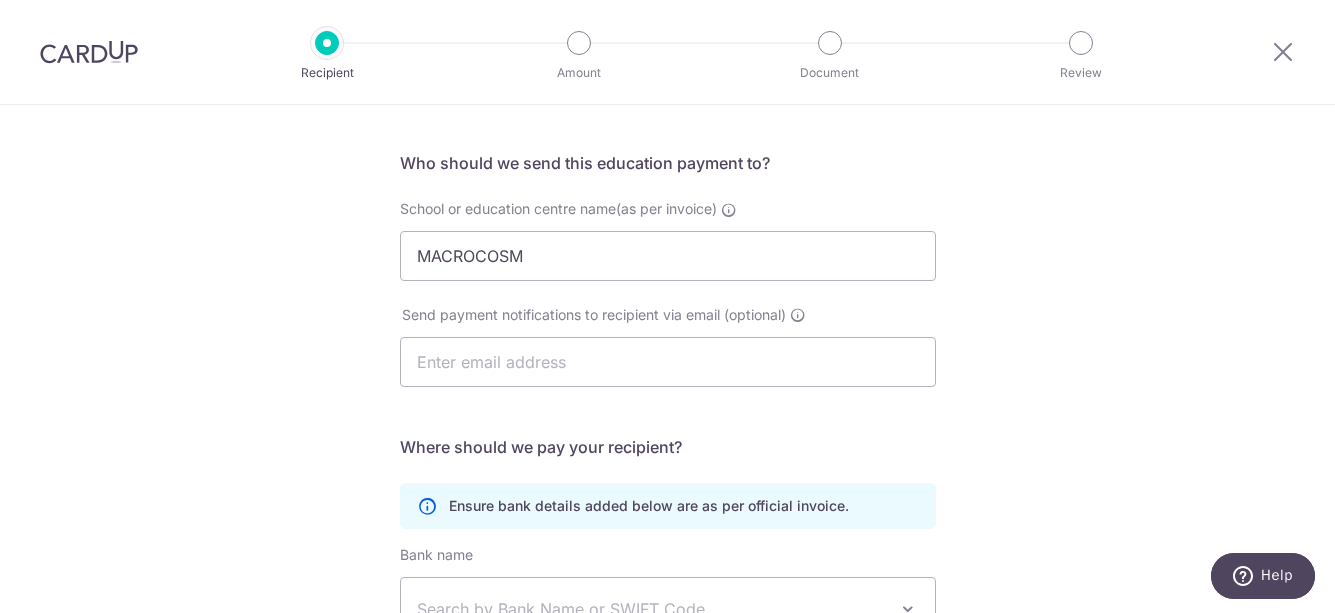 click on "Send payment notifications to recipient via email (optional)" at bounding box center (594, 315) 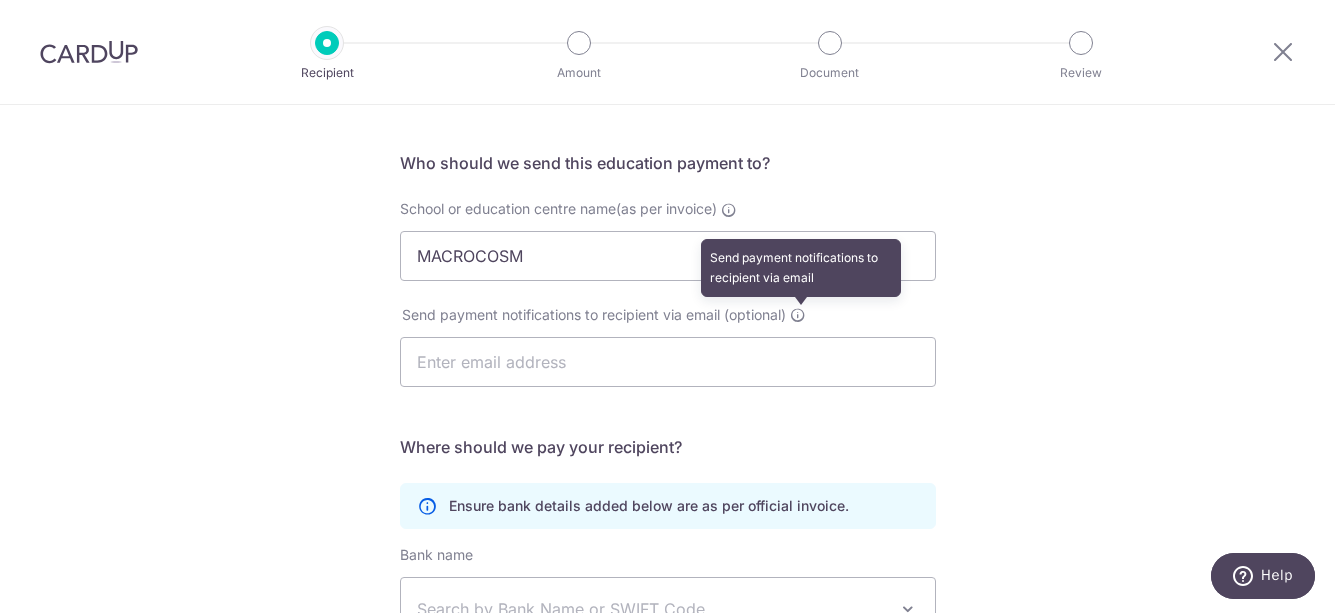 click at bounding box center (798, 315) 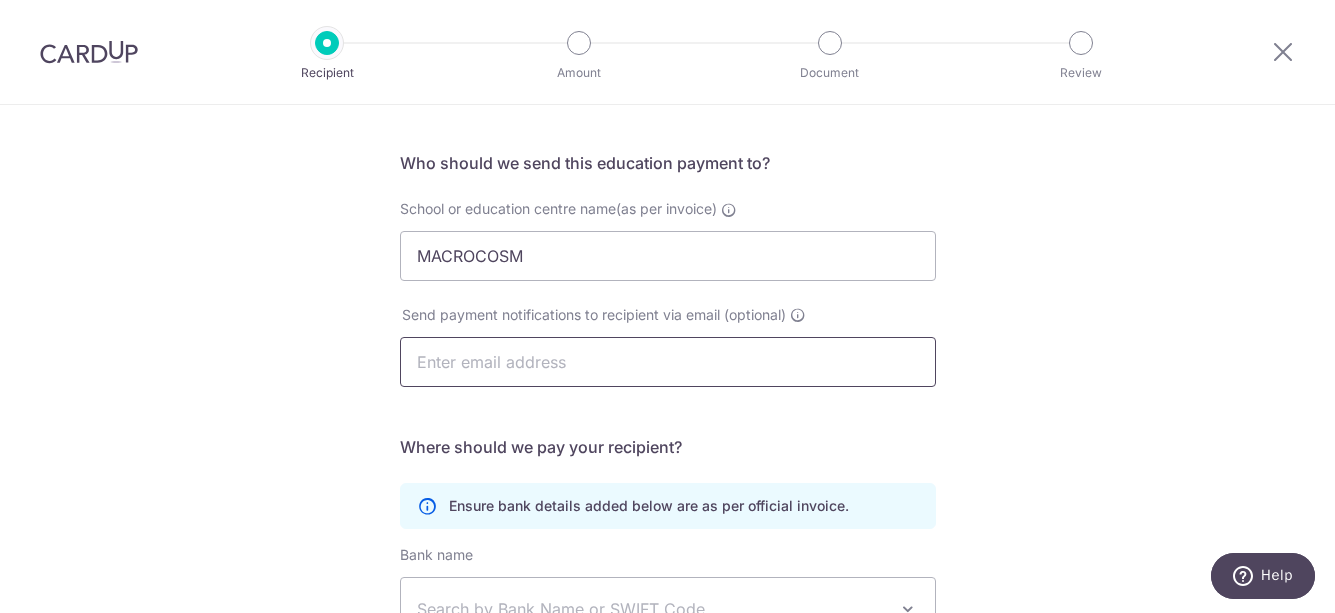 click at bounding box center [668, 362] 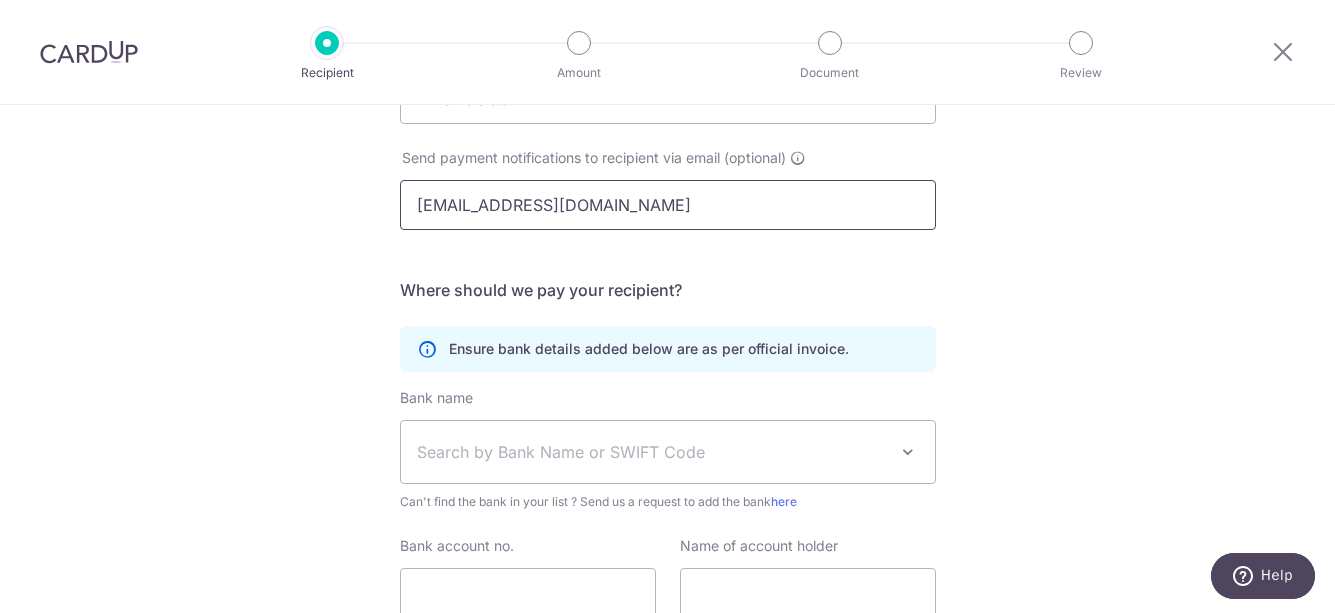 scroll, scrollTop: 280, scrollLeft: 0, axis: vertical 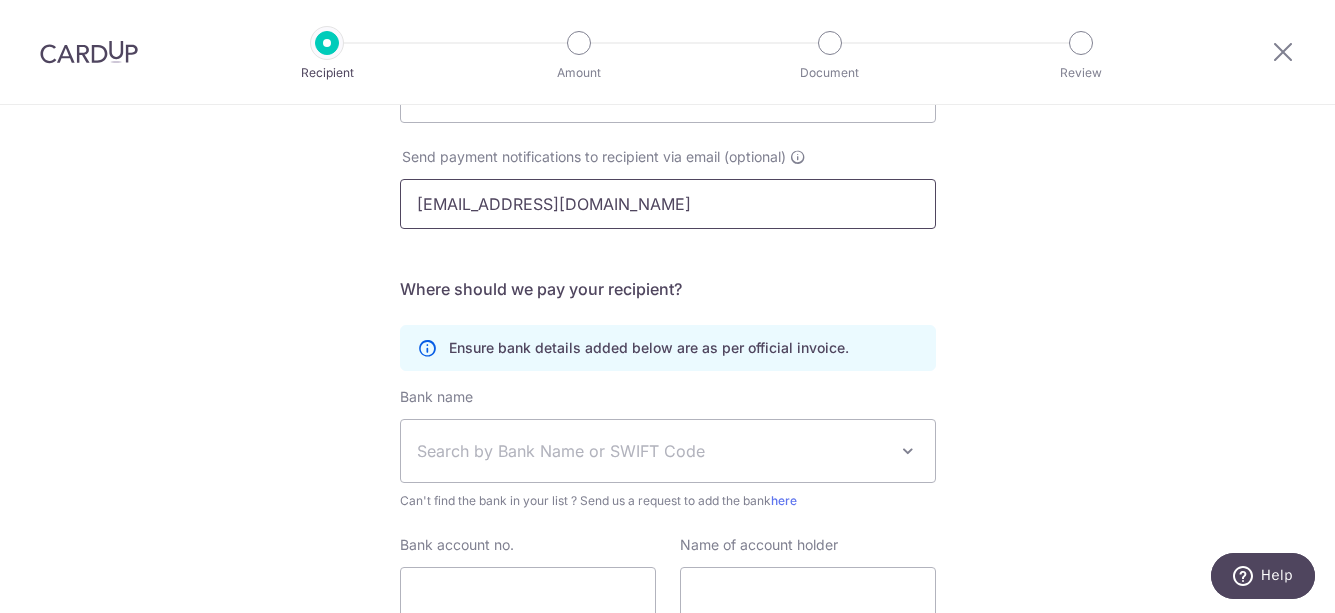 type on "yenyenteh.backup@gmail.com" 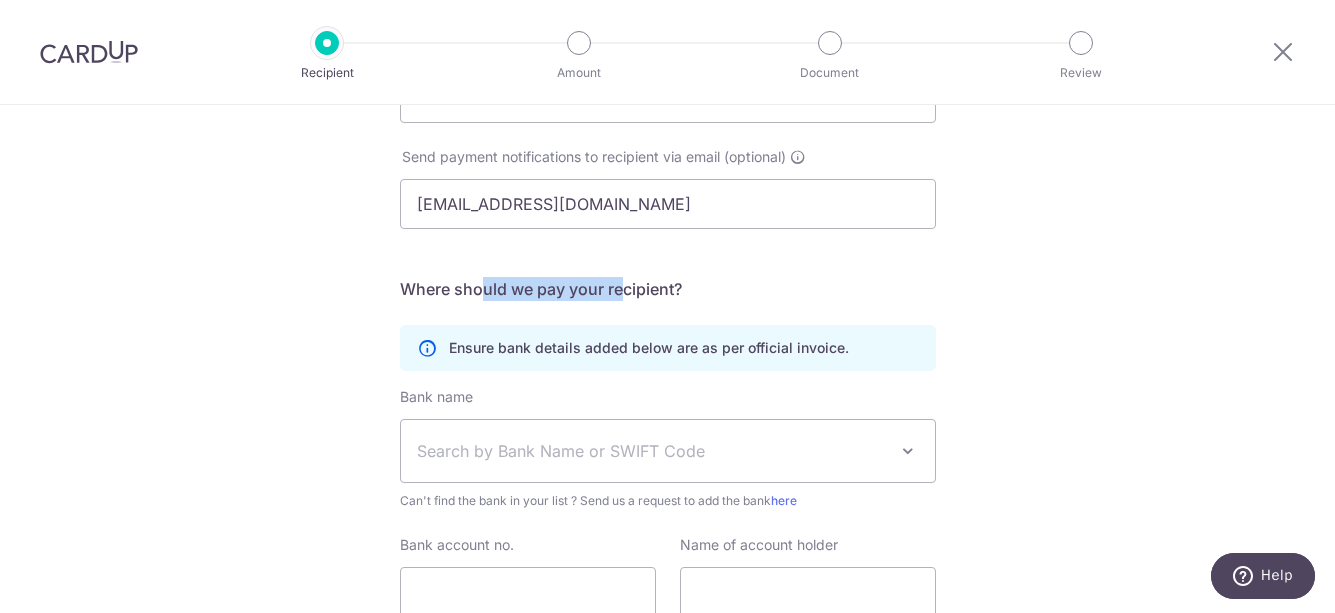 drag, startPoint x: 485, startPoint y: 285, endPoint x: 625, endPoint y: 284, distance: 140.00357 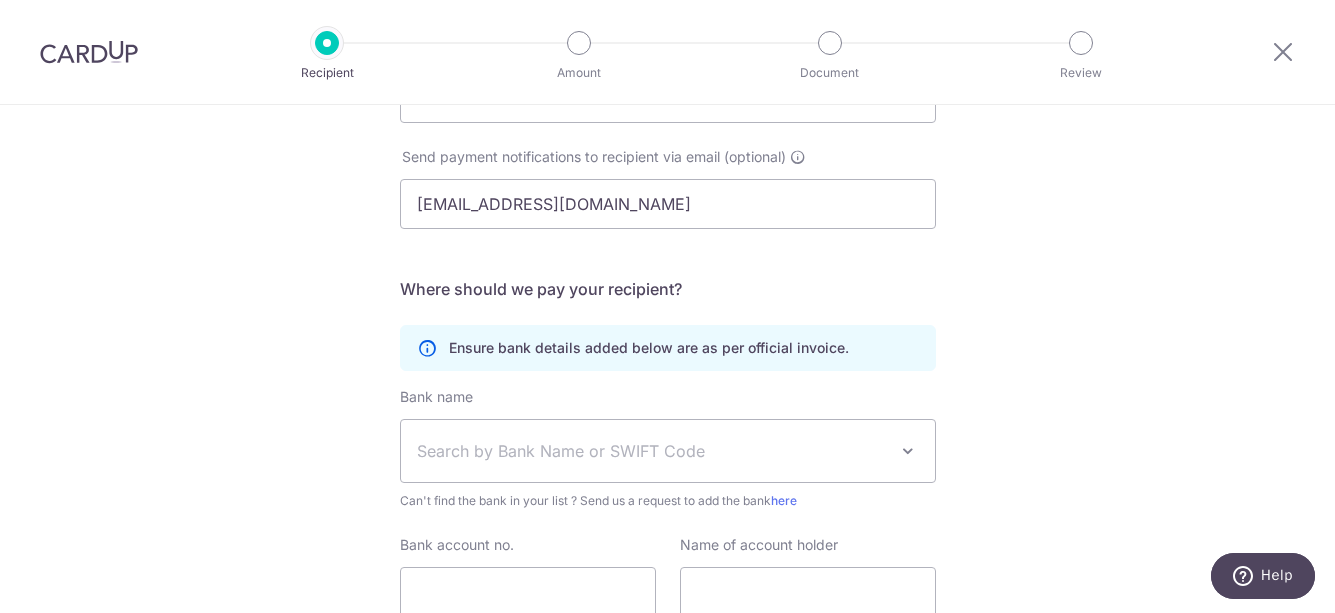click on "Where should we pay your recipient?" at bounding box center [668, 289] 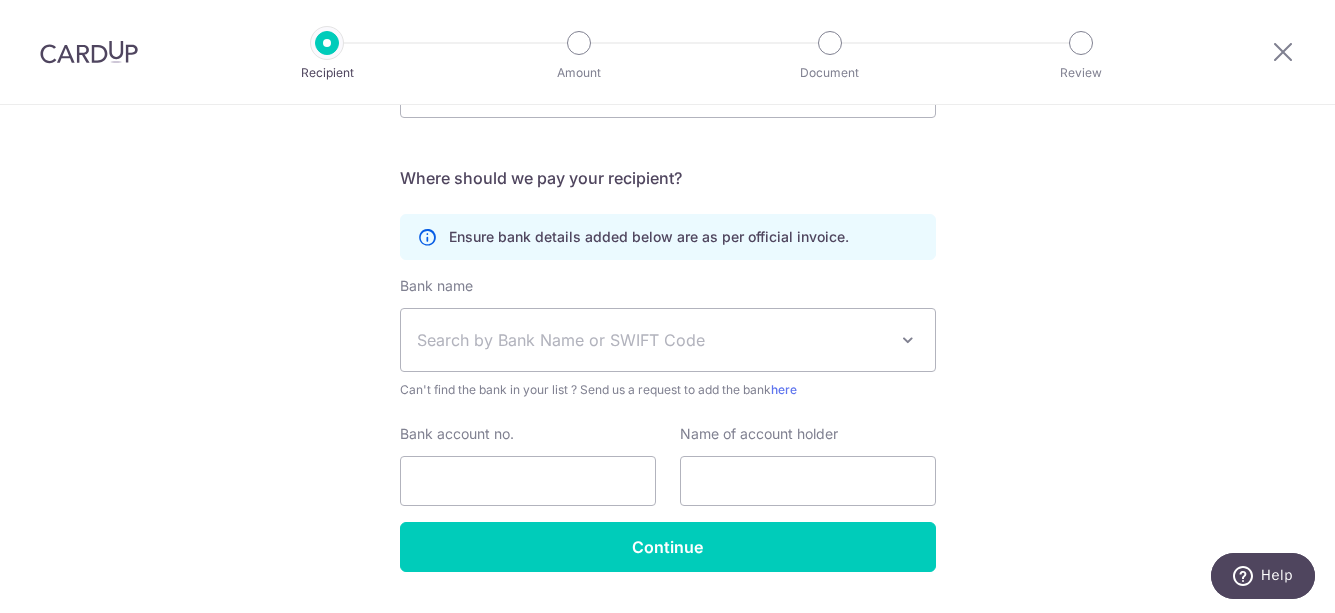 scroll, scrollTop: 444, scrollLeft: 0, axis: vertical 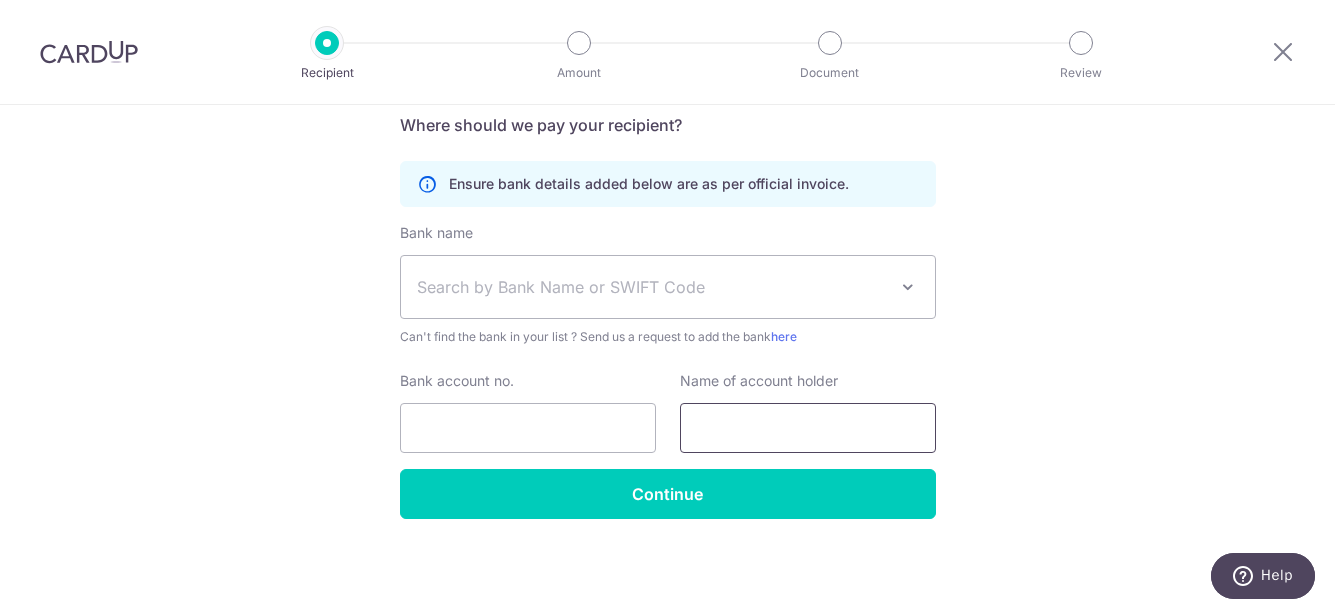click at bounding box center [808, 428] 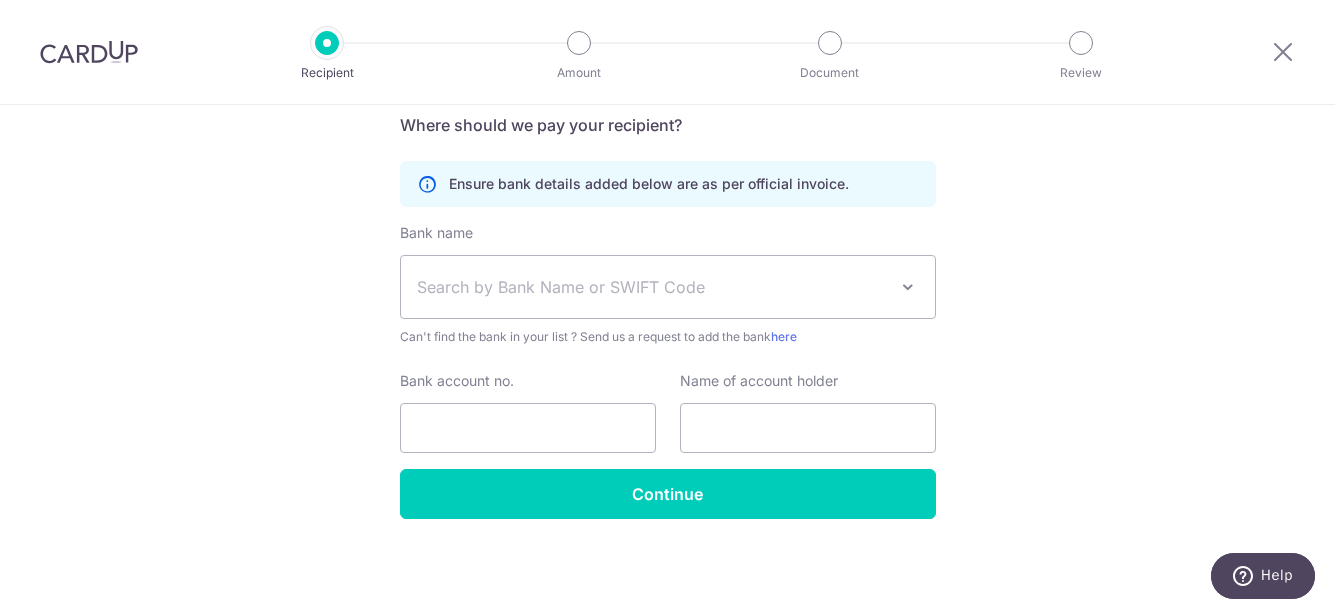 click on "Who would you like to pay?
Your recipient does not need a CardUp account to receive your payments.
Who should we send this education payment to?
School or education centre name(as per invoice)
MACROCOSM
Send payment notifications to recipient via email (optional)
yenyenteh.backup@gmail.com
translation missing: en.no key
URL
Telephone" at bounding box center (667, 137) 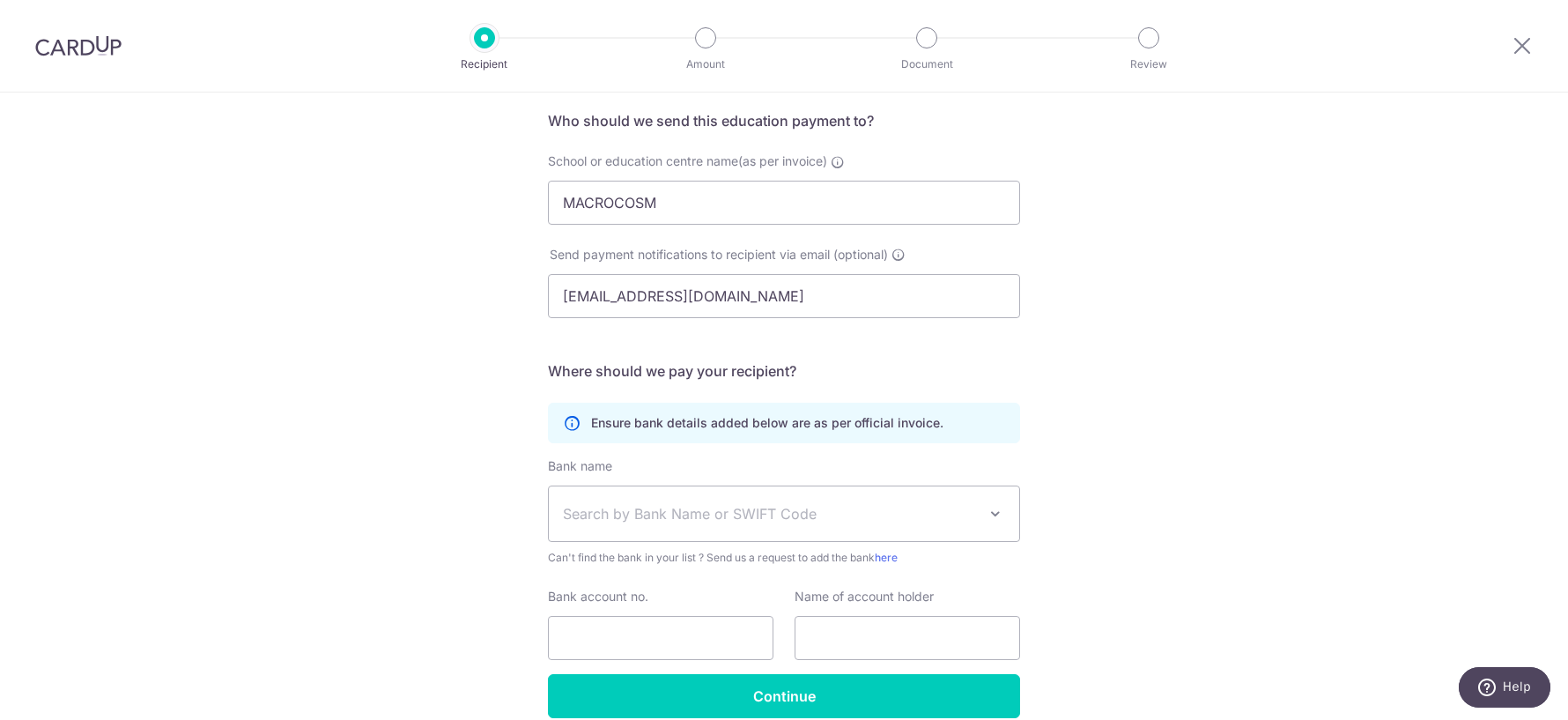 scroll, scrollTop: 121, scrollLeft: 0, axis: vertical 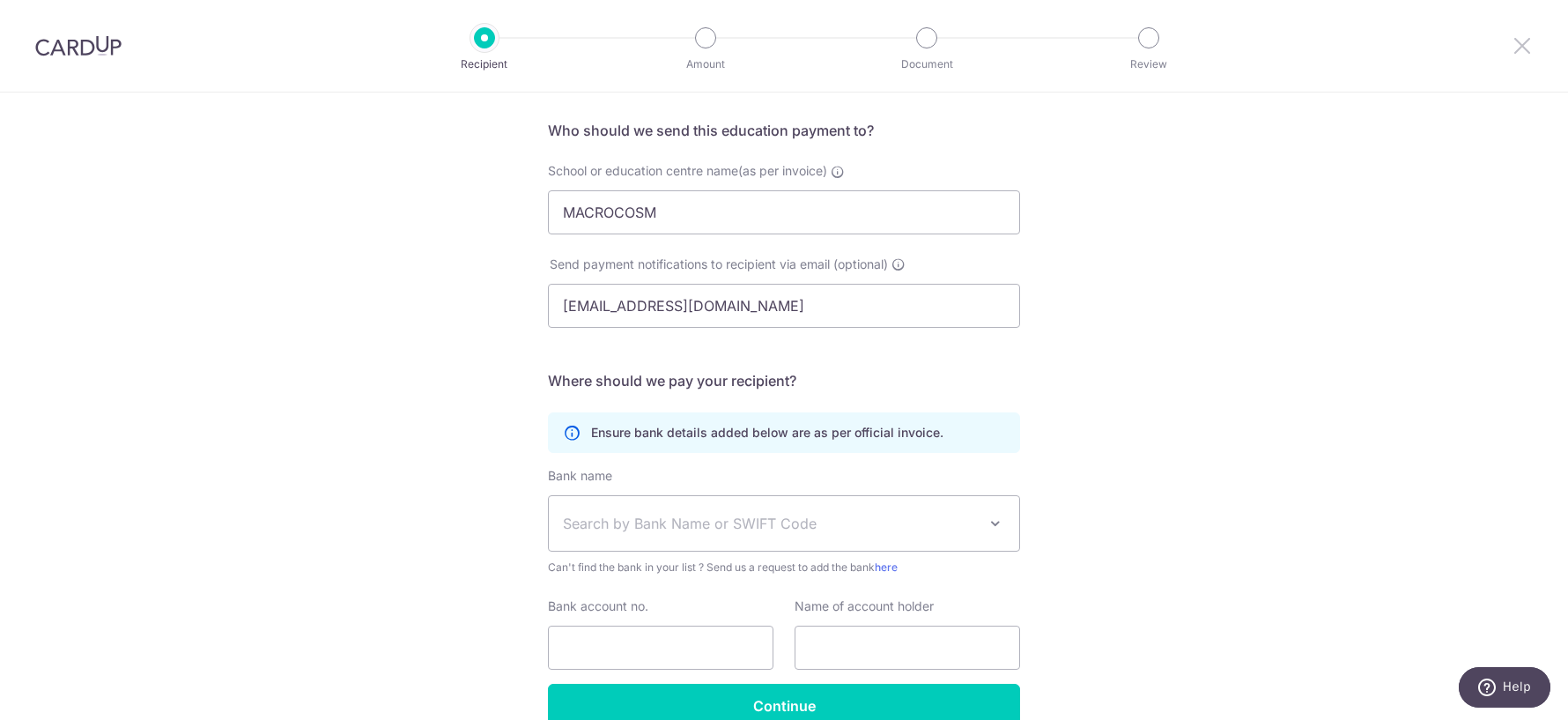 click at bounding box center (1522, 45) 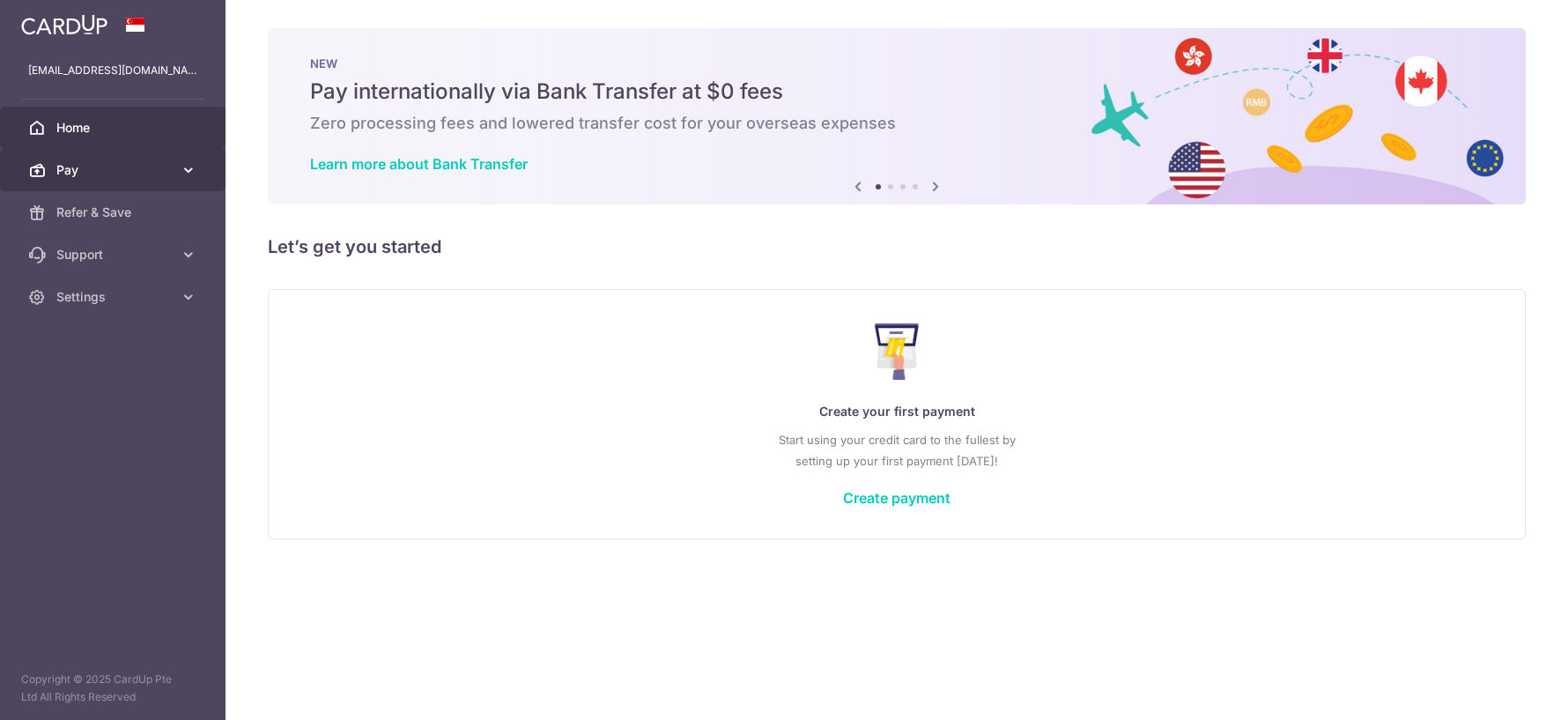 scroll, scrollTop: 0, scrollLeft: 0, axis: both 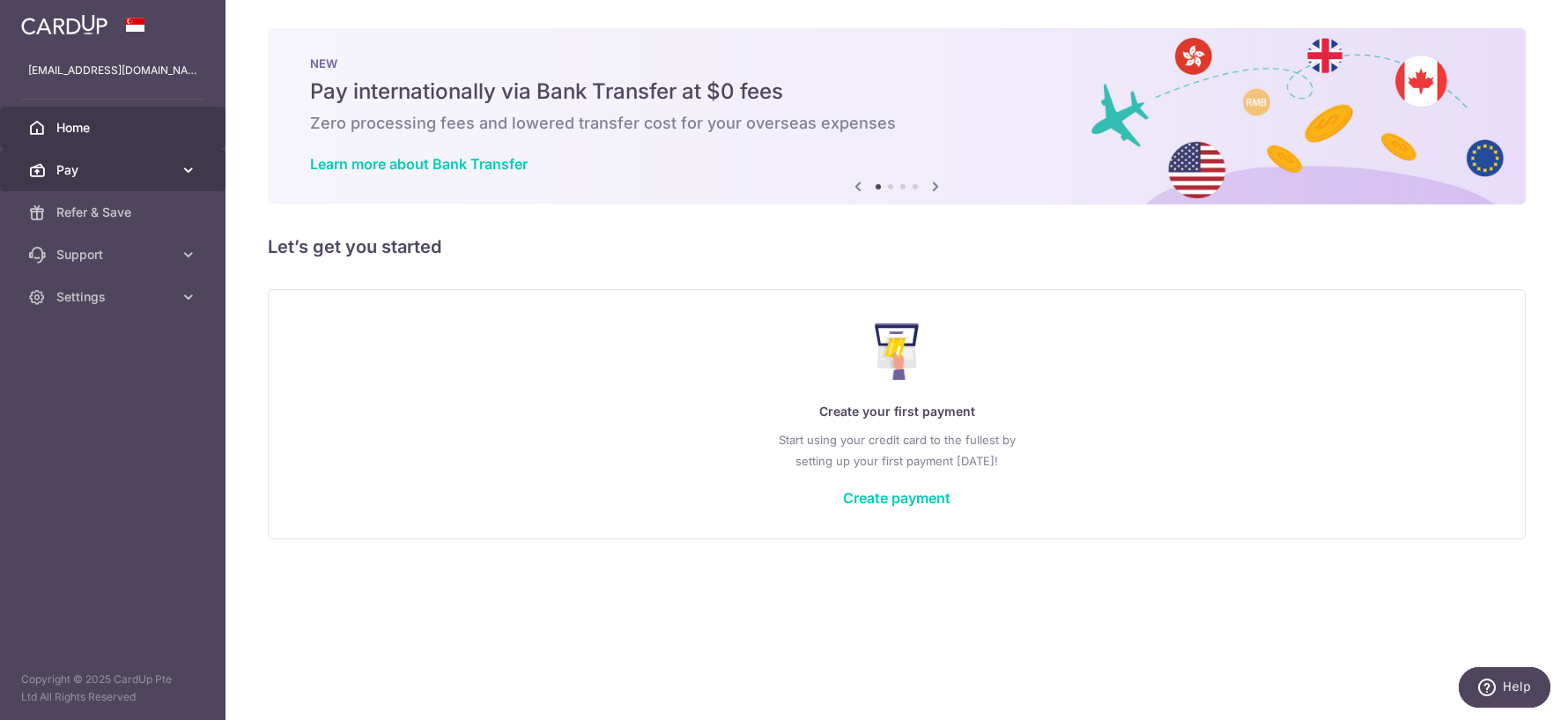 click on "Pay" at bounding box center (115, 170) 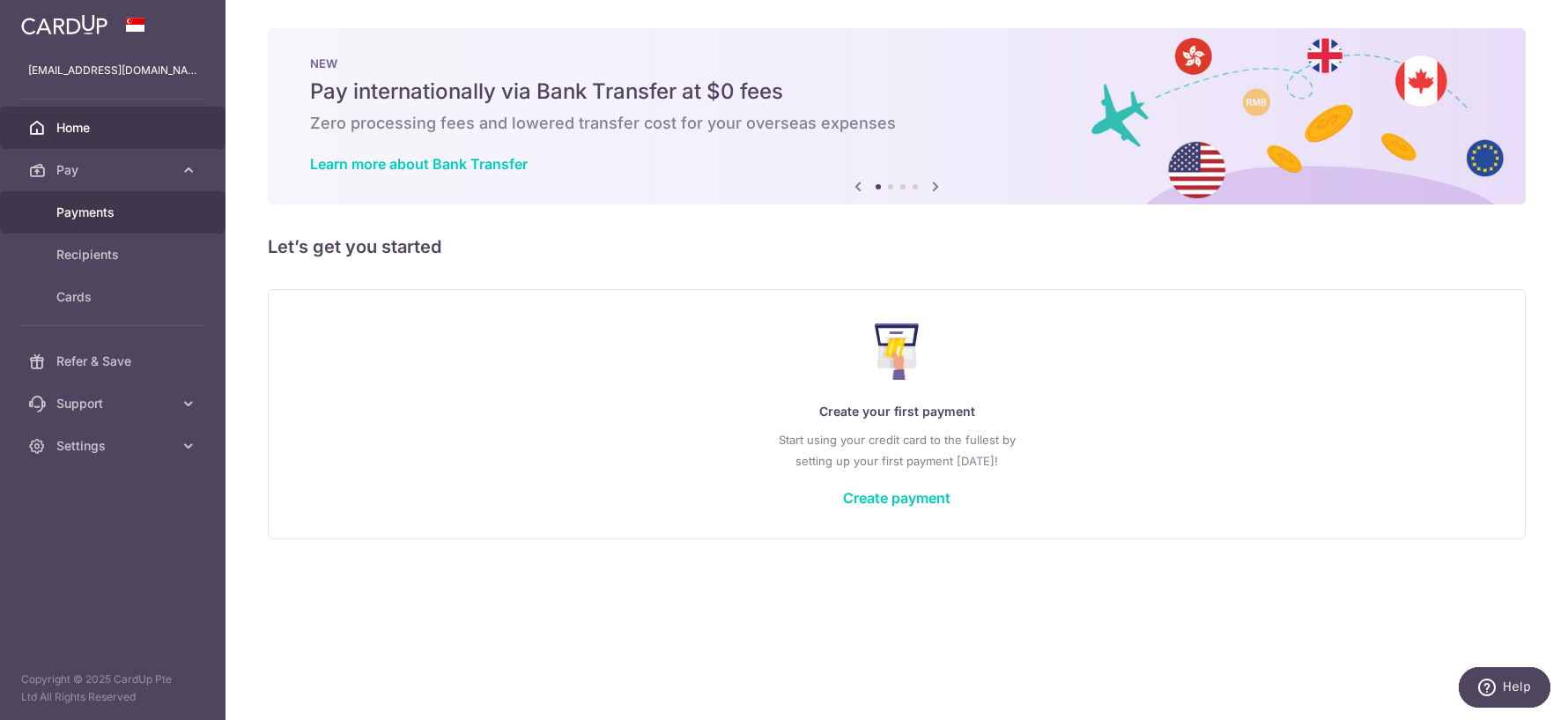 click on "Payments" at bounding box center [115, 212] 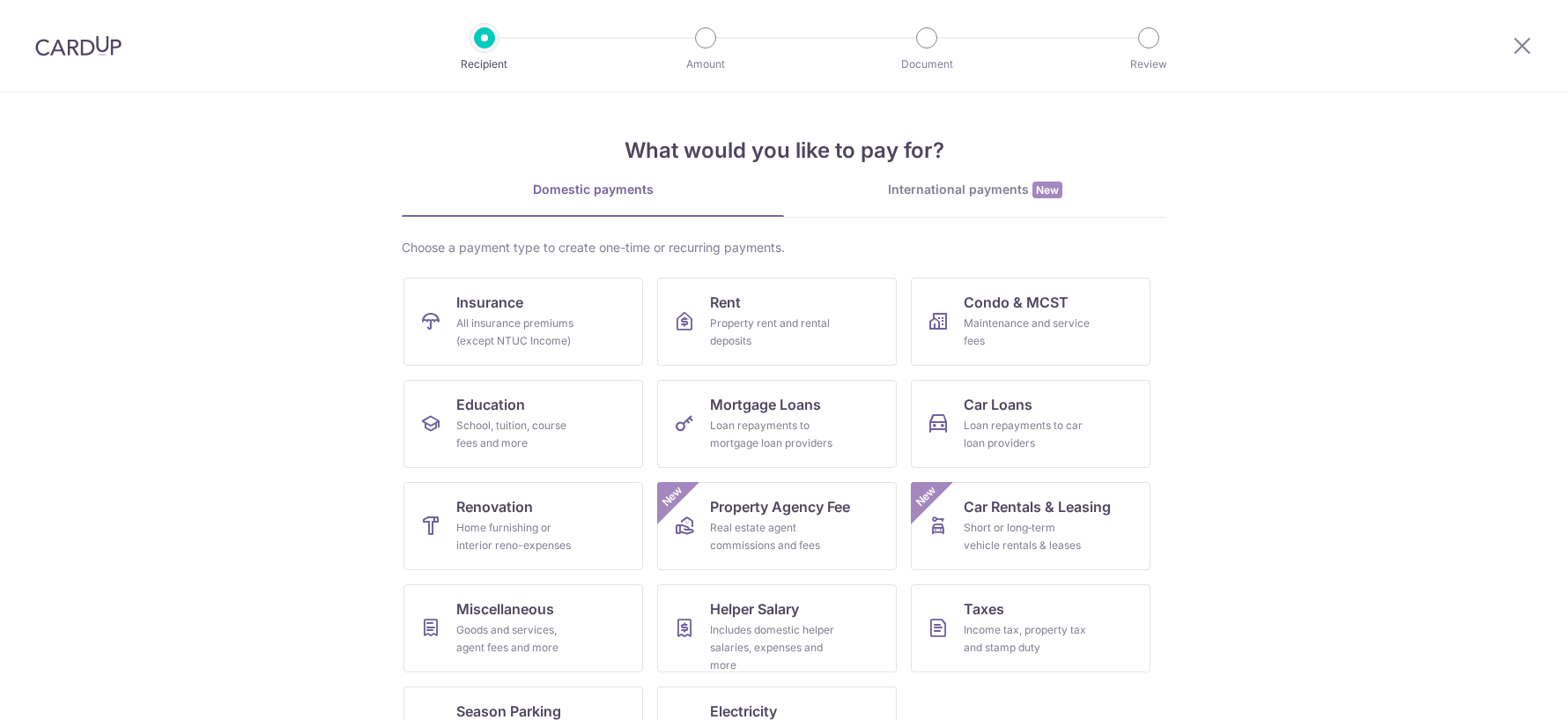 scroll, scrollTop: 0, scrollLeft: 0, axis: both 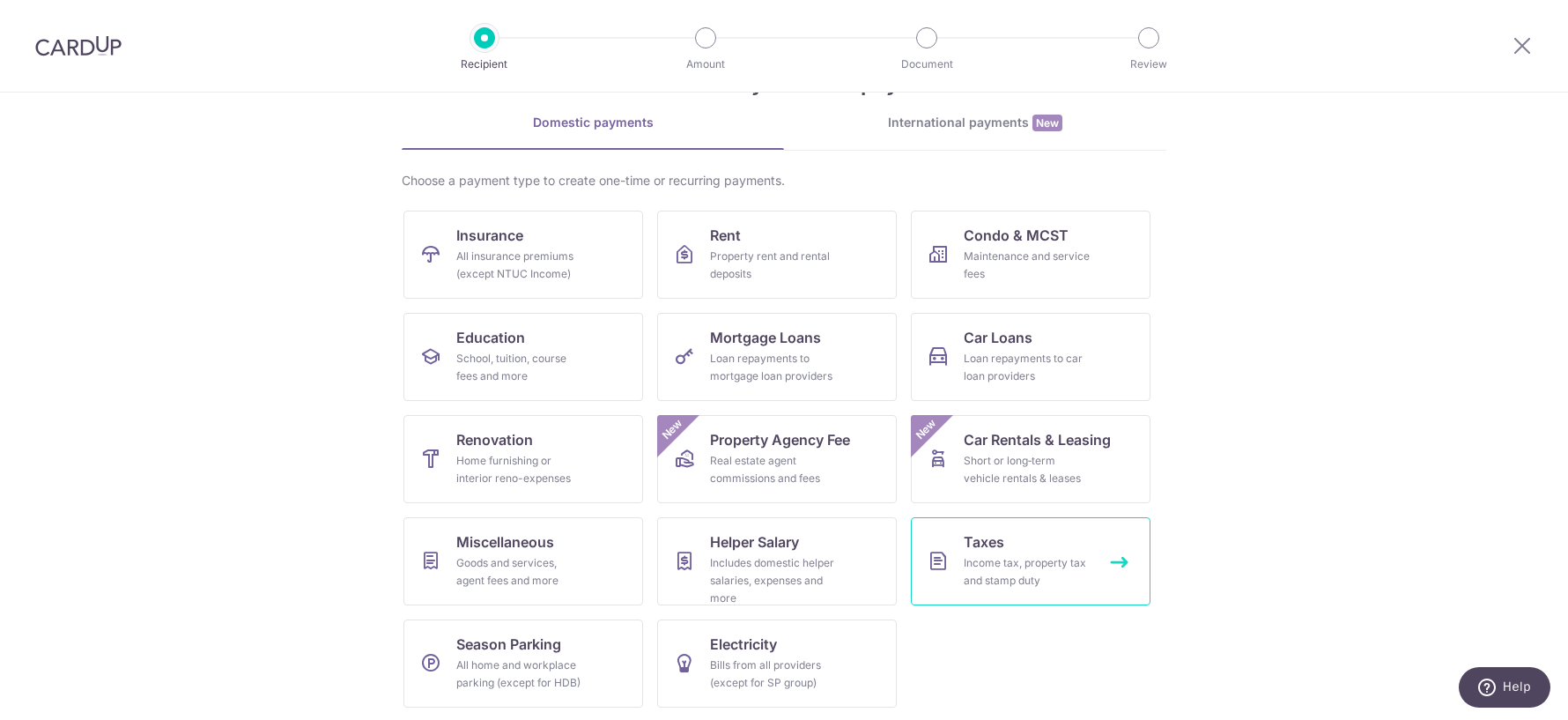 click on "Income tax, property tax and stamp duty" at bounding box center [1027, 572] 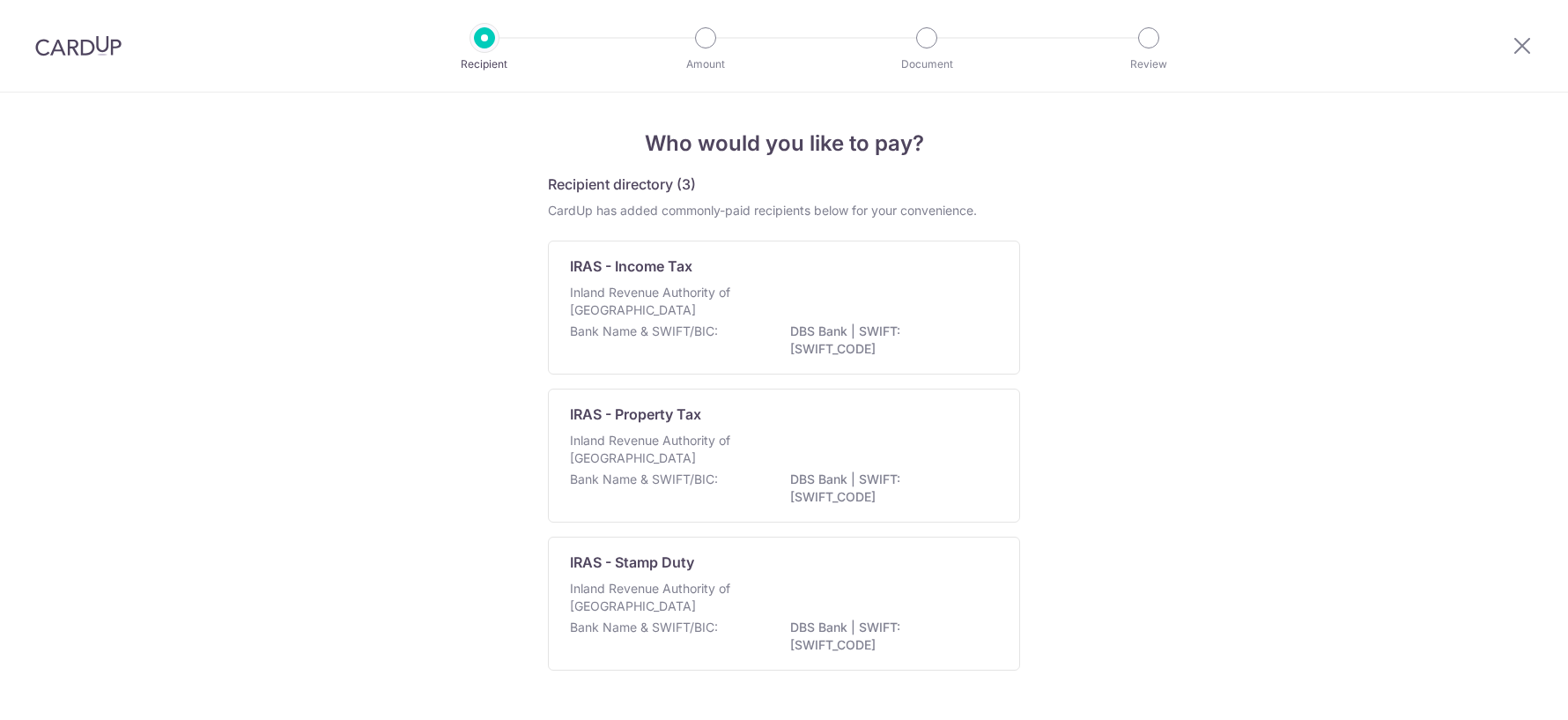 scroll, scrollTop: 0, scrollLeft: 0, axis: both 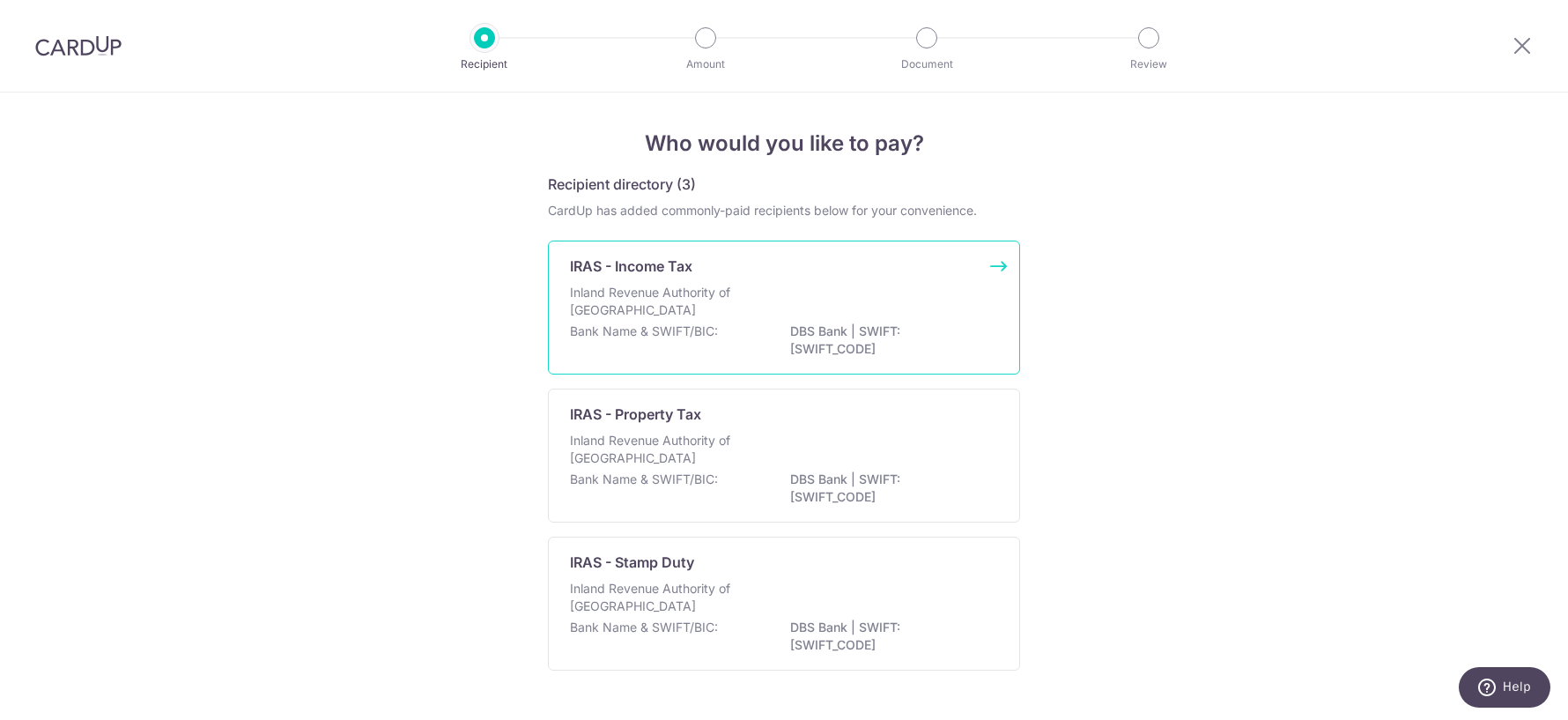 click on "Inland Revenue Authority of [GEOGRAPHIC_DATA]" at bounding box center [784, 303] 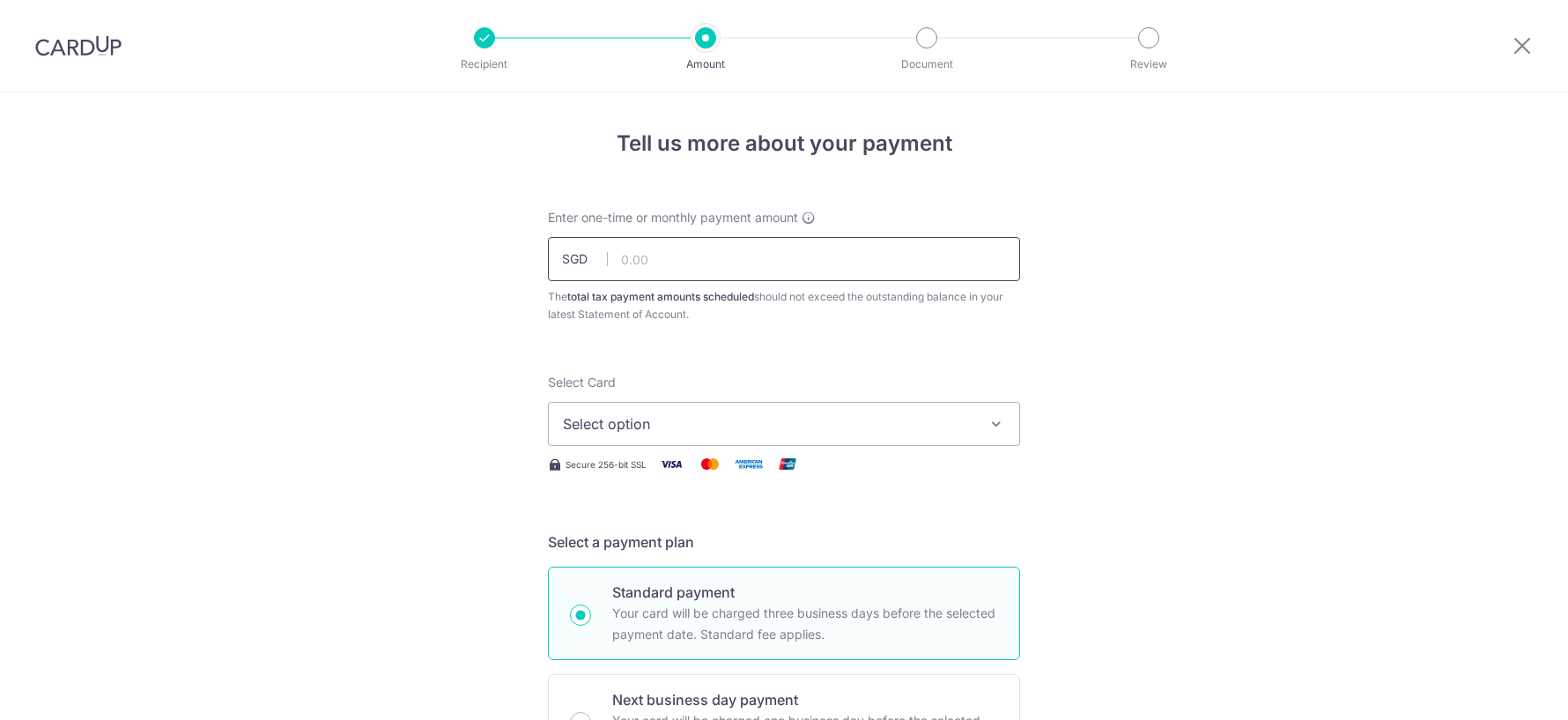 scroll, scrollTop: 0, scrollLeft: 0, axis: both 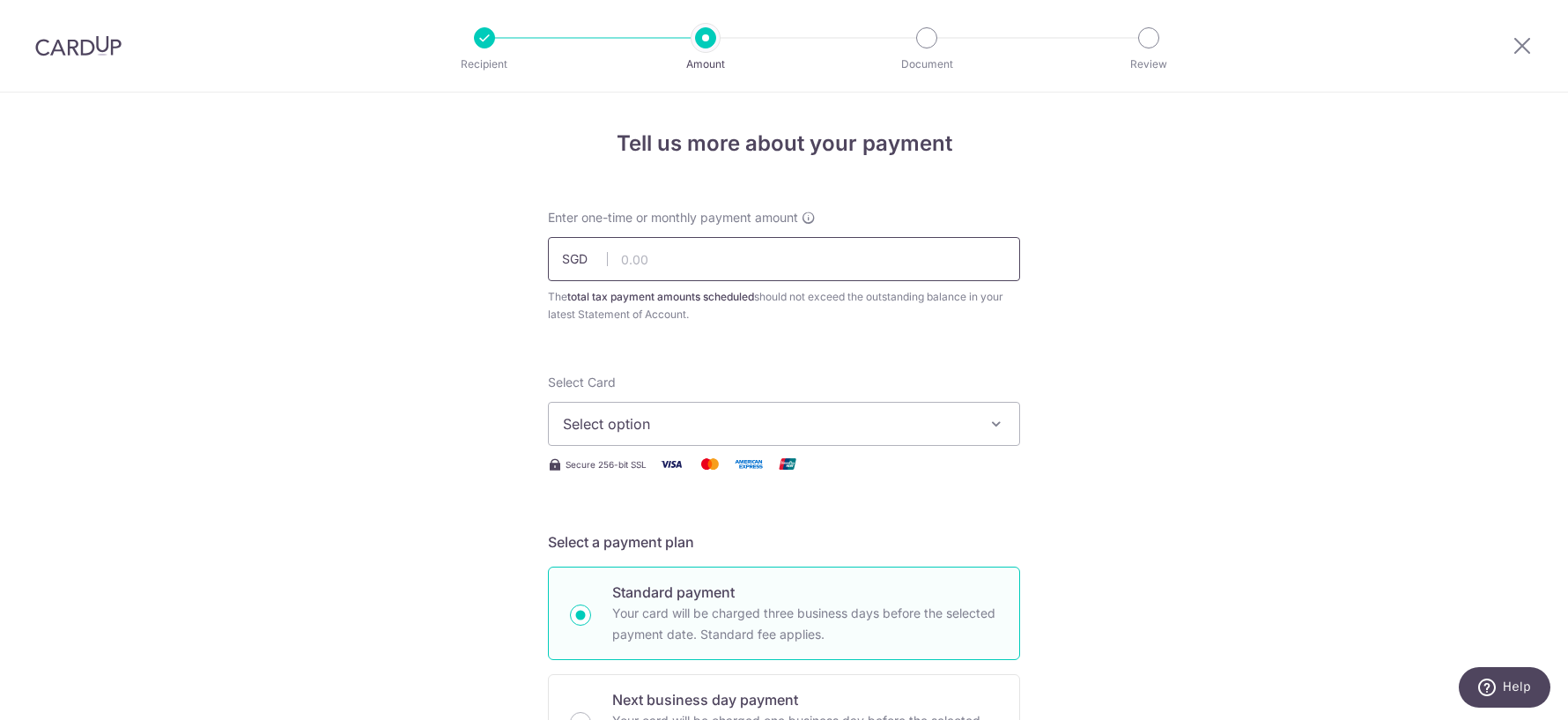 click at bounding box center [784, 259] 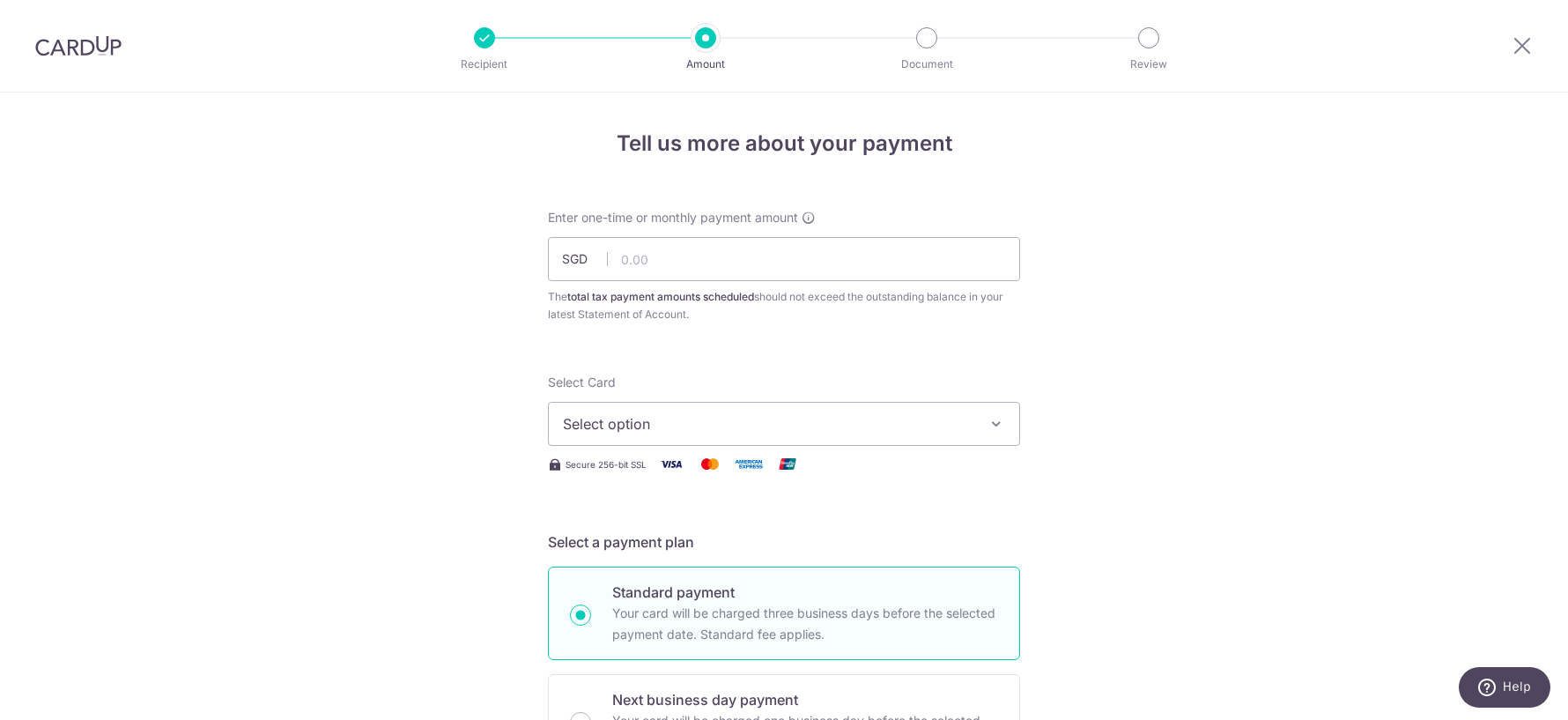 click on "Select option" at bounding box center (768, 424) 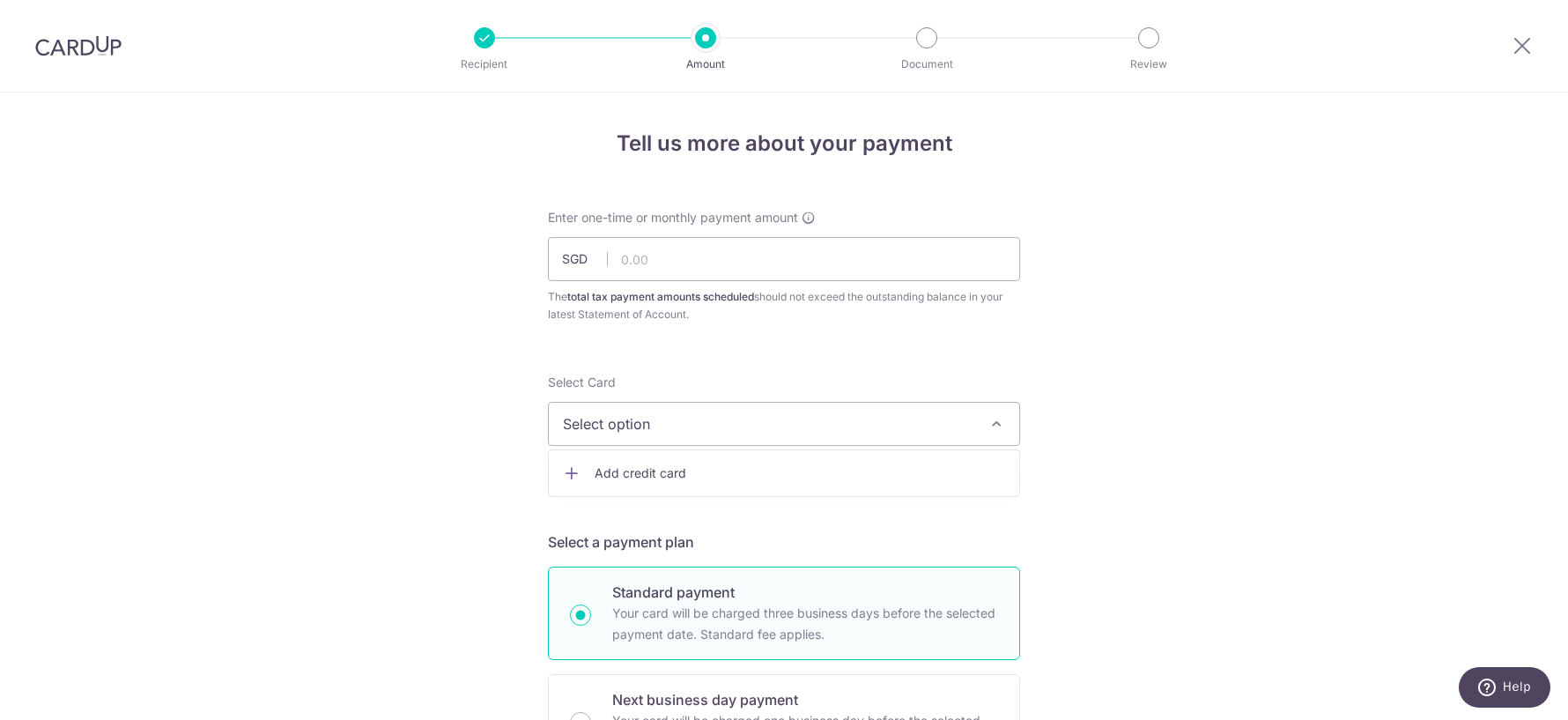 click on "Select option" at bounding box center [768, 424] 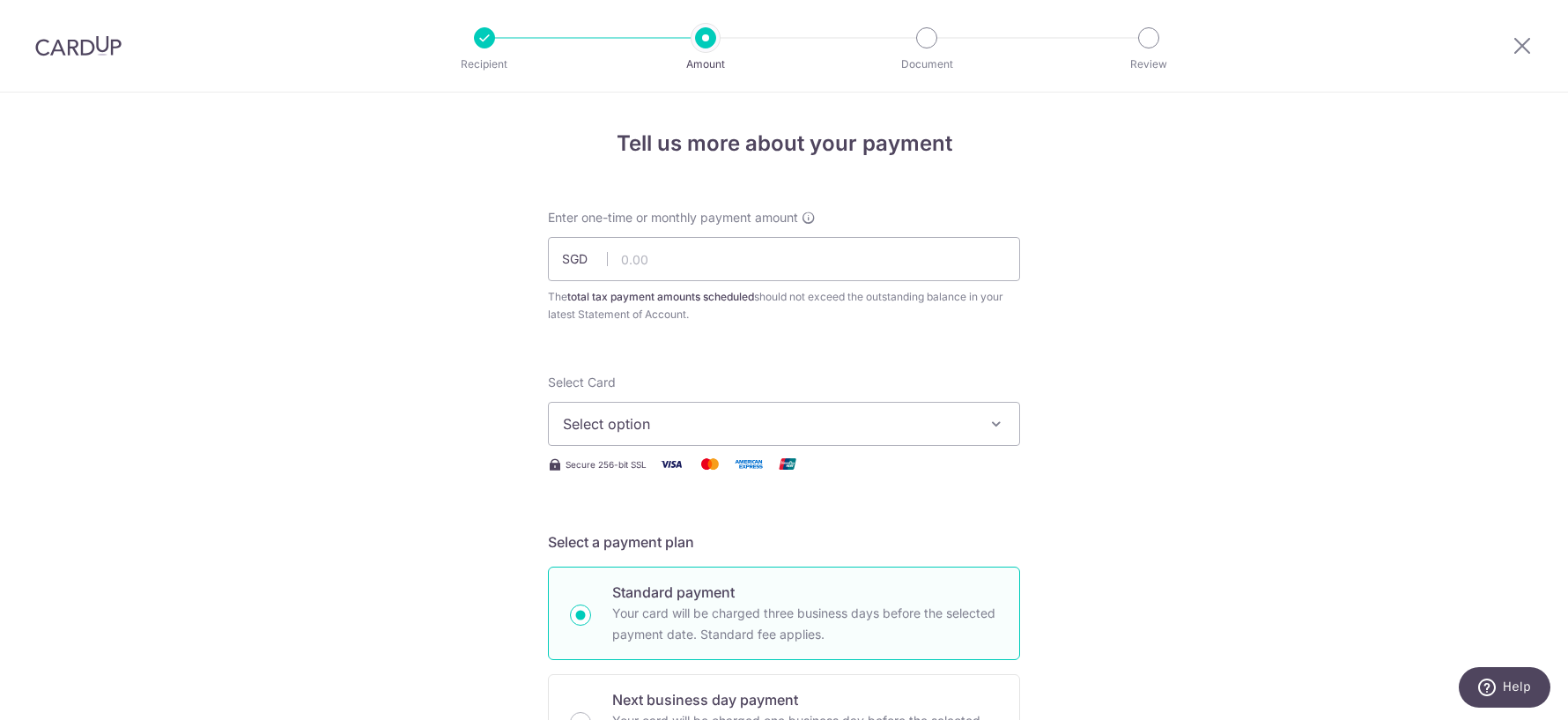 scroll, scrollTop: 57, scrollLeft: 0, axis: vertical 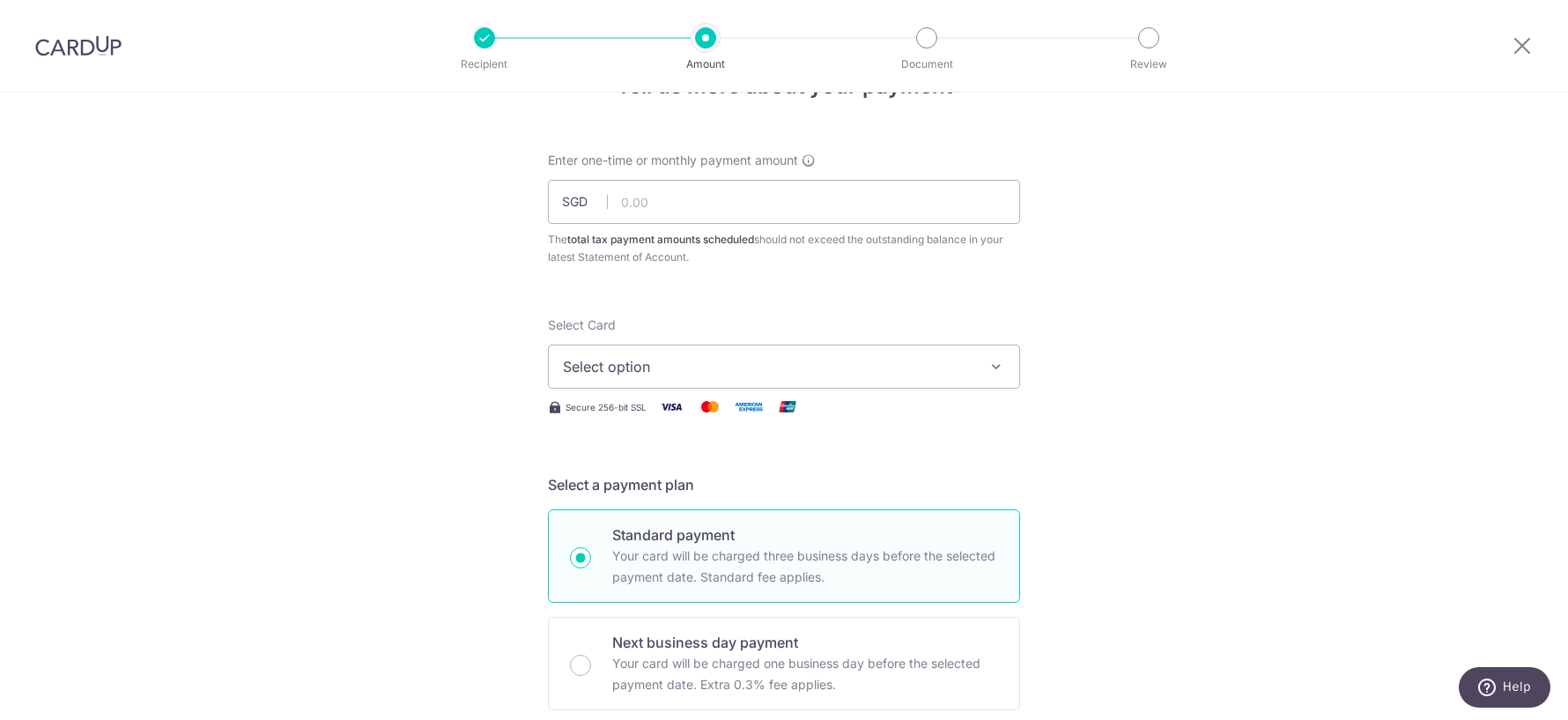 click at bounding box center (996, 367) 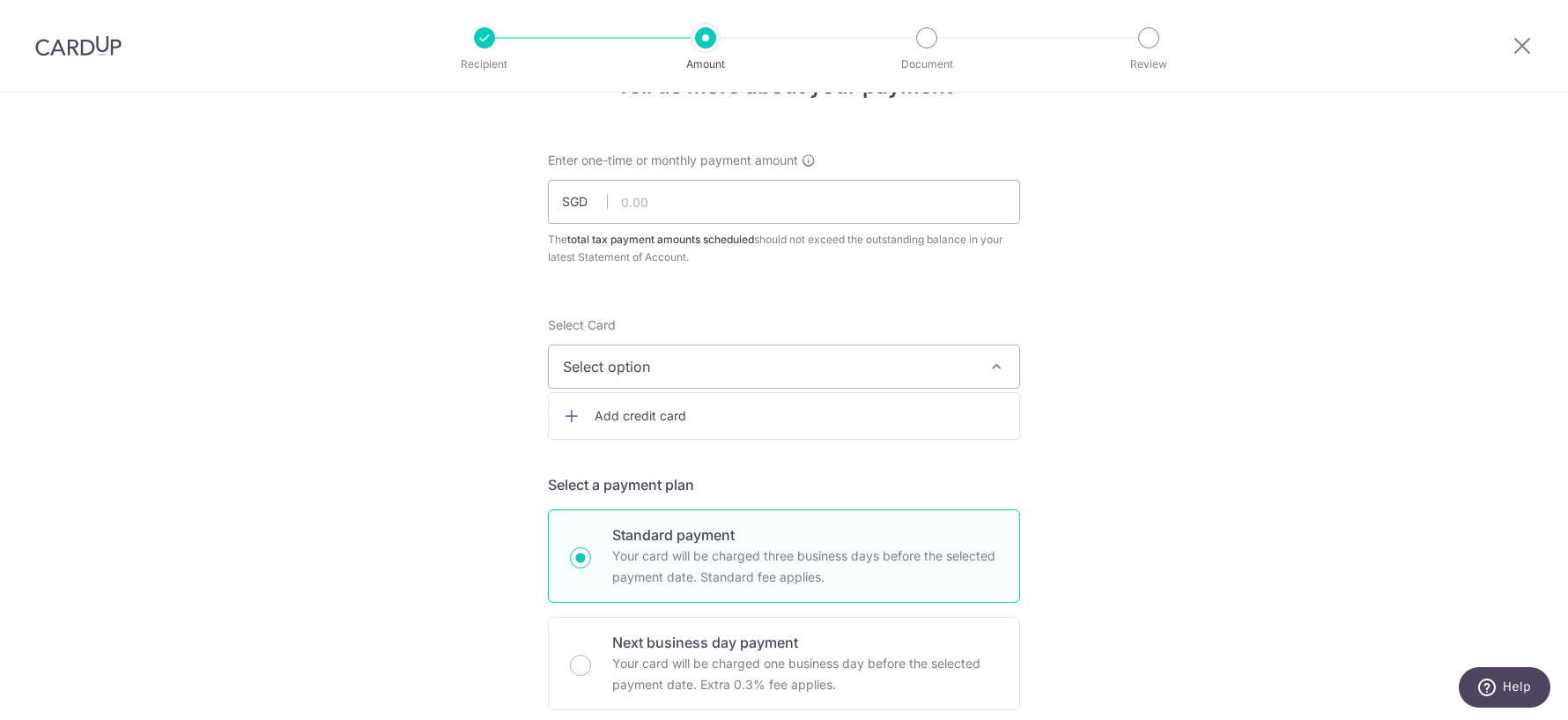 click on "Tell us more about your payment
Enter one-time or monthly payment amount
SGD
The  total tax payment amounts scheduled  should not exceed the outstanding balance in your latest Statement of Account.
Select Card
Select option
Add credit card
Secure 256-bit SSL
Text
New card details
Card" at bounding box center (784, 853) 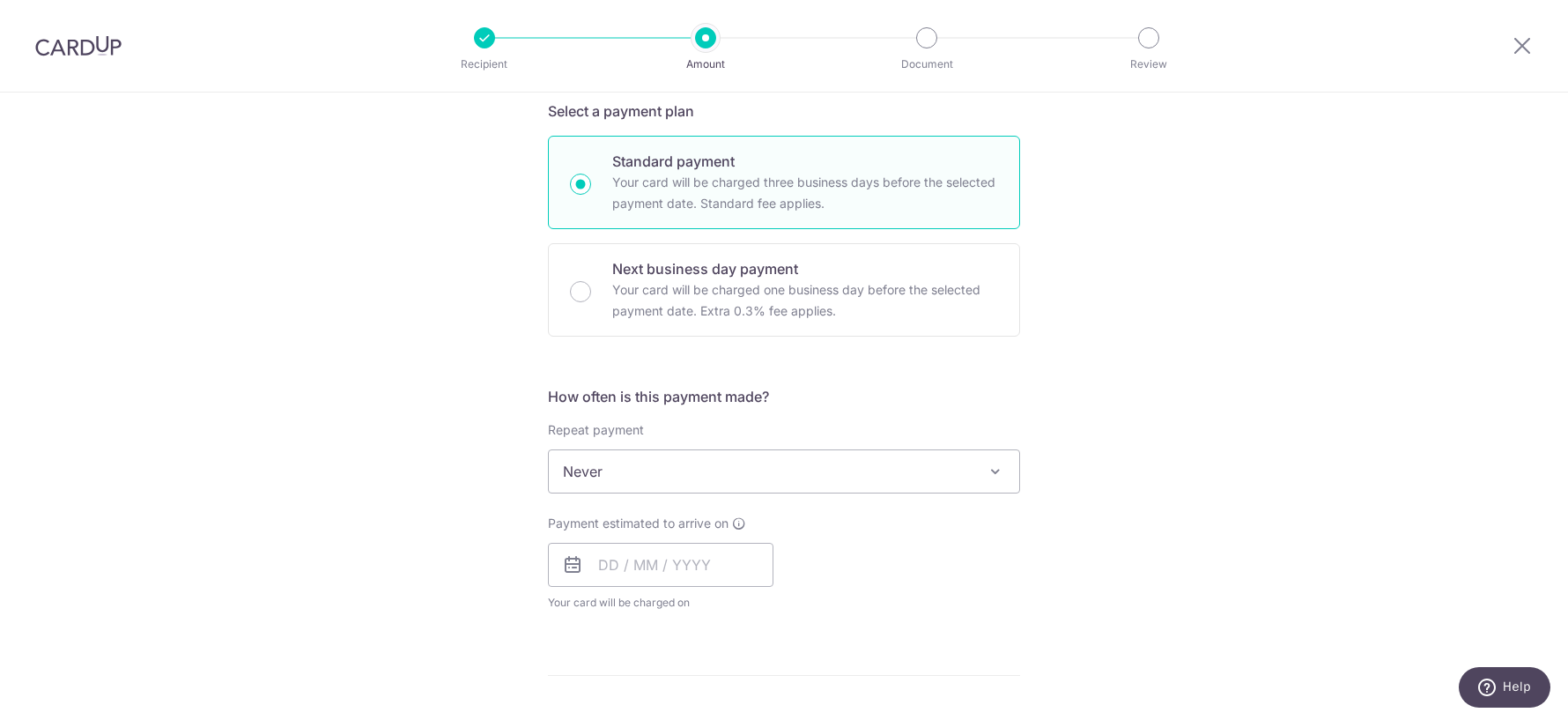 scroll, scrollTop: 434, scrollLeft: 0, axis: vertical 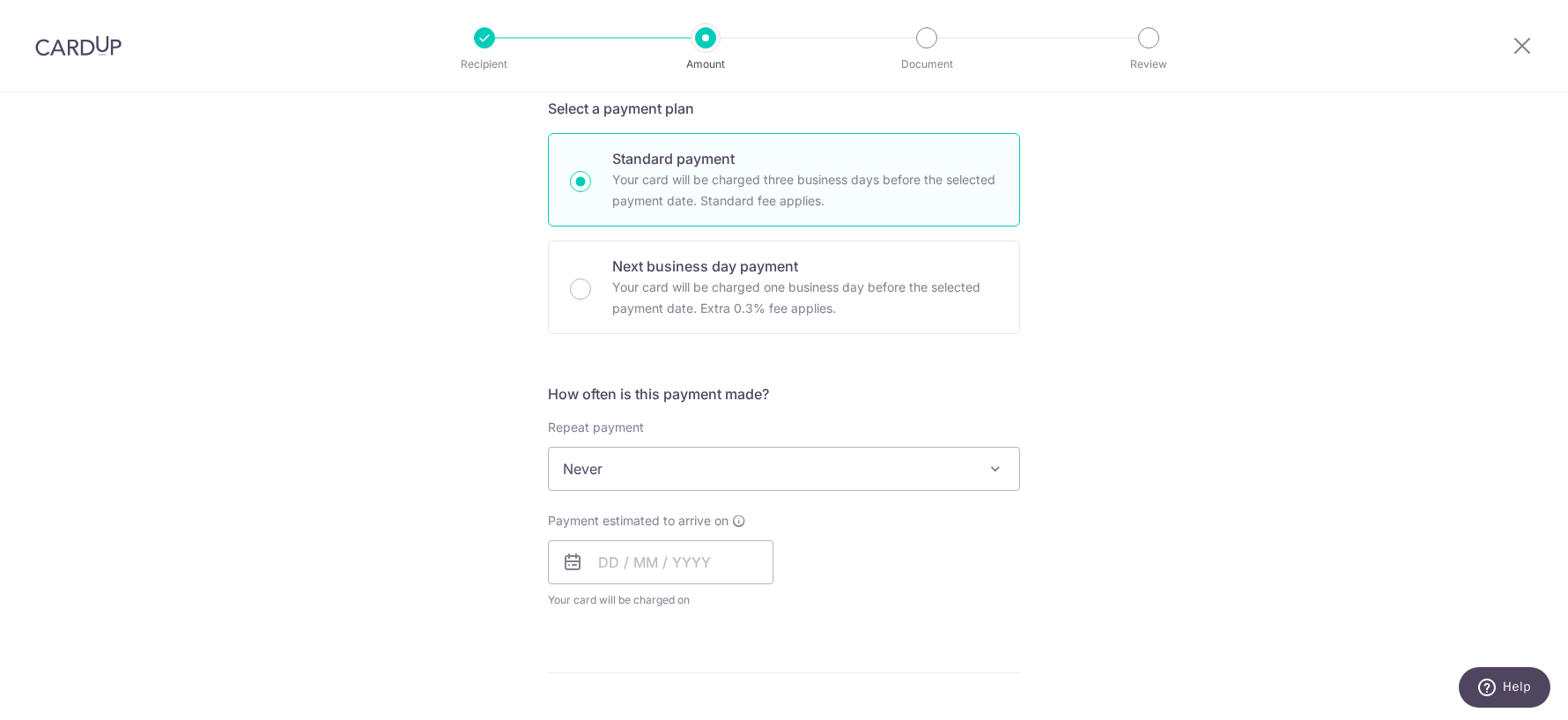 click at bounding box center [995, 469] 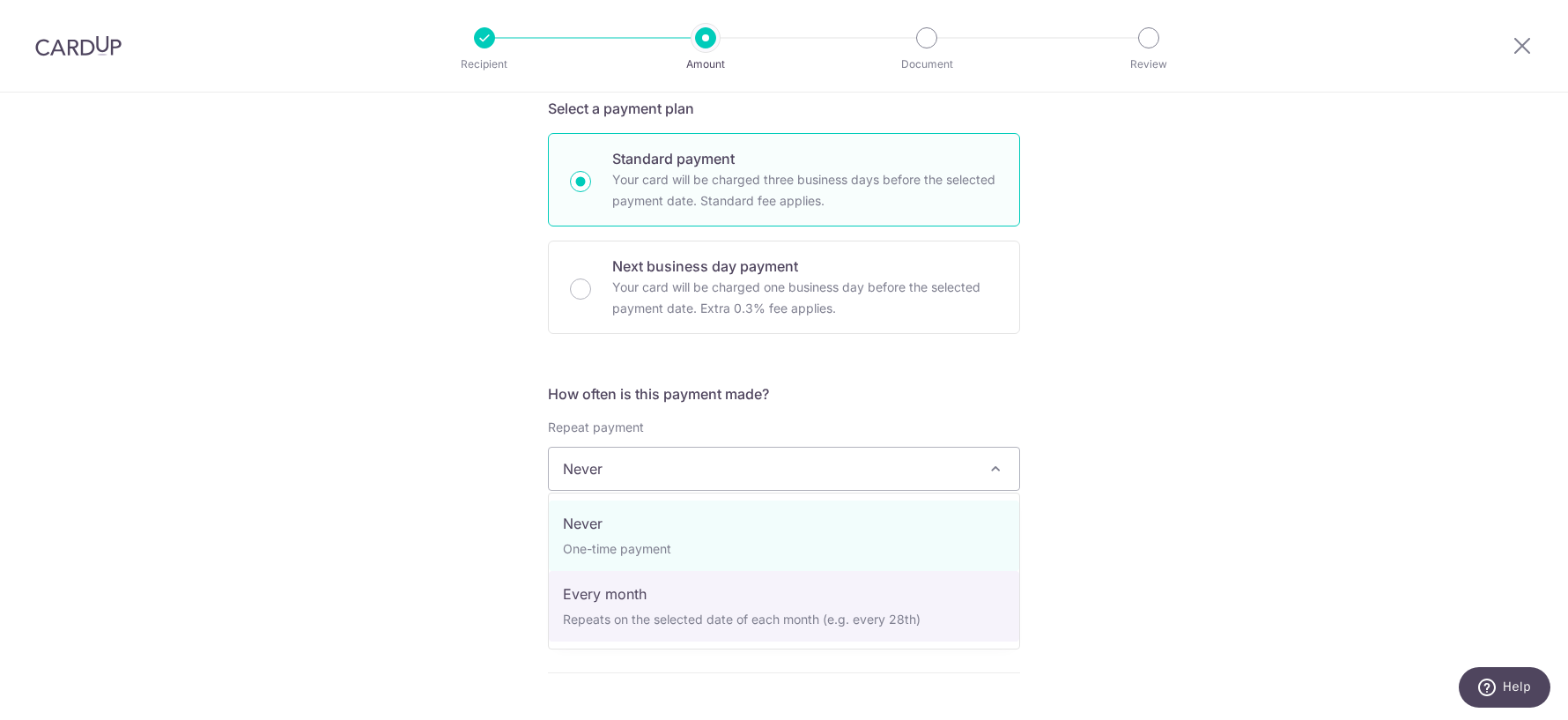 select on "3" 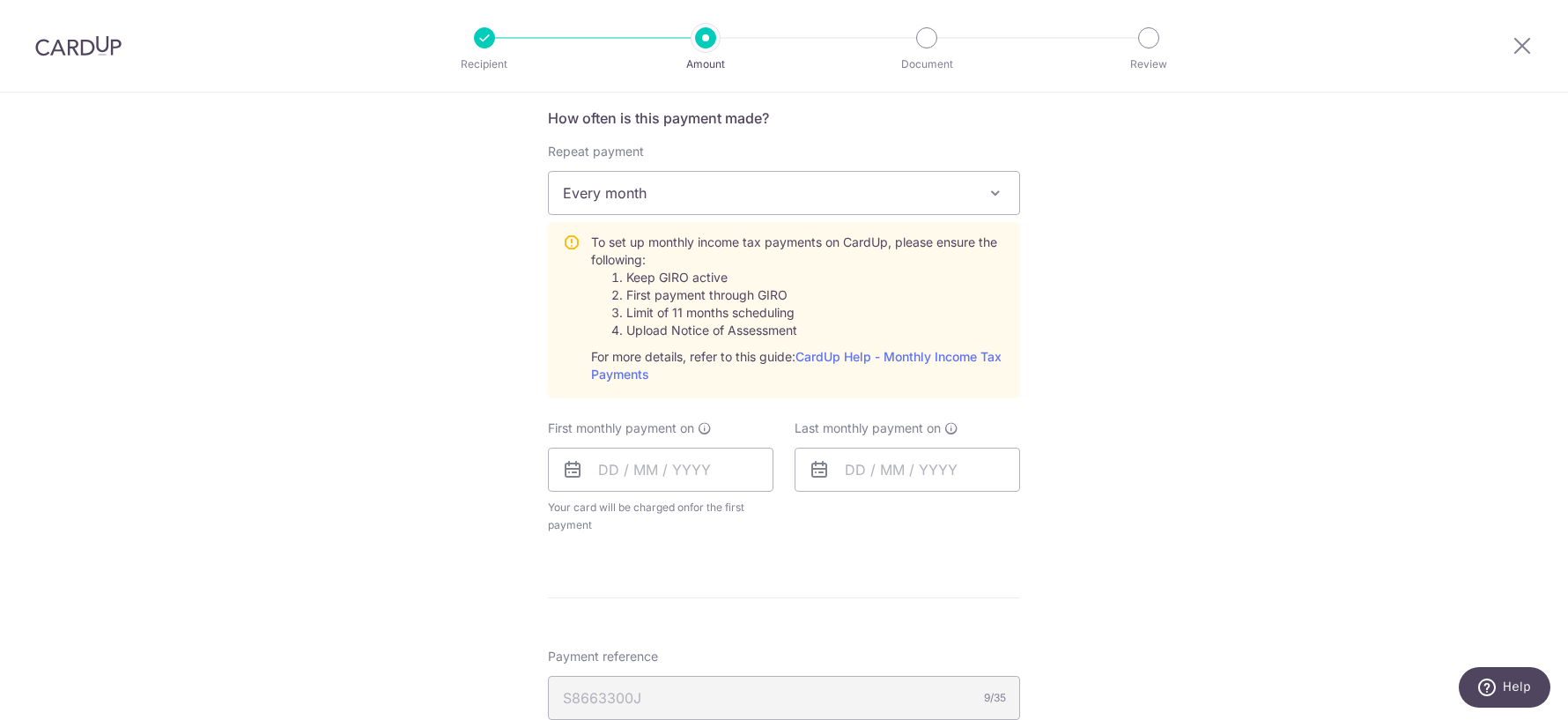 scroll, scrollTop: 638, scrollLeft: 0, axis: vertical 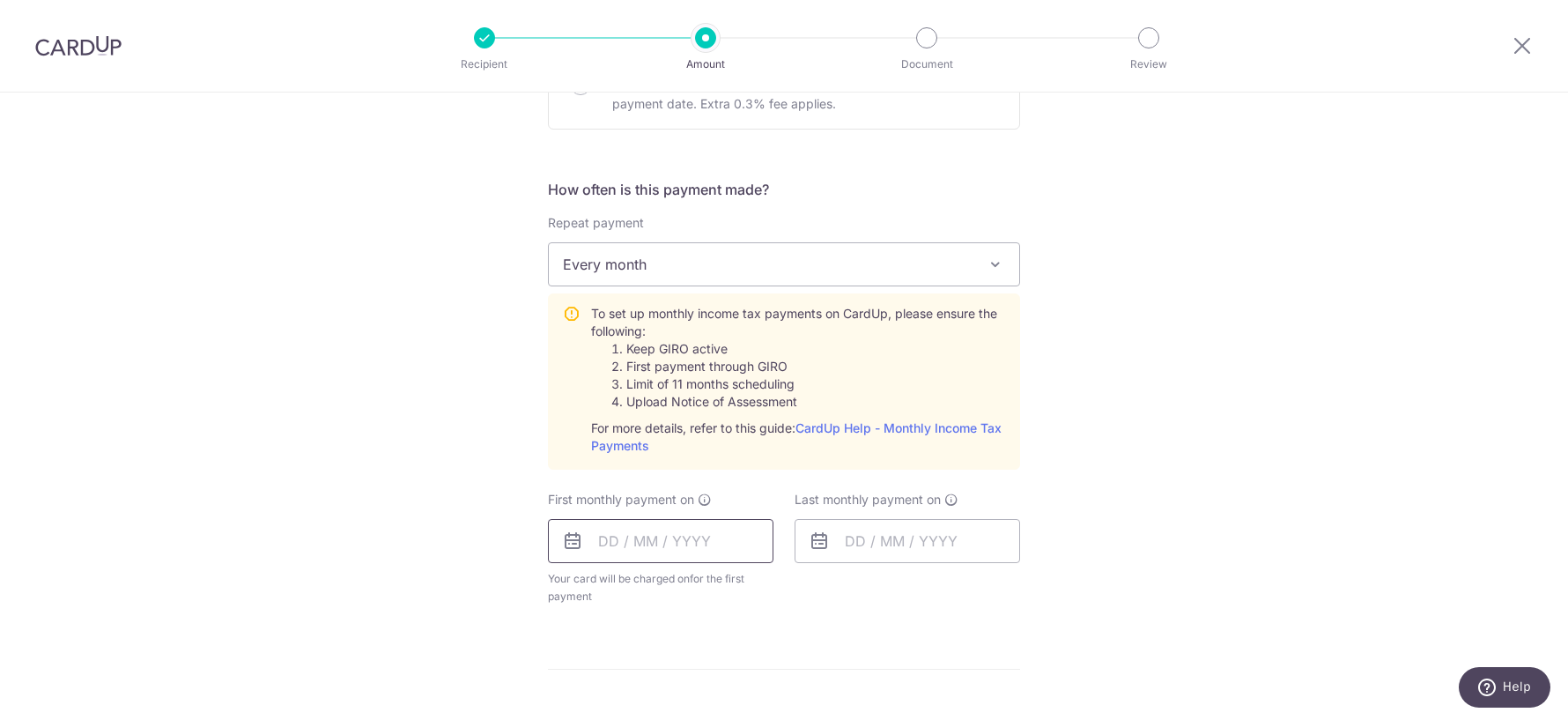 click at bounding box center (661, 541) 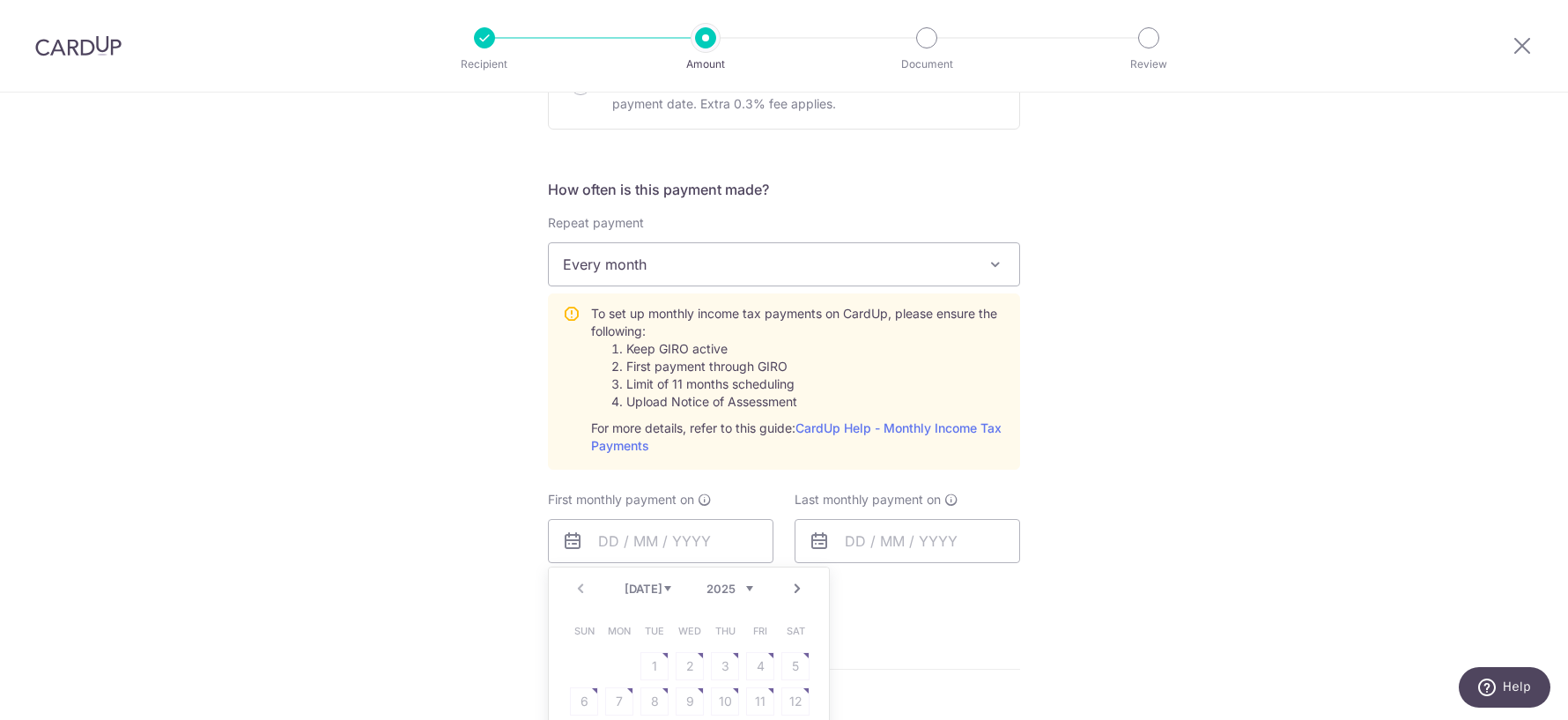 click on "Tell us more about your payment
Enter one-time or monthly payment amount
SGD
The  total tax payment amounts scheduled  should not exceed the outstanding balance in your latest Statement of Account.
Select Card
Select option
Add credit card
Secure 256-bit SSL
Text
New card details
Card" at bounding box center [784, 373] 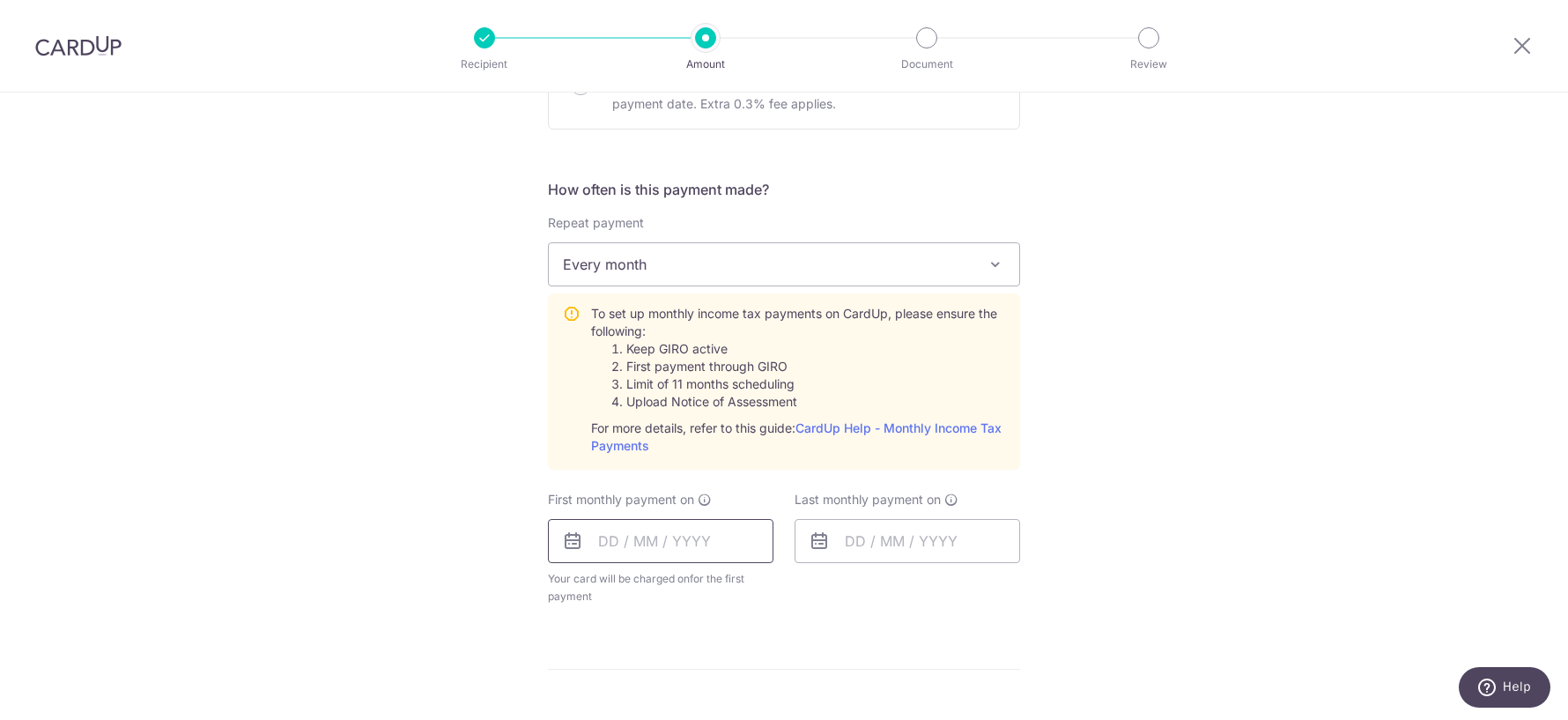 click at bounding box center [661, 541] 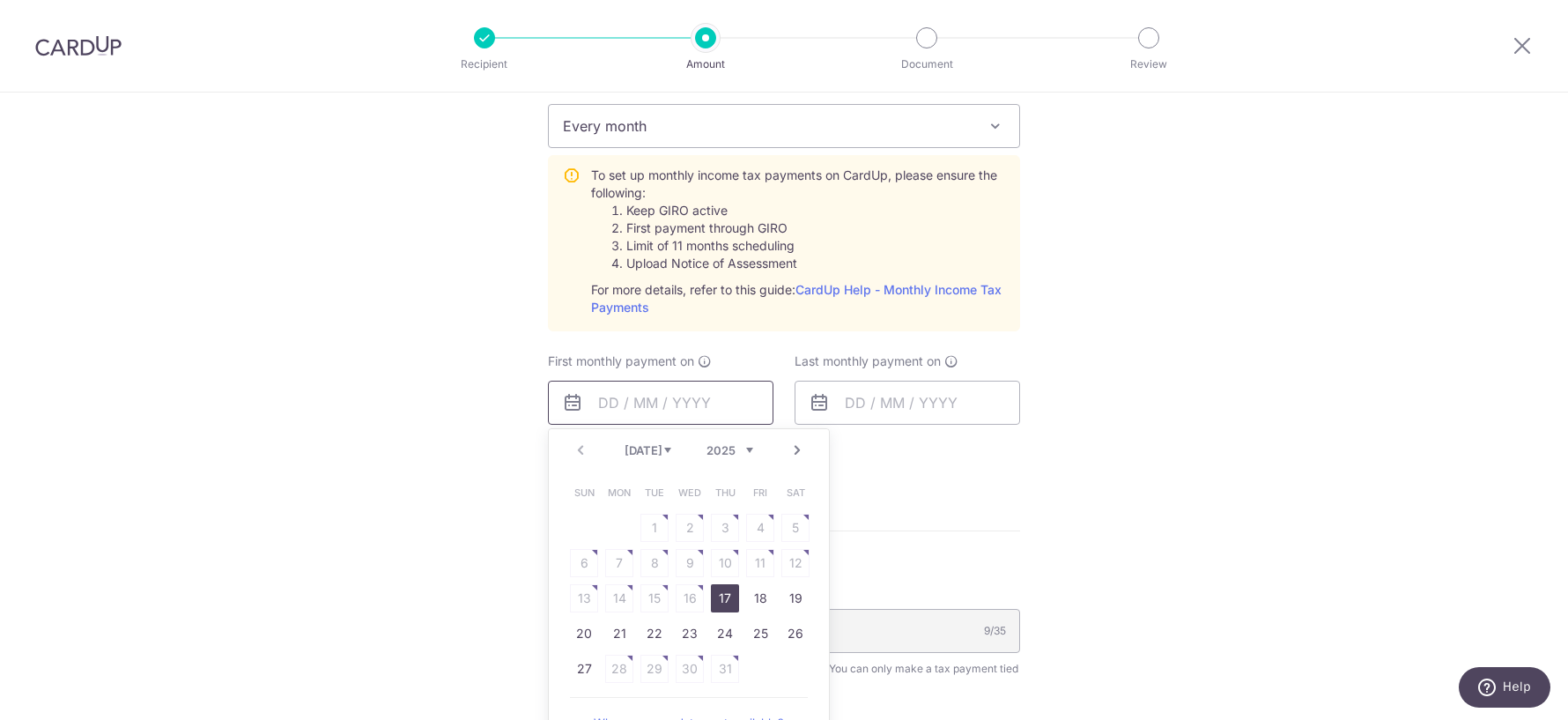 scroll, scrollTop: 777, scrollLeft: 0, axis: vertical 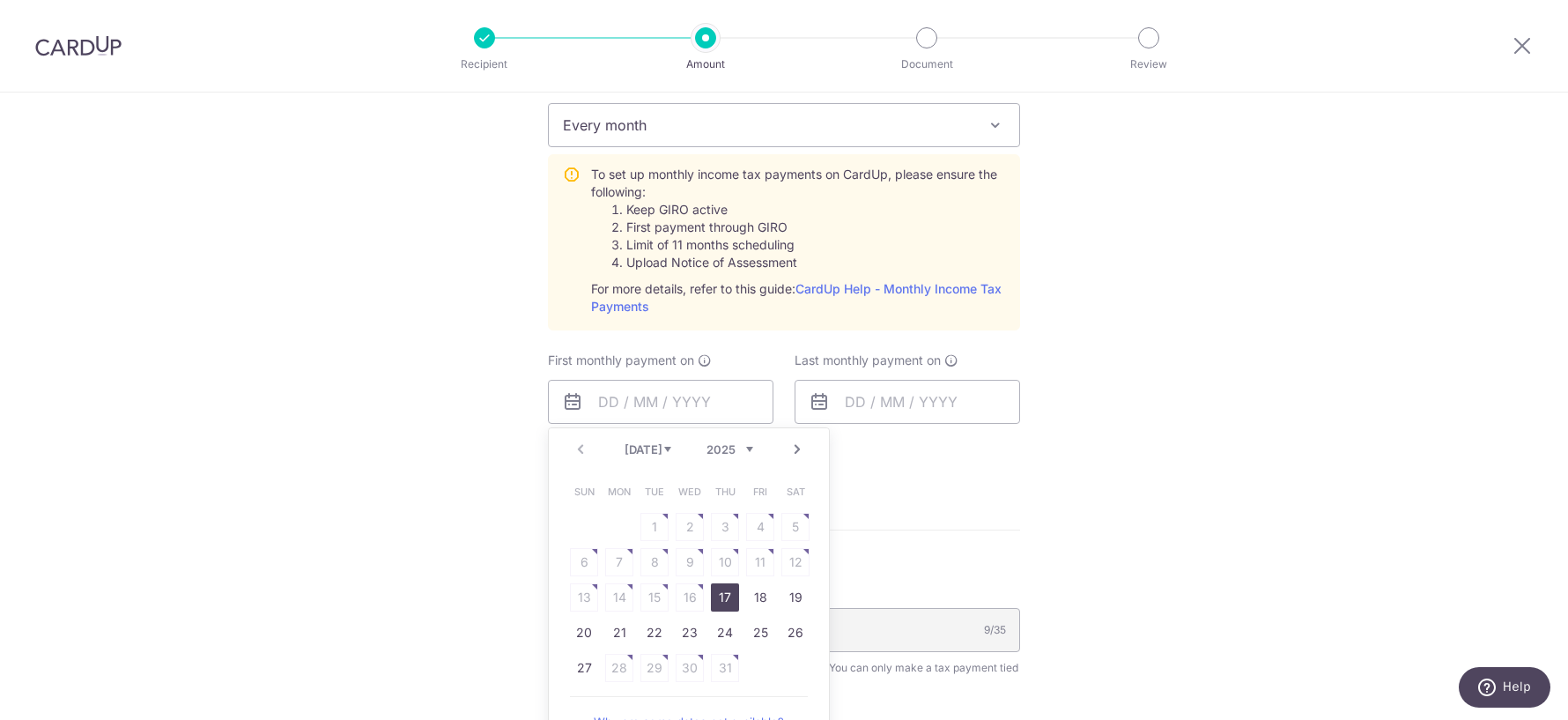 click on "Next" at bounding box center (797, 449) 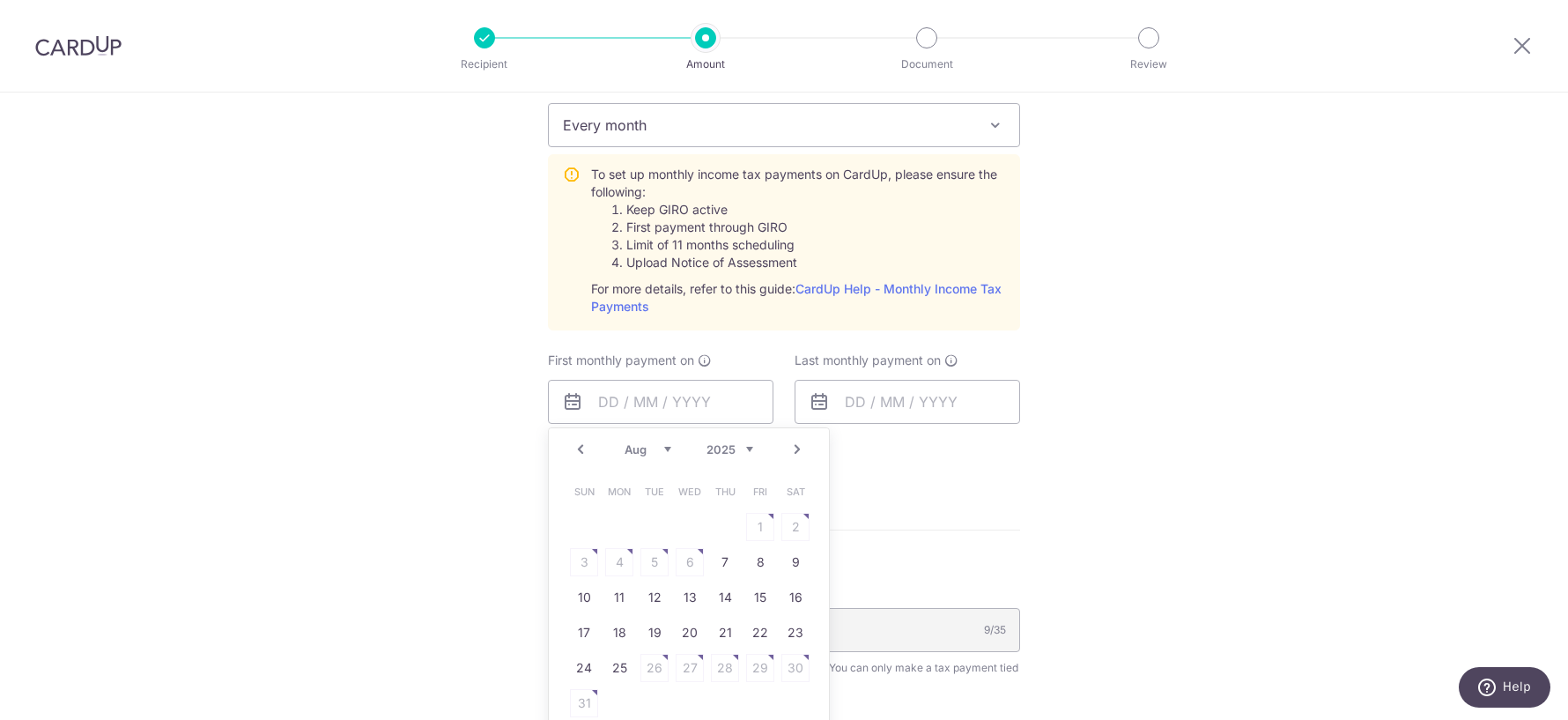 click on "Prev" at bounding box center (581, 449) 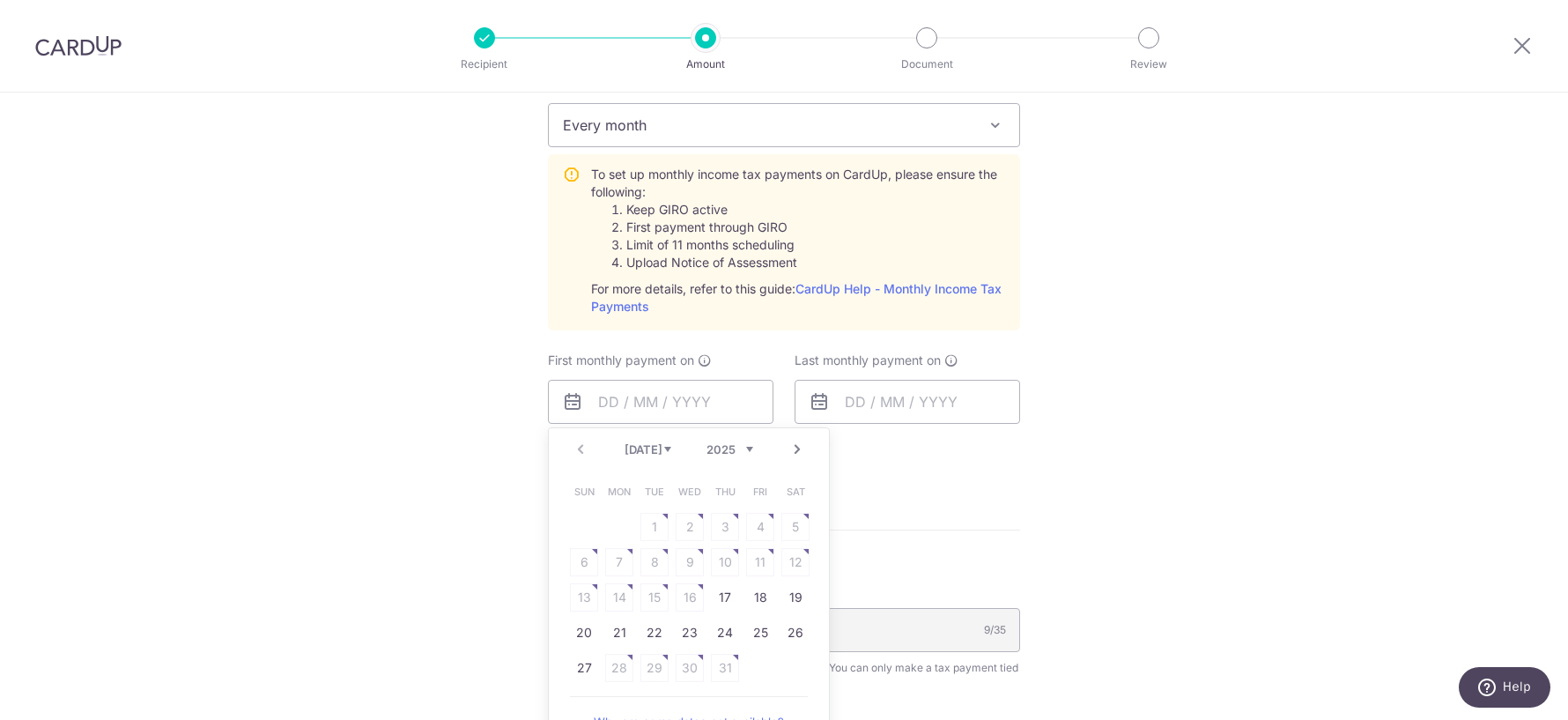 click on "Next" at bounding box center (797, 449) 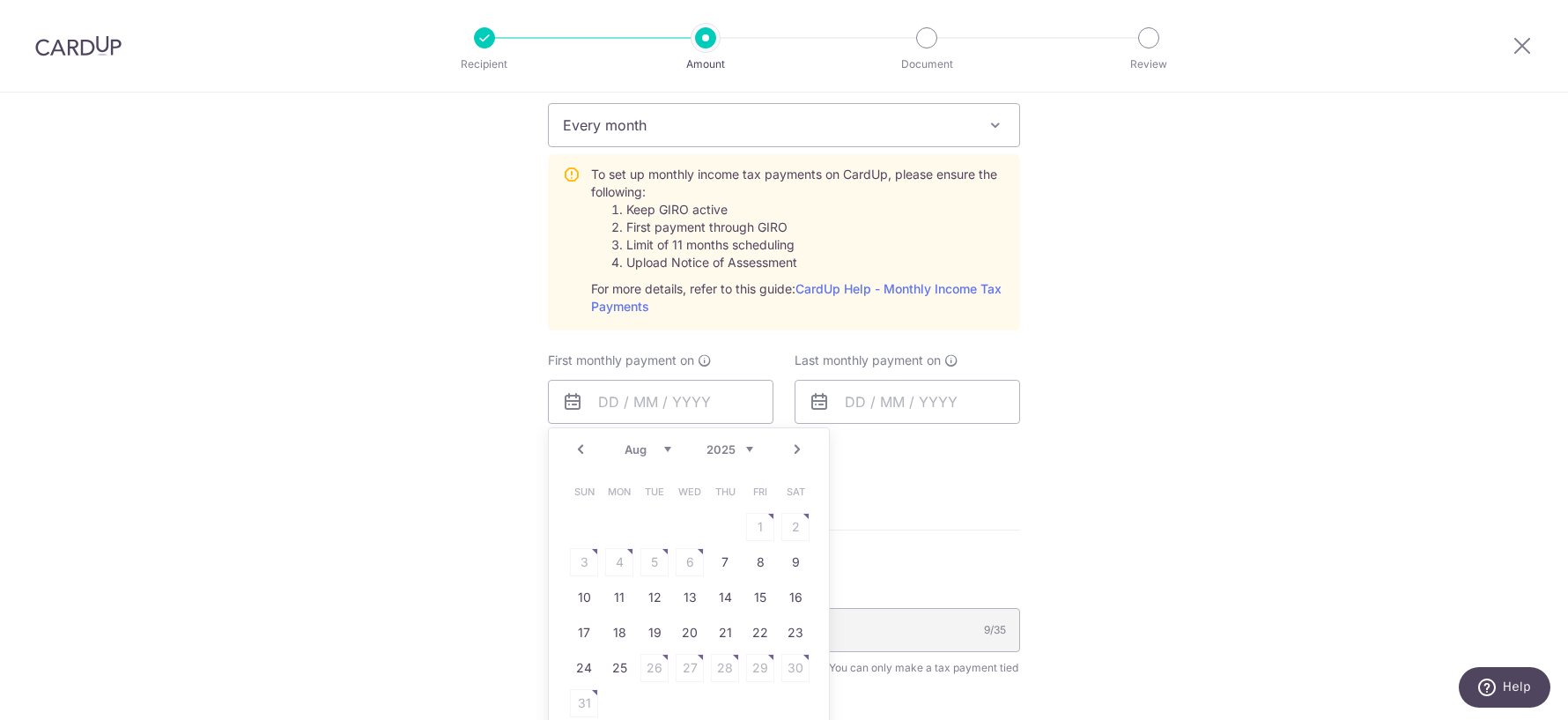click on "Prev" at bounding box center (581, 449) 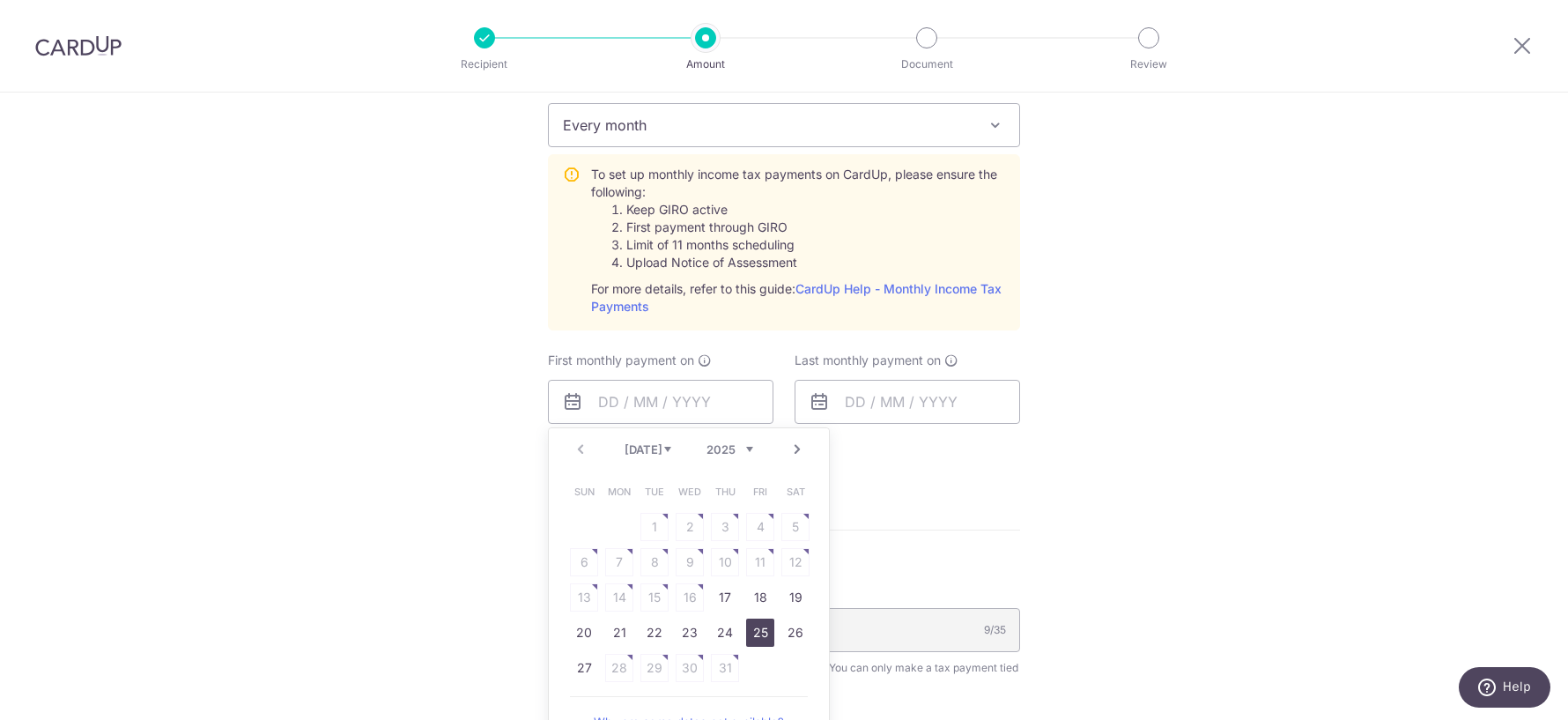 click on "25" at bounding box center [760, 633] 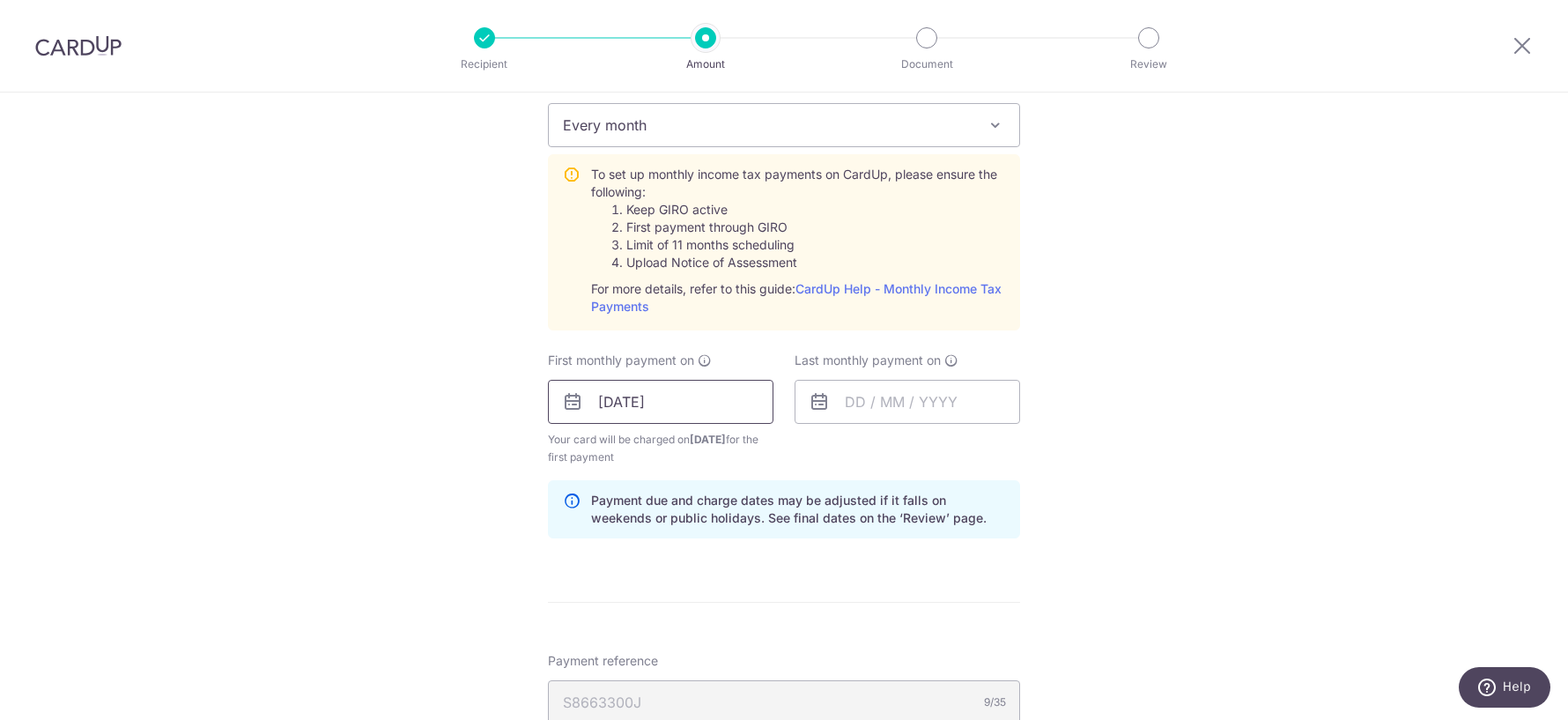 click on "25/07/2025" at bounding box center (661, 402) 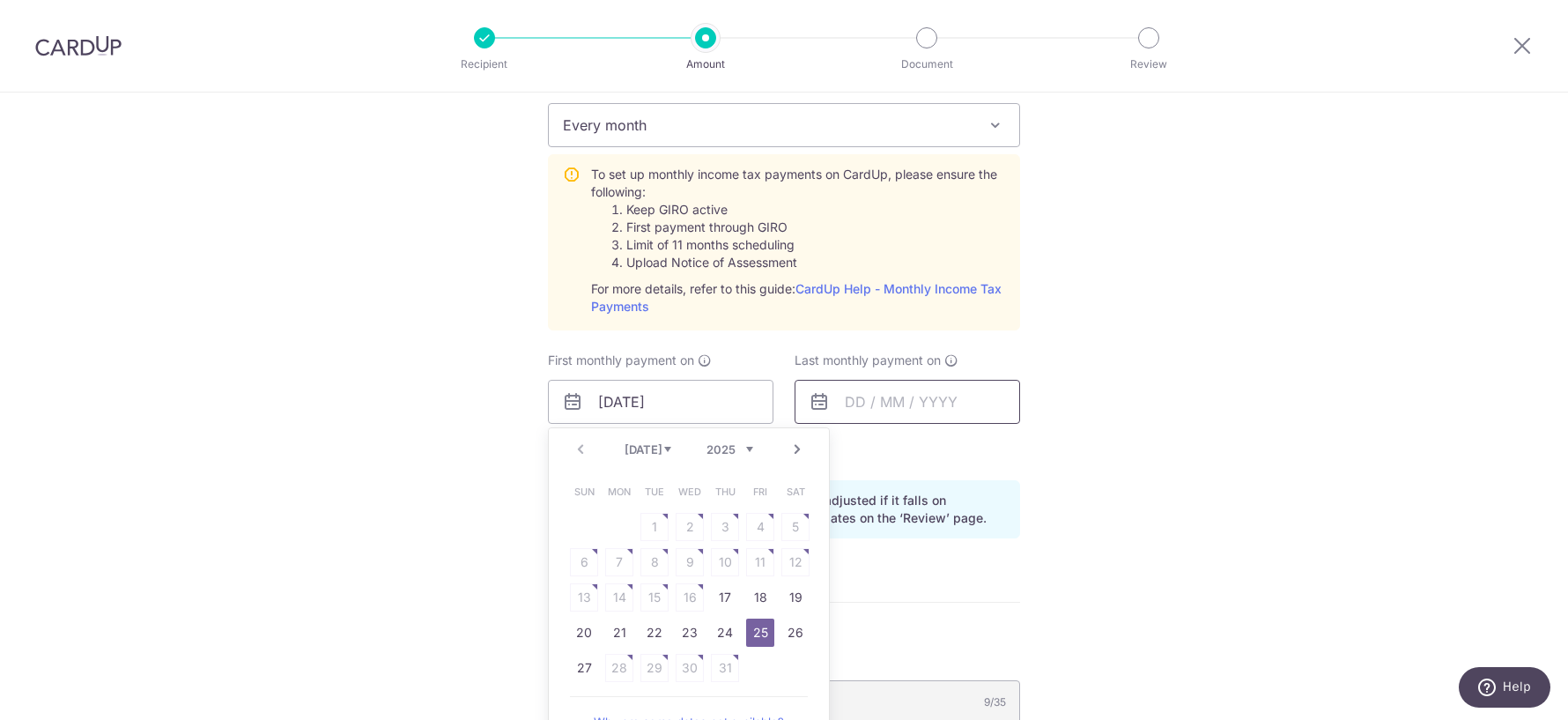 click at bounding box center (907, 402) 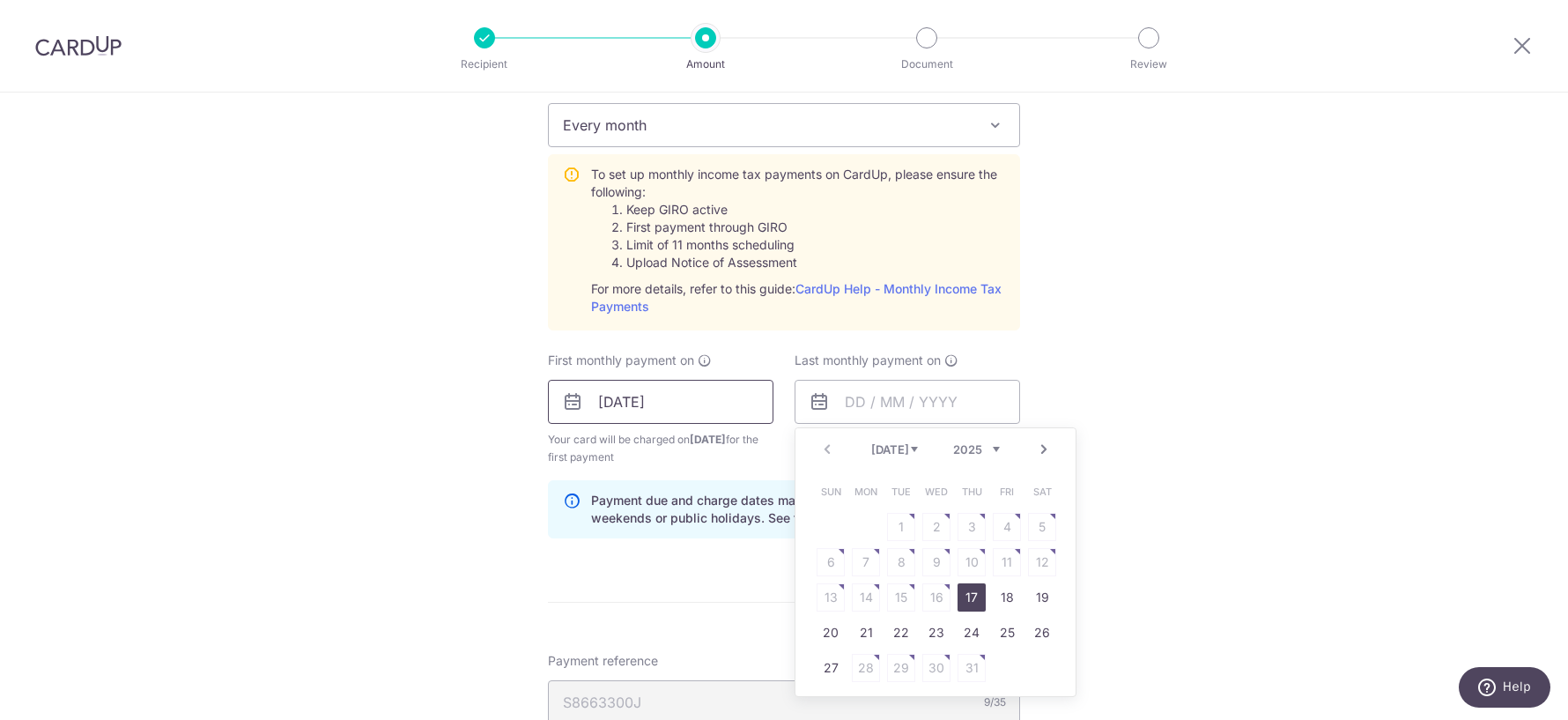 click on "25/07/2025" at bounding box center (661, 402) 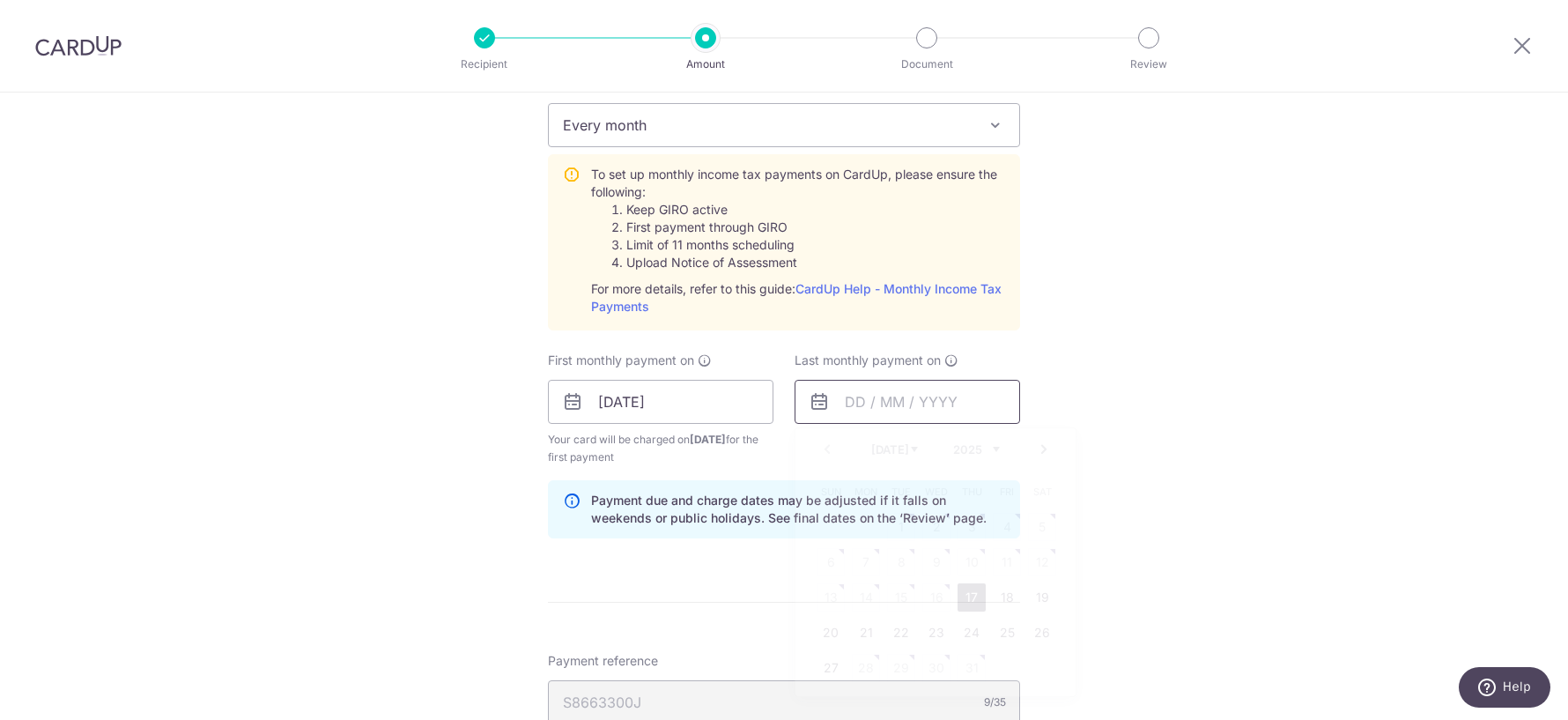click at bounding box center (907, 402) 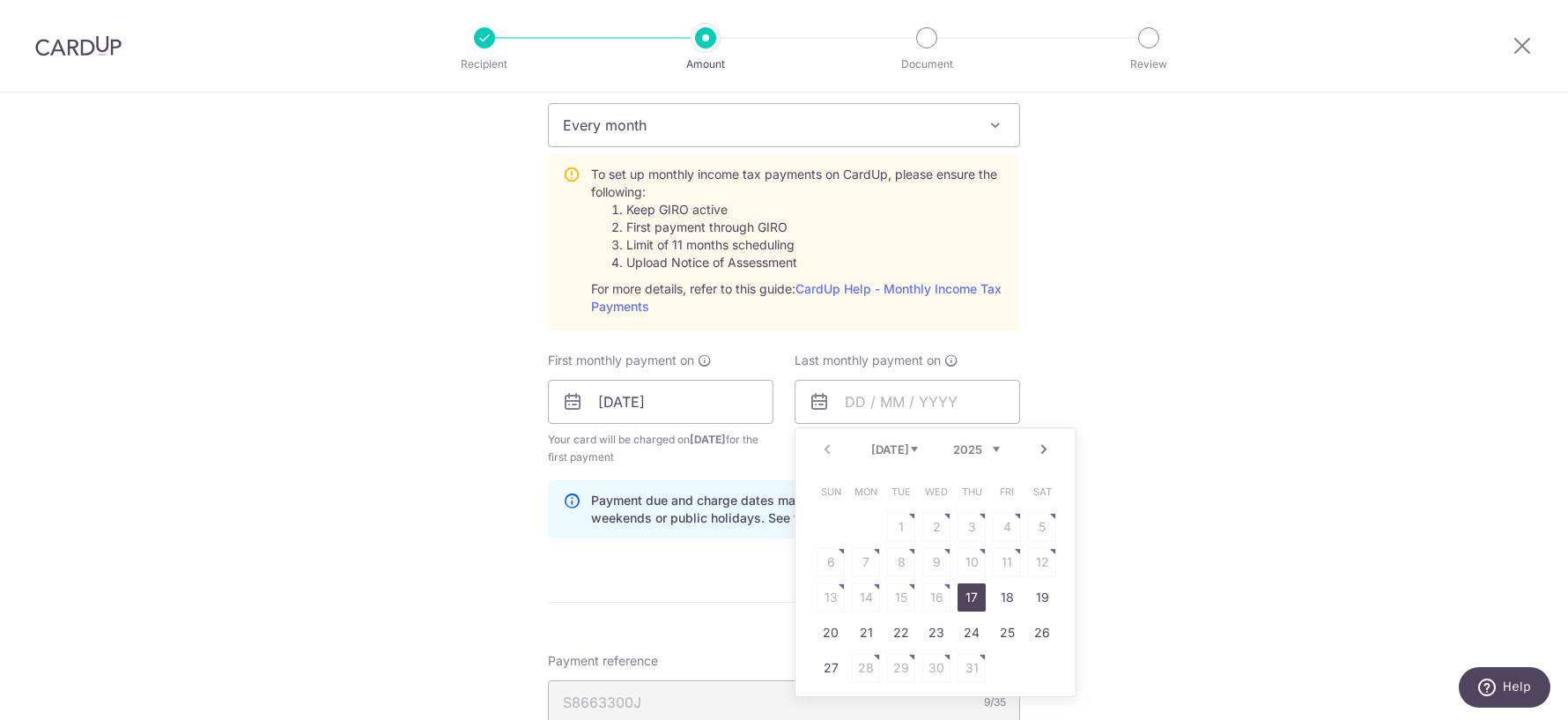 click on "Tell us more about your payment
Enter one-time or monthly payment amount
SGD
The  total tax payment amounts scheduled  should not exceed the outstanding balance in your latest Statement of Account.
Select Card
Select option
Add credit card
Secure 256-bit SSL
Text
New card details
Card" at bounding box center (784, 270) 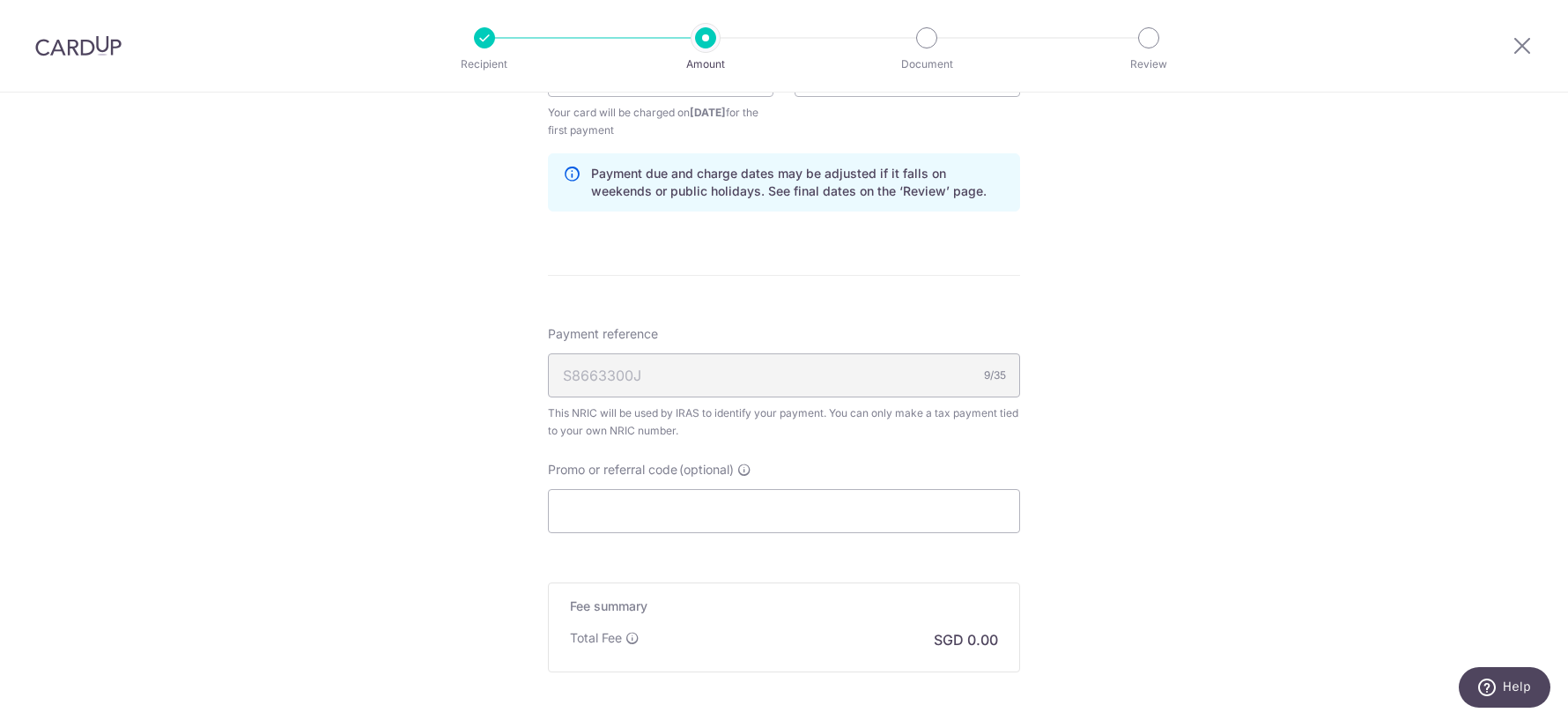 scroll, scrollTop: 1105, scrollLeft: 0, axis: vertical 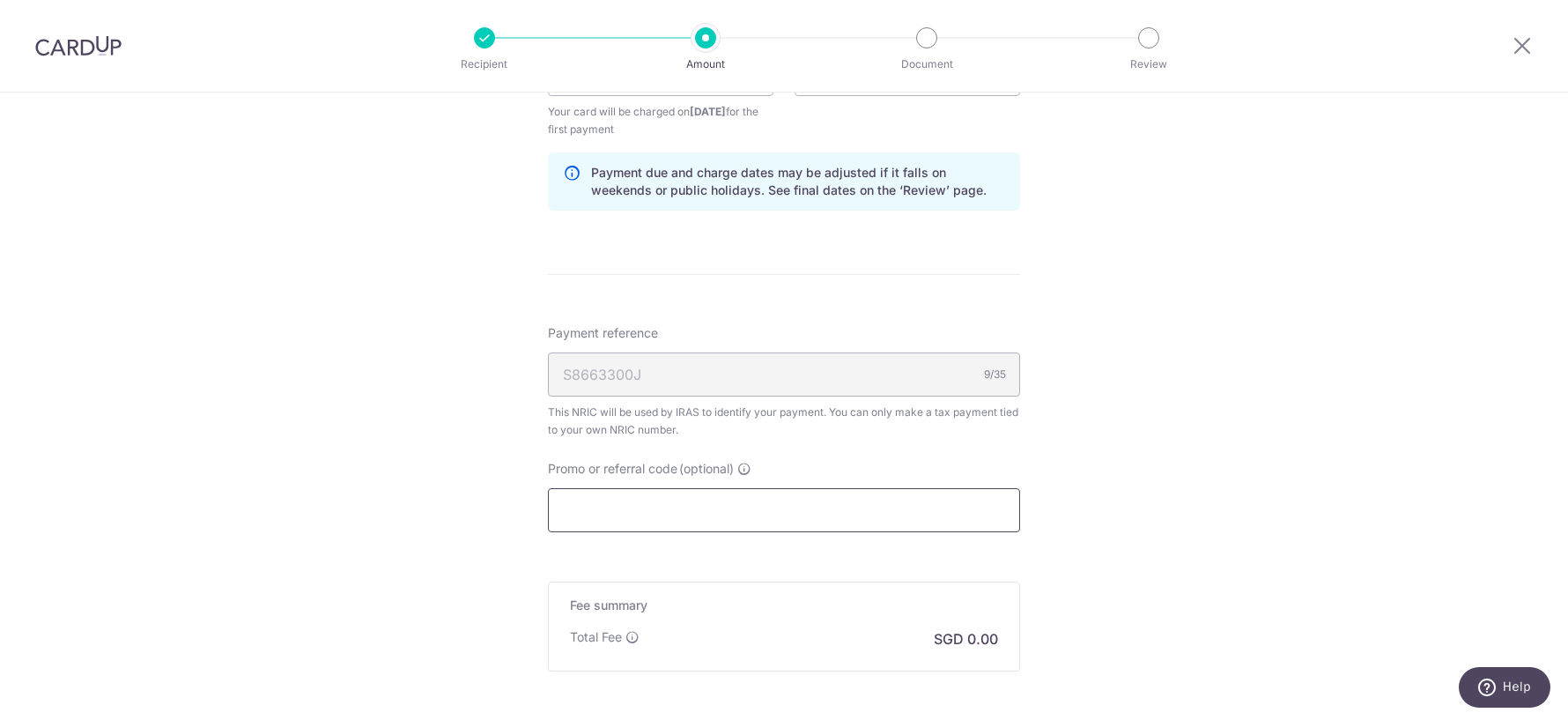 click on "Promo or referral code
(optional)" at bounding box center [784, 510] 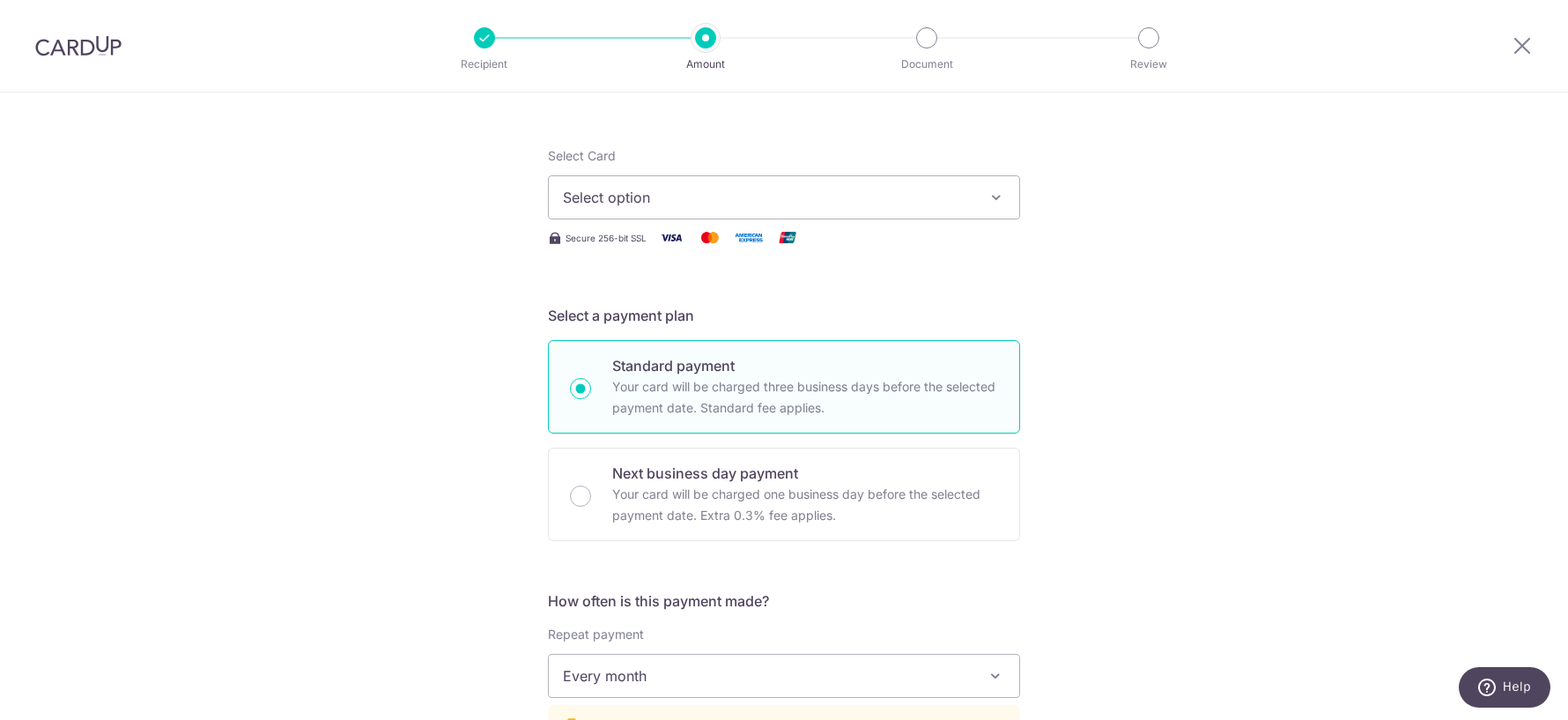 scroll, scrollTop: 0, scrollLeft: 0, axis: both 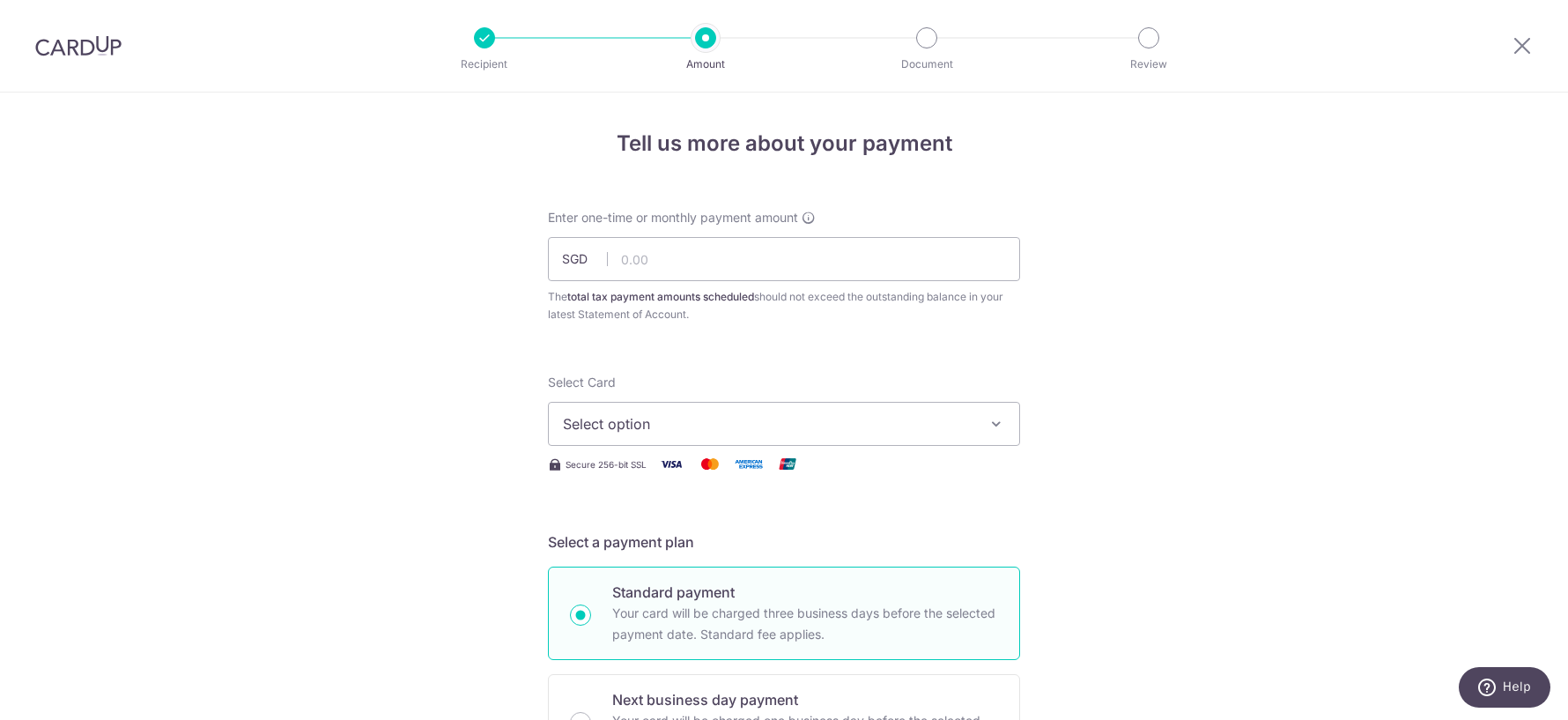 type on "MLTAX25R" 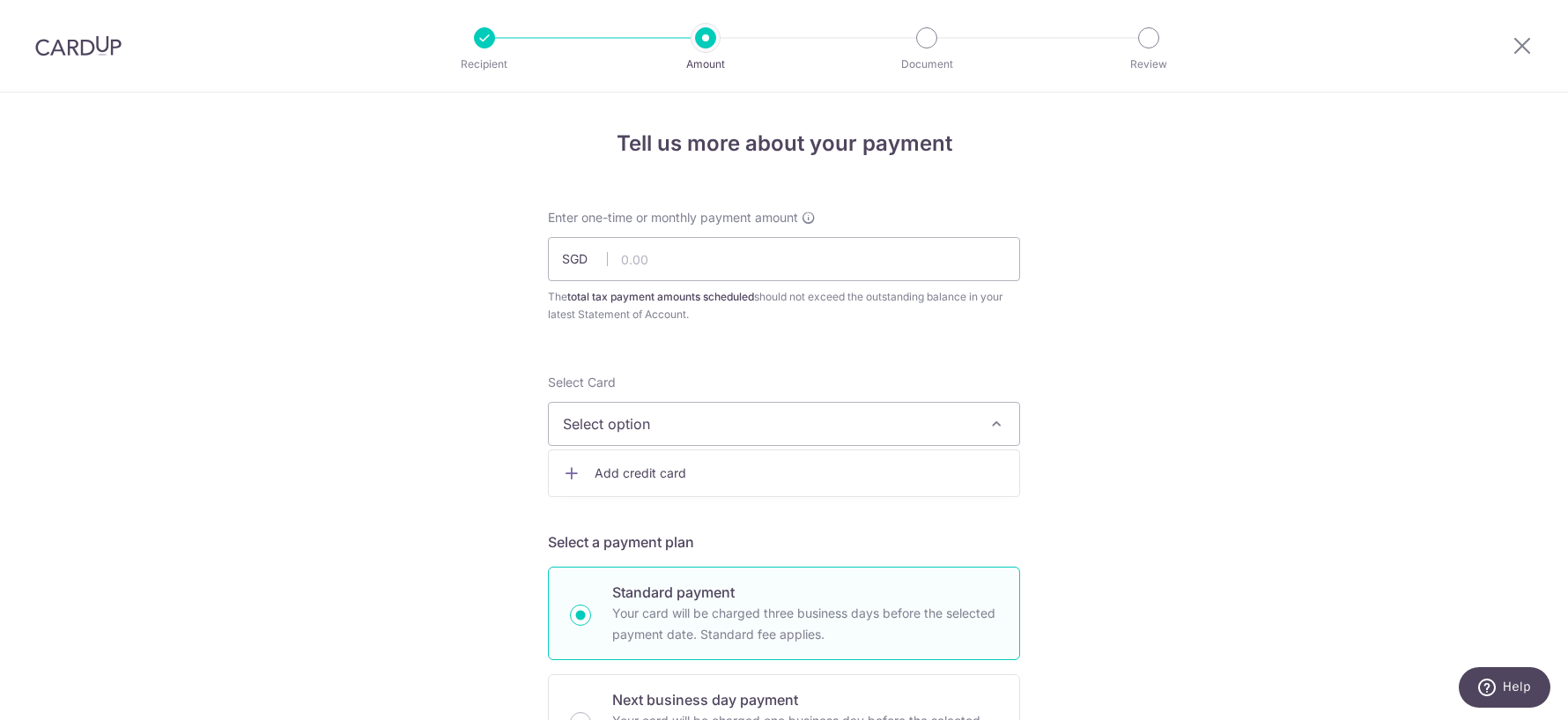 click on "Enter one-time or monthly payment amount
SGD
The  total tax payment amounts scheduled  should not exceed the outstanding balance in your latest Statement of Account.
Select Card
Select option
Add credit card
Secure 256-bit SSL
Text
New card details
Card
Secure 256-bit SSL" at bounding box center (784, 1103) 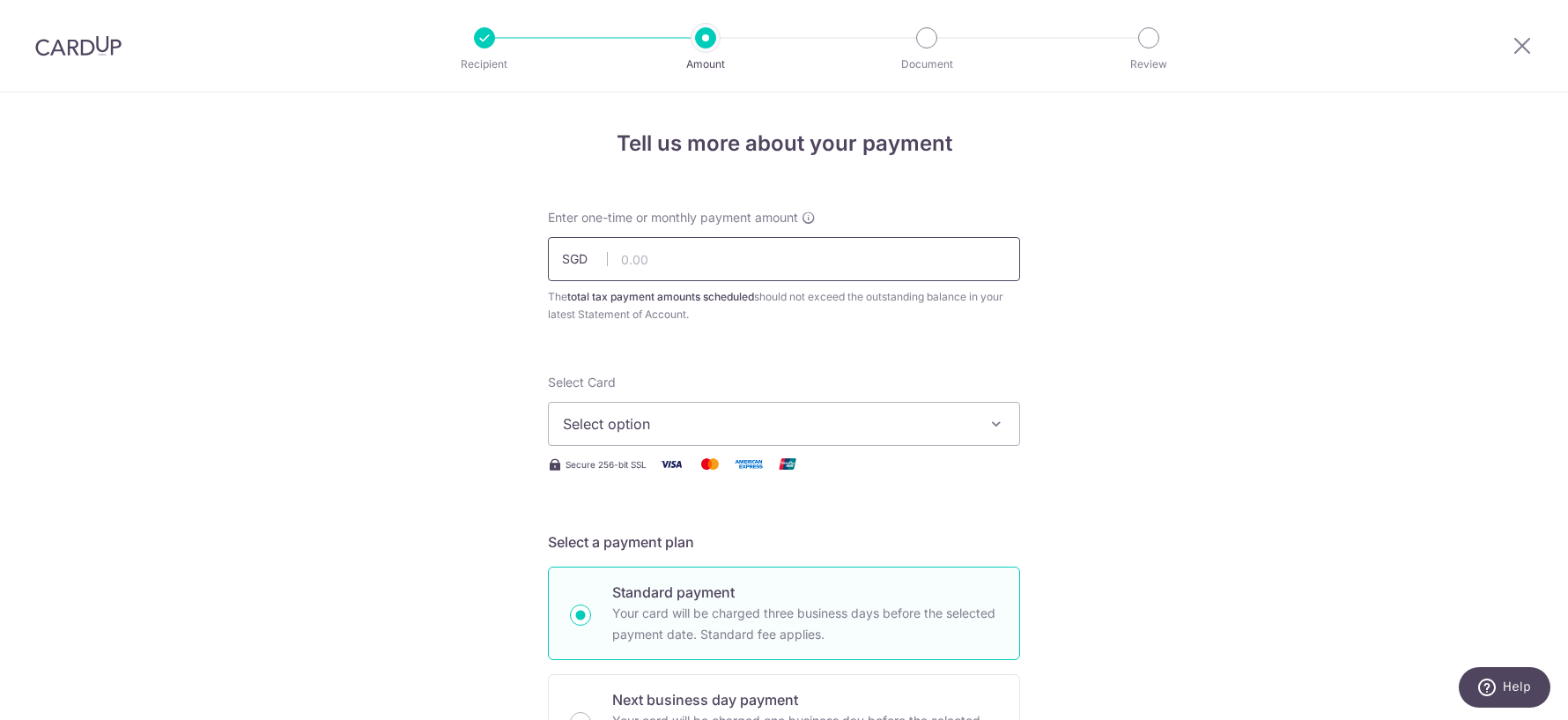 click at bounding box center [784, 259] 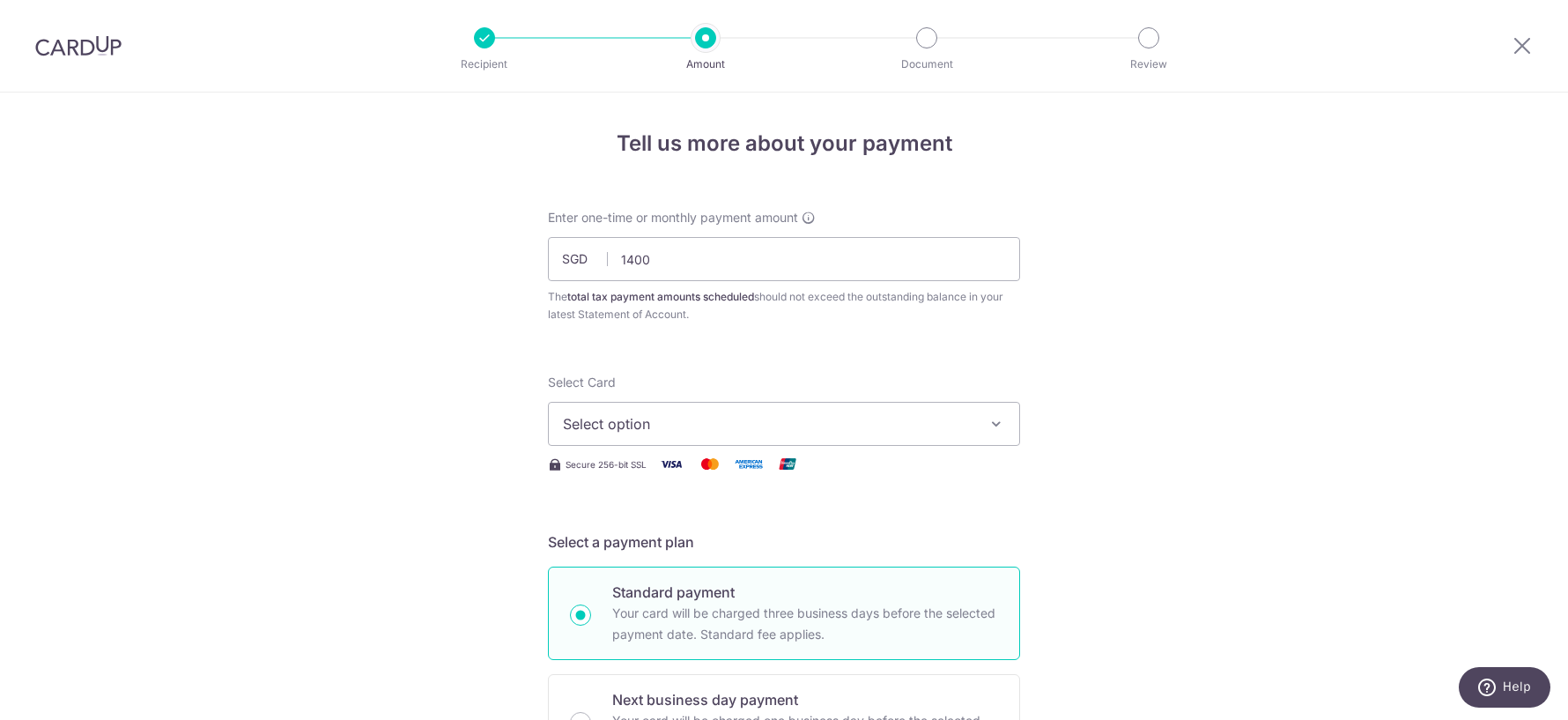 type on "1,400.00" 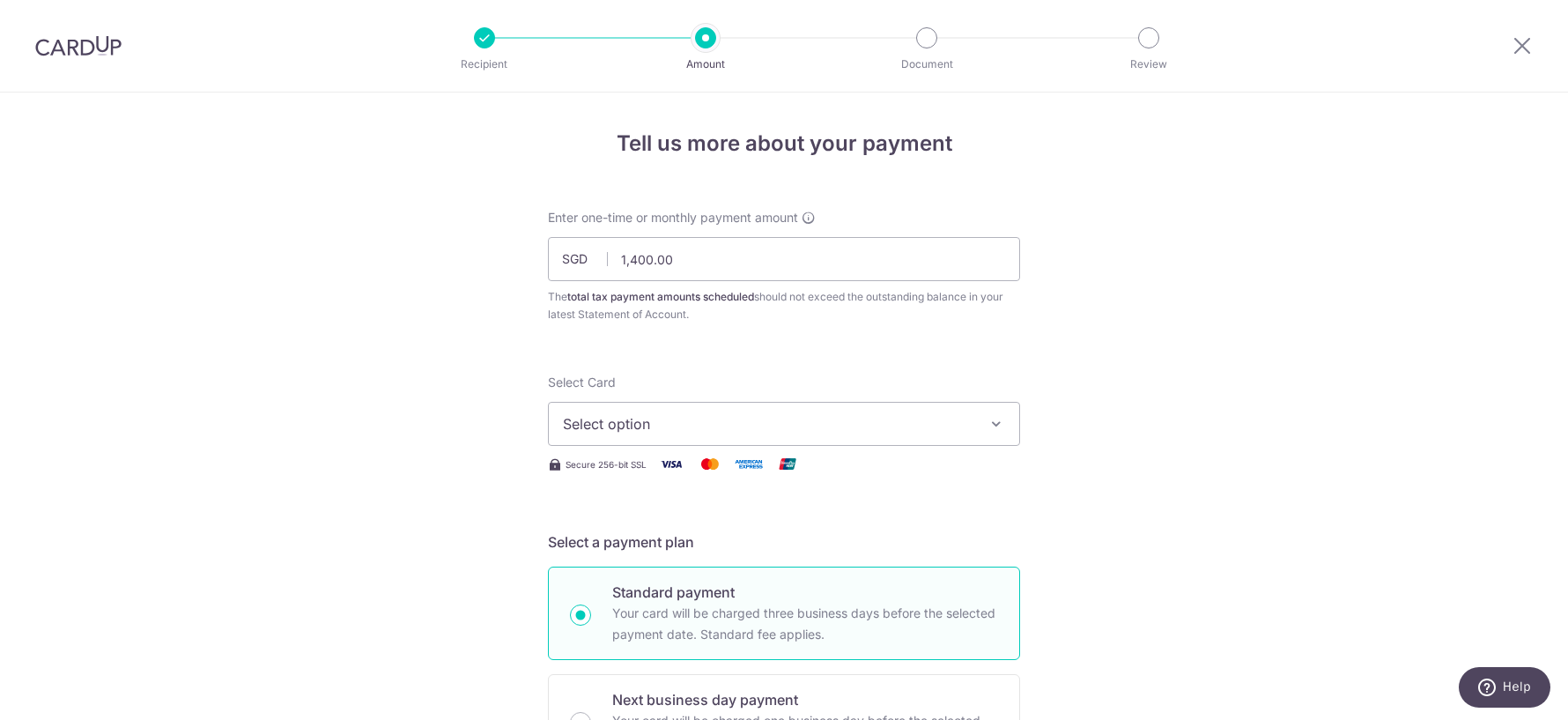 click on "Tell us more about your payment
Enter one-time or monthly payment amount
SGD
1,400.00
1400.00
The  total tax payment amounts scheduled  should not exceed the outstanding balance in your latest Statement of Account.
Select Card
Select option
Add credit card
Secure 256-bit SSL
Text
New card details
Card" at bounding box center [784, 1087] 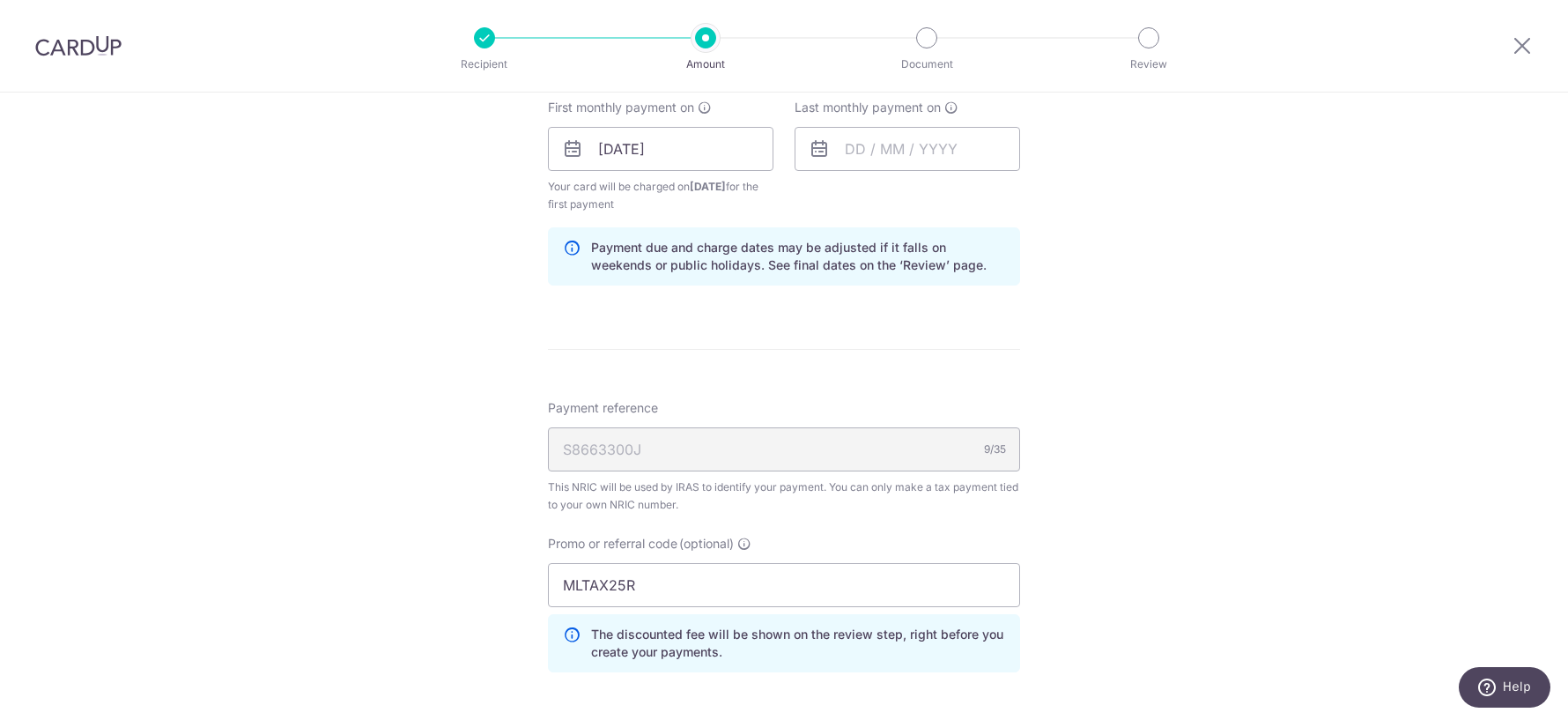 scroll, scrollTop: 1345, scrollLeft: 0, axis: vertical 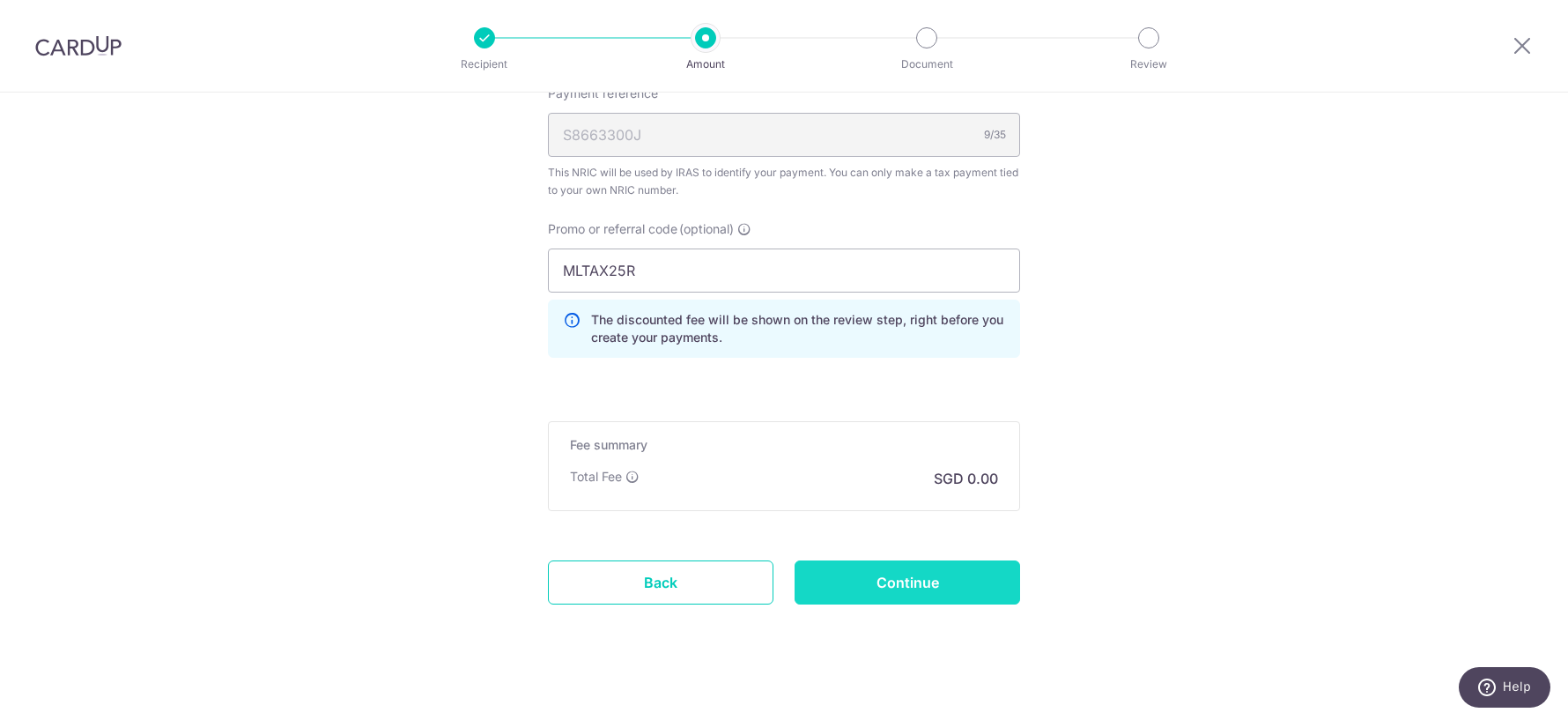 click on "Continue" at bounding box center [907, 583] 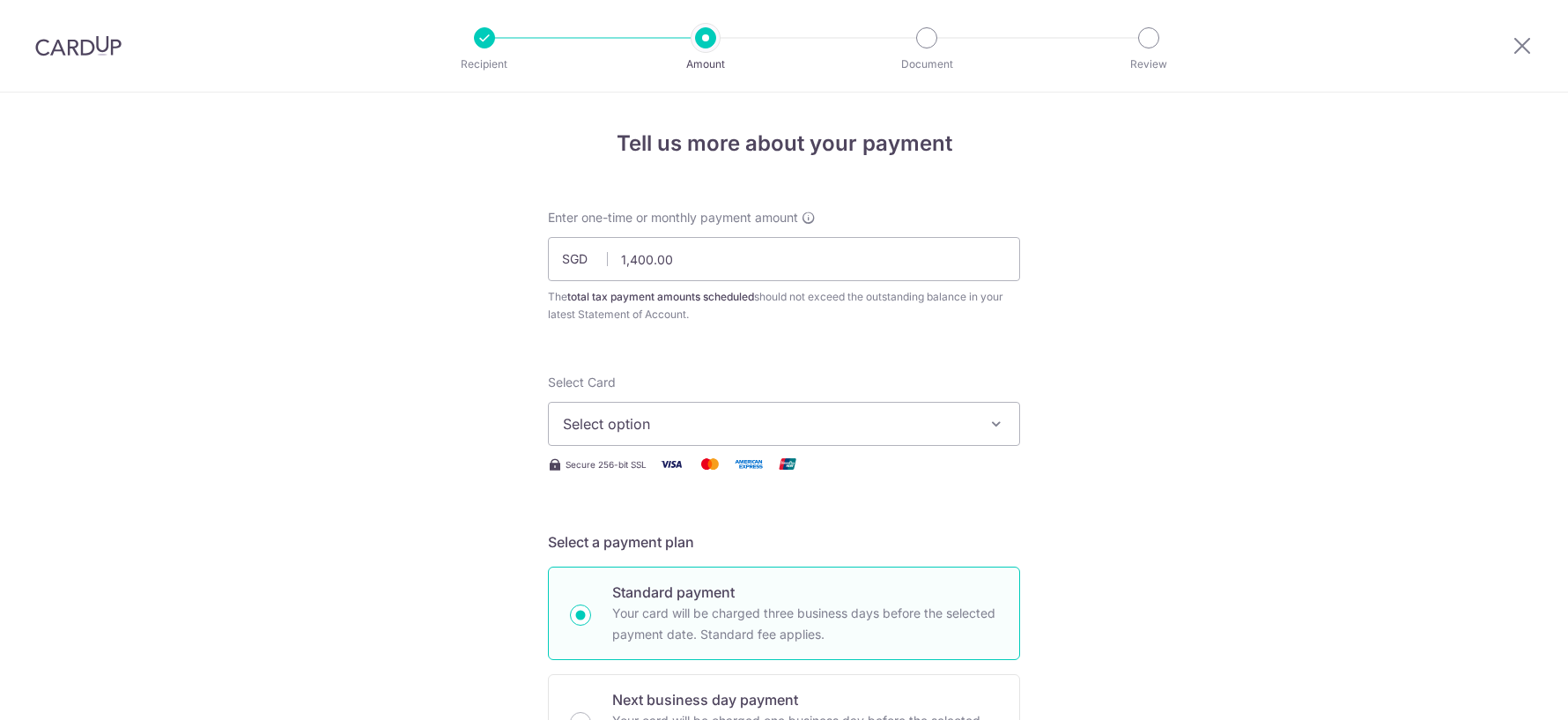scroll, scrollTop: 0, scrollLeft: 0, axis: both 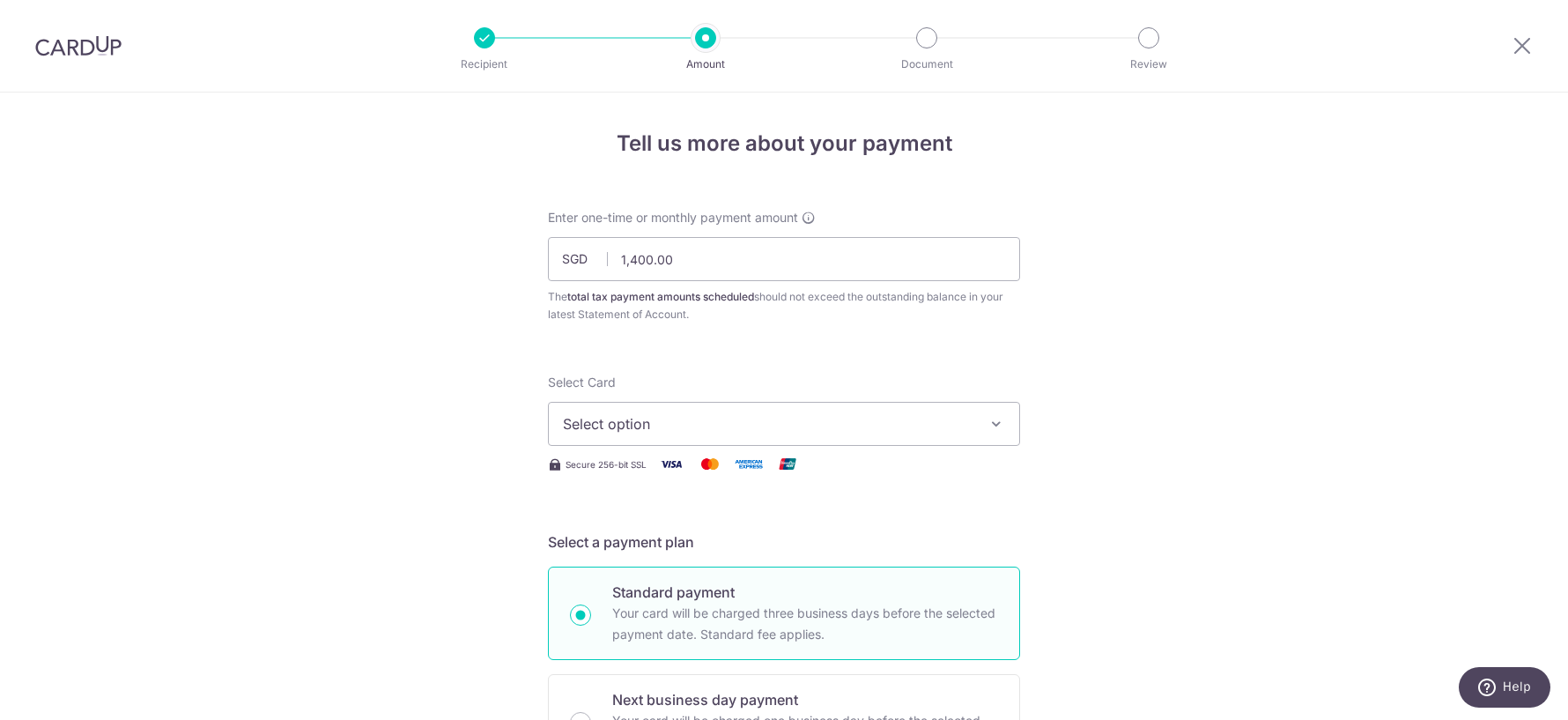 click at bounding box center [1522, 46] 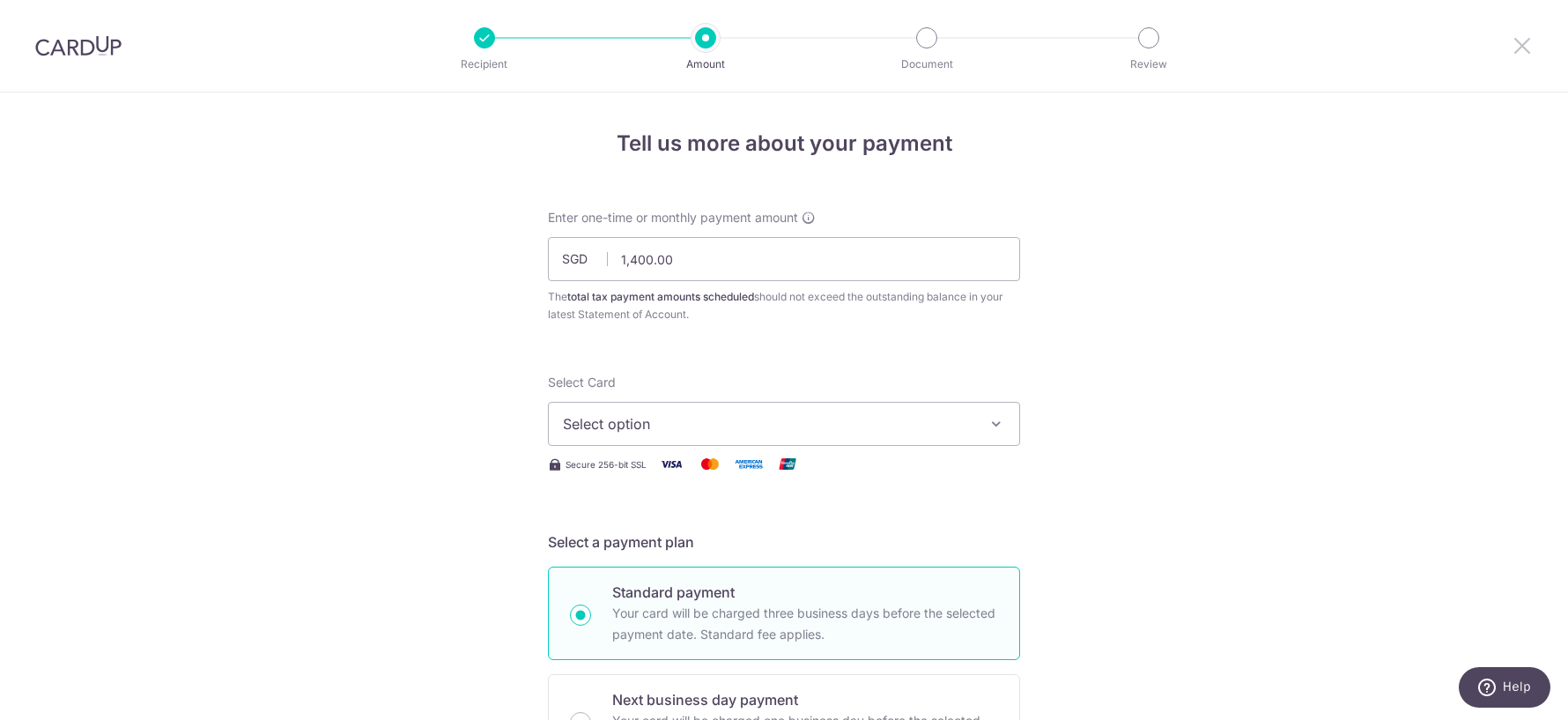 click at bounding box center [1522, 45] 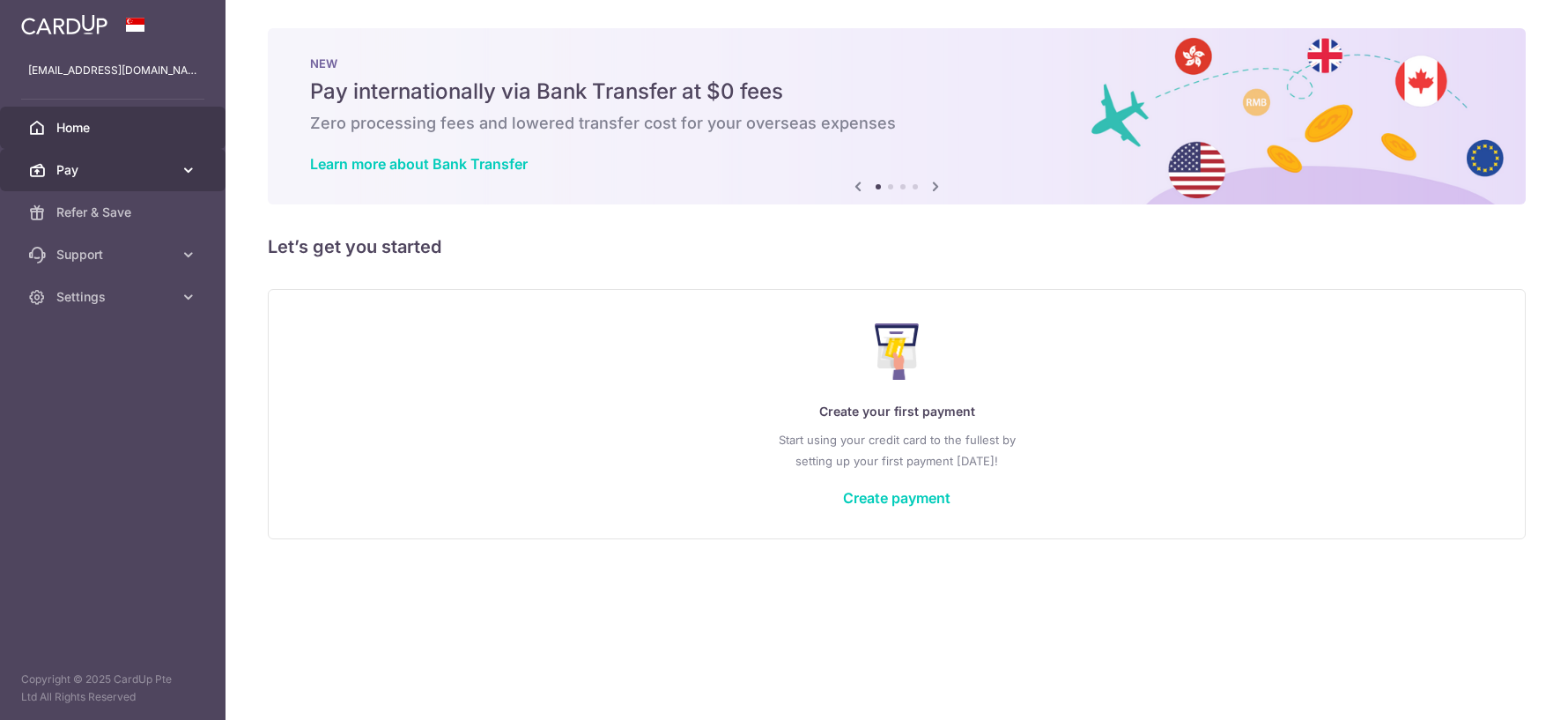 click on "Pay" at bounding box center [115, 170] 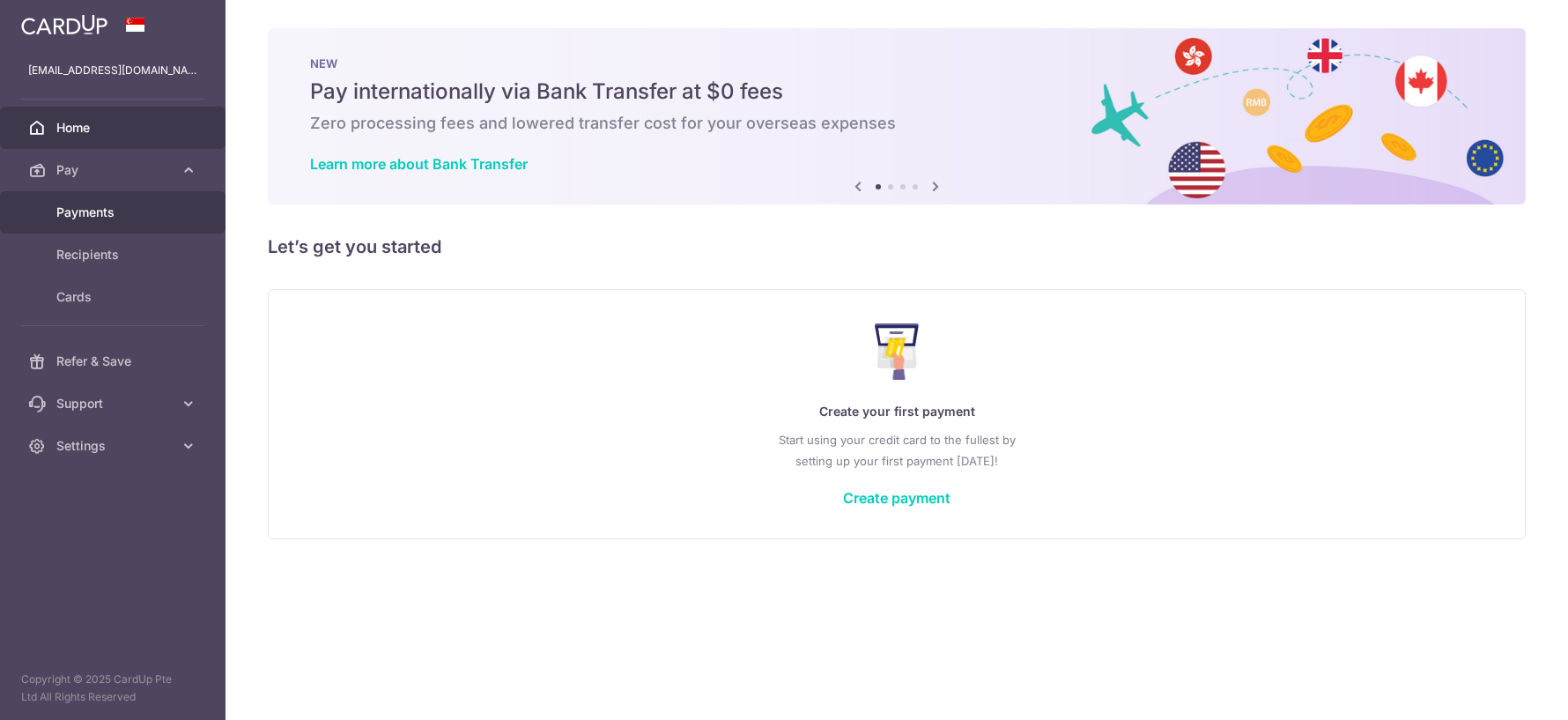 click on "Payments" at bounding box center (115, 212) 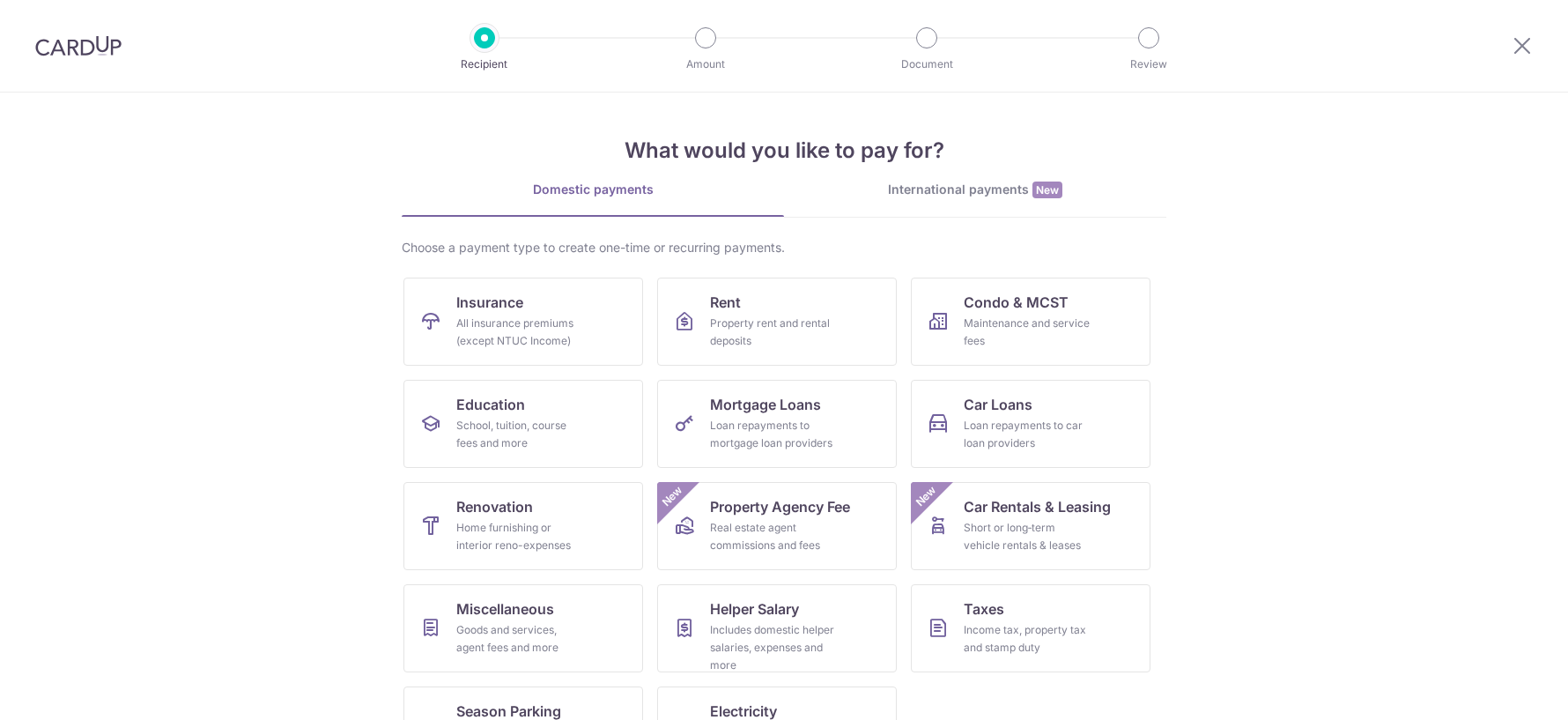 scroll, scrollTop: 0, scrollLeft: 0, axis: both 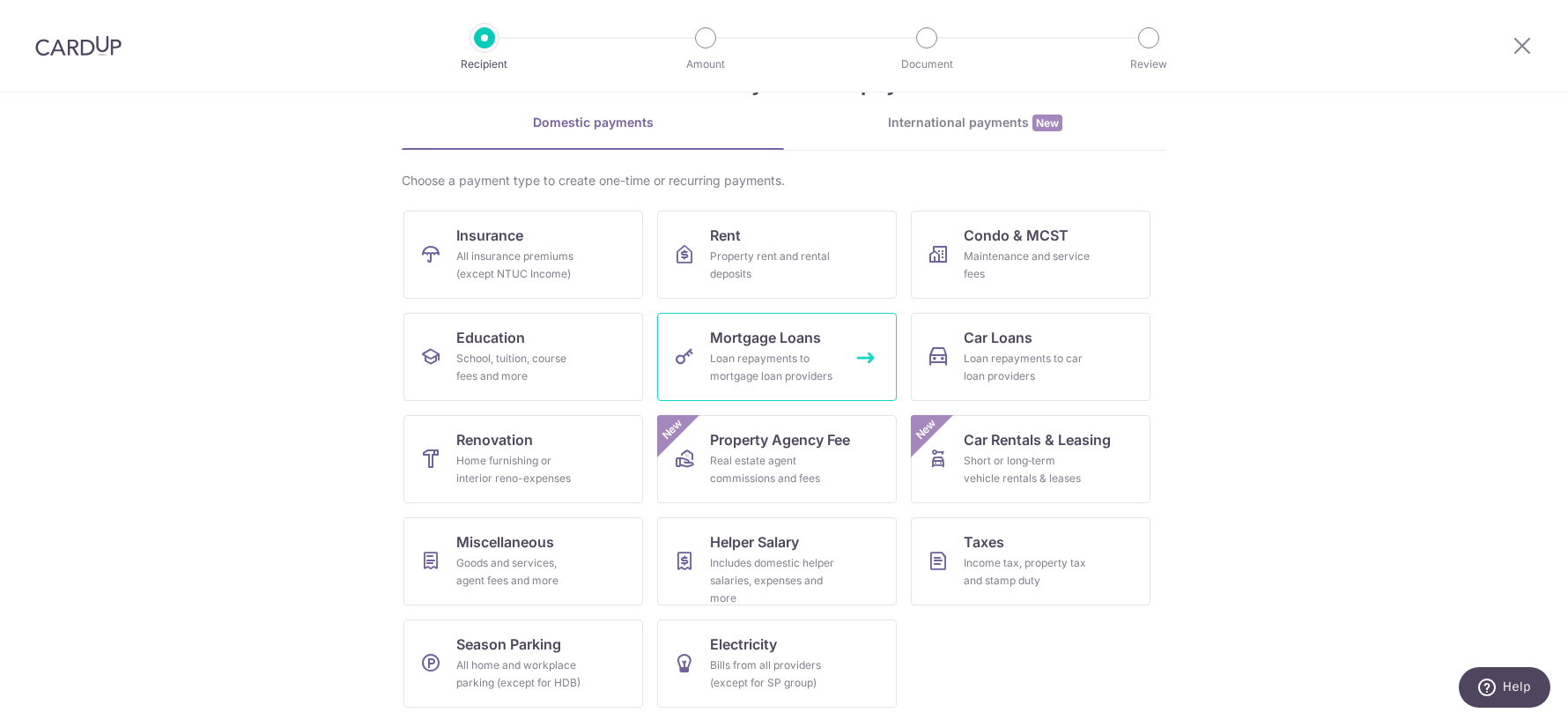 click on "Loan repayments to mortgage loan providers" at bounding box center (773, 367) 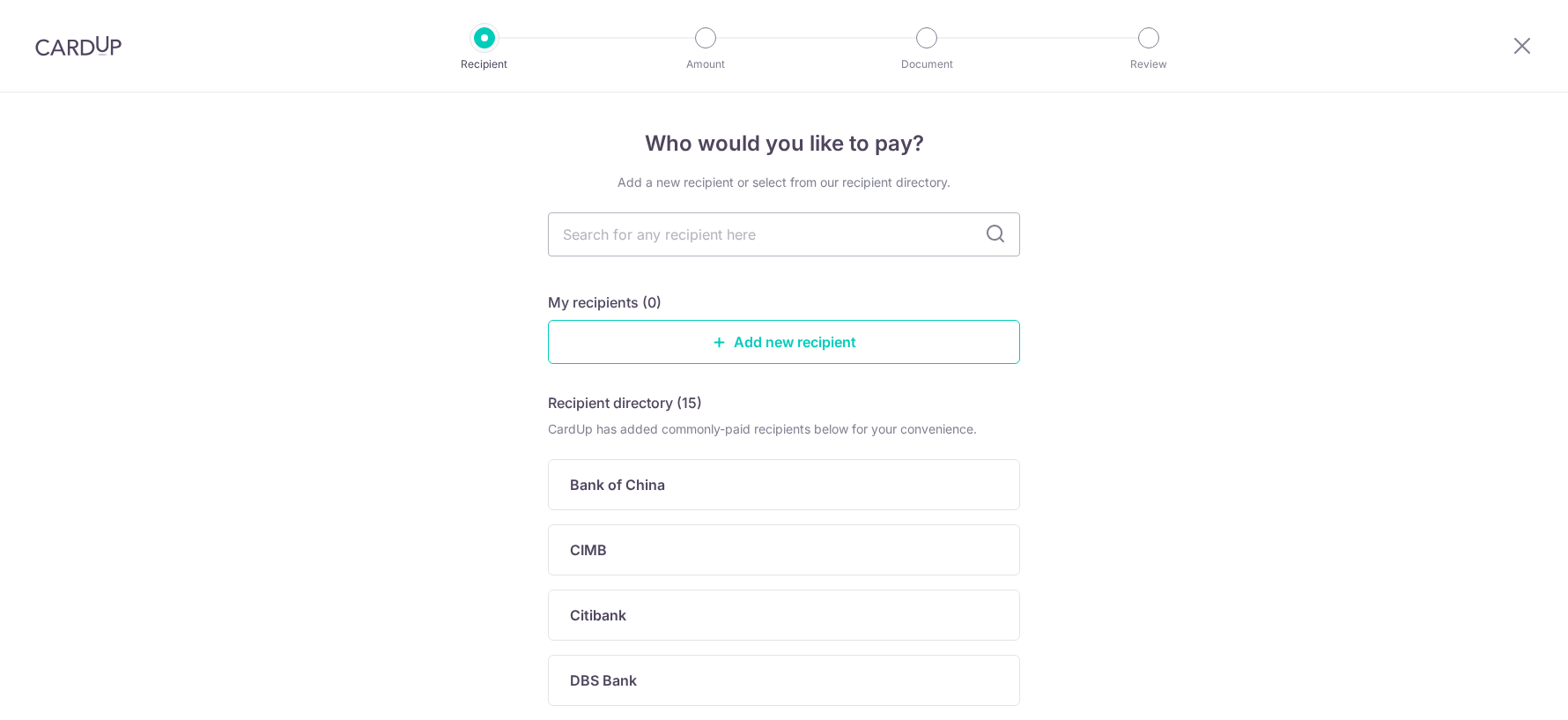 scroll, scrollTop: 0, scrollLeft: 0, axis: both 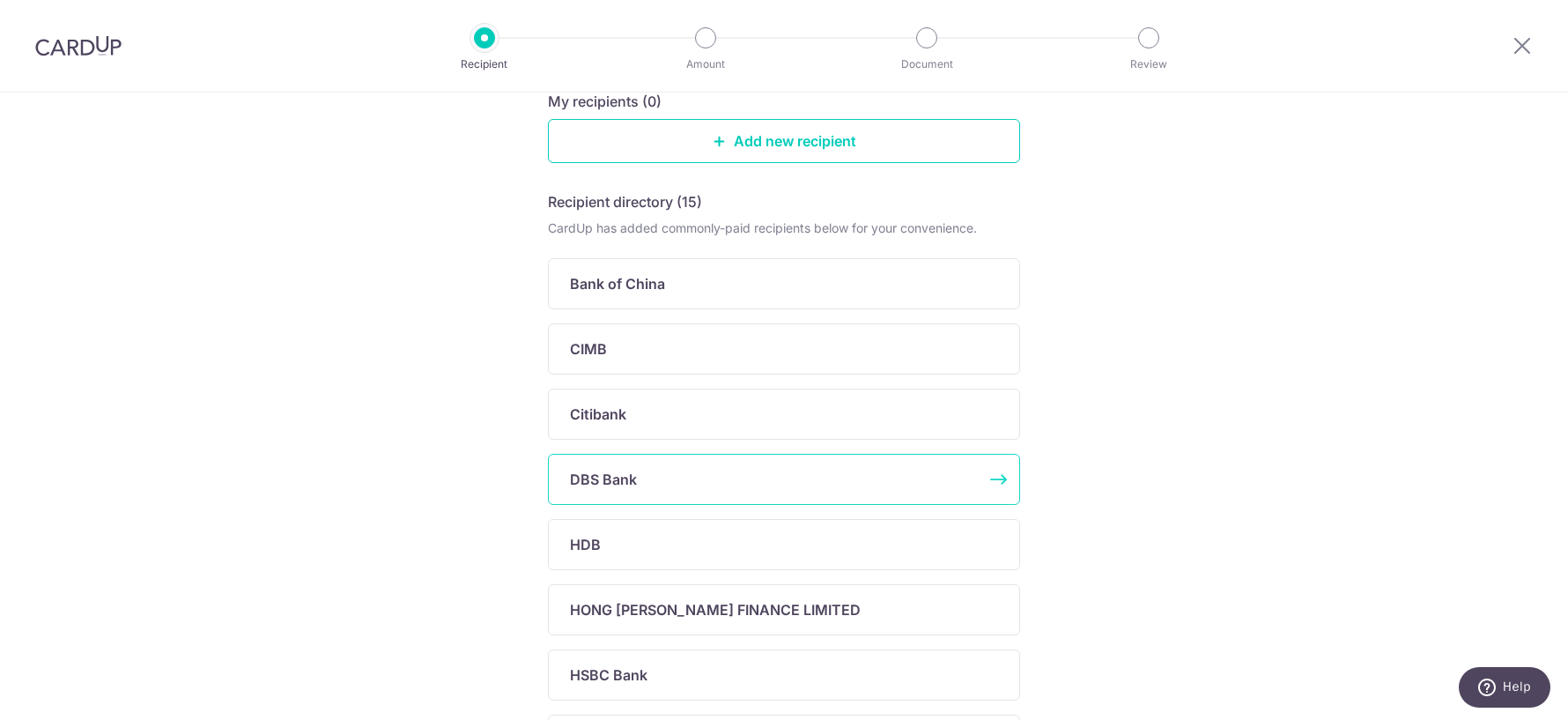 click on "DBS Bank" at bounding box center [773, 479] 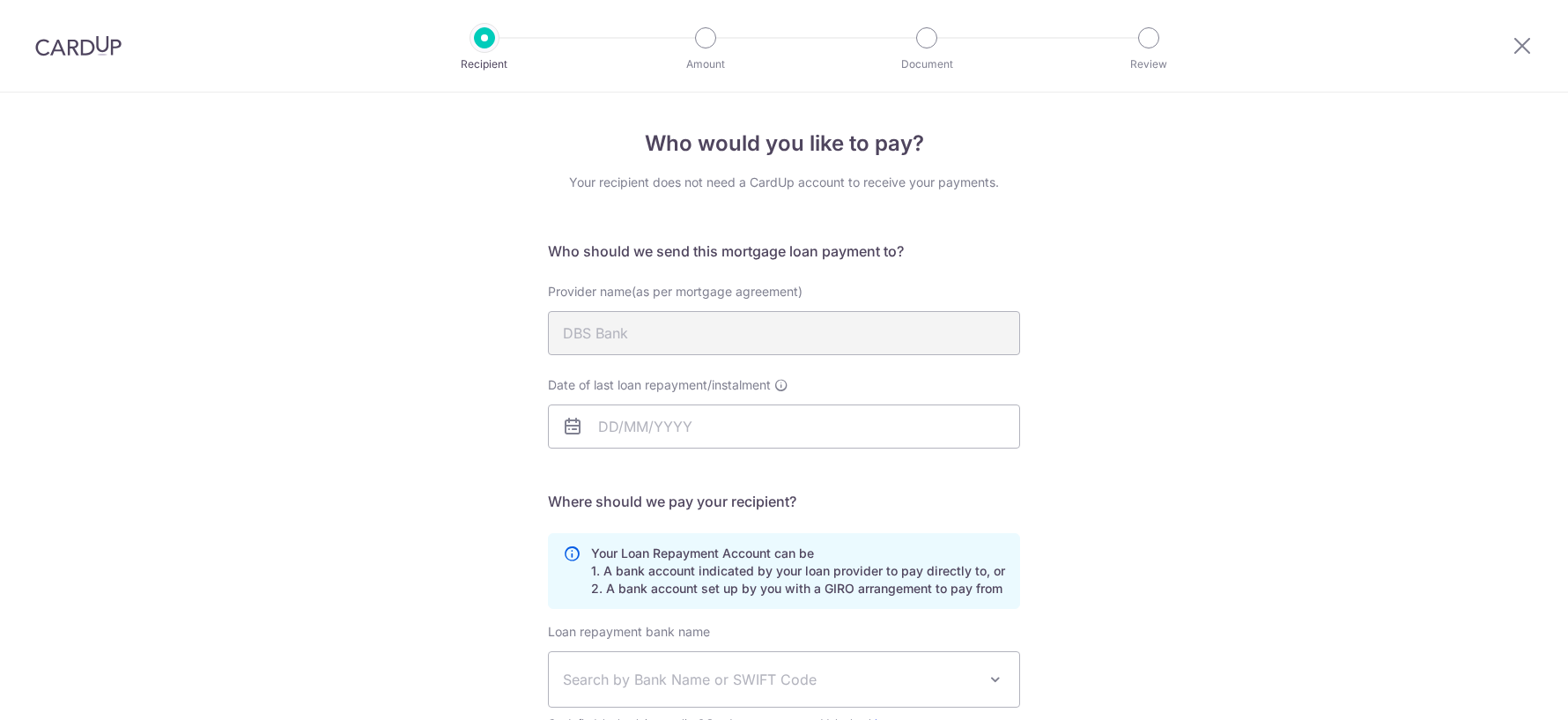scroll, scrollTop: 0, scrollLeft: 0, axis: both 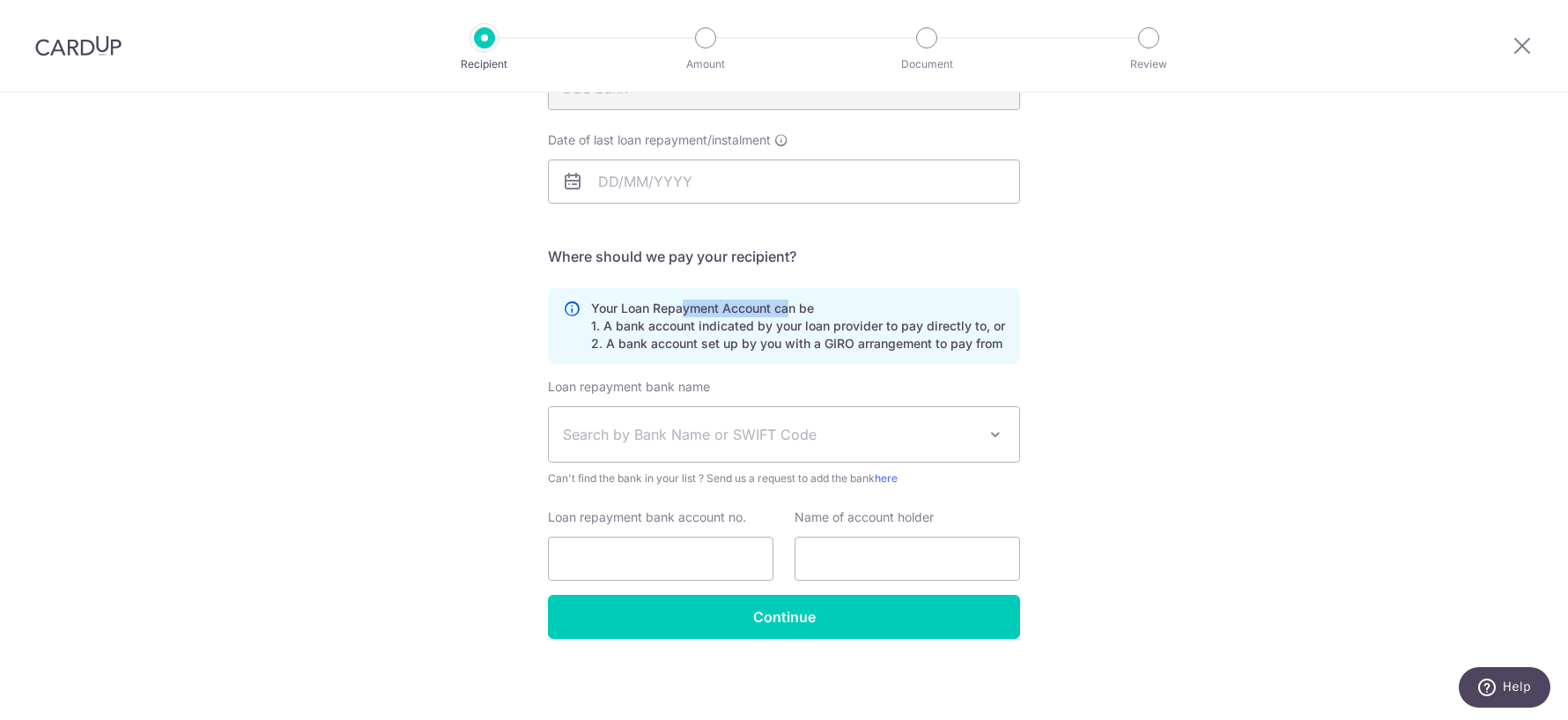 drag, startPoint x: 681, startPoint y: 316, endPoint x: 786, endPoint y: 314, distance: 105.01905 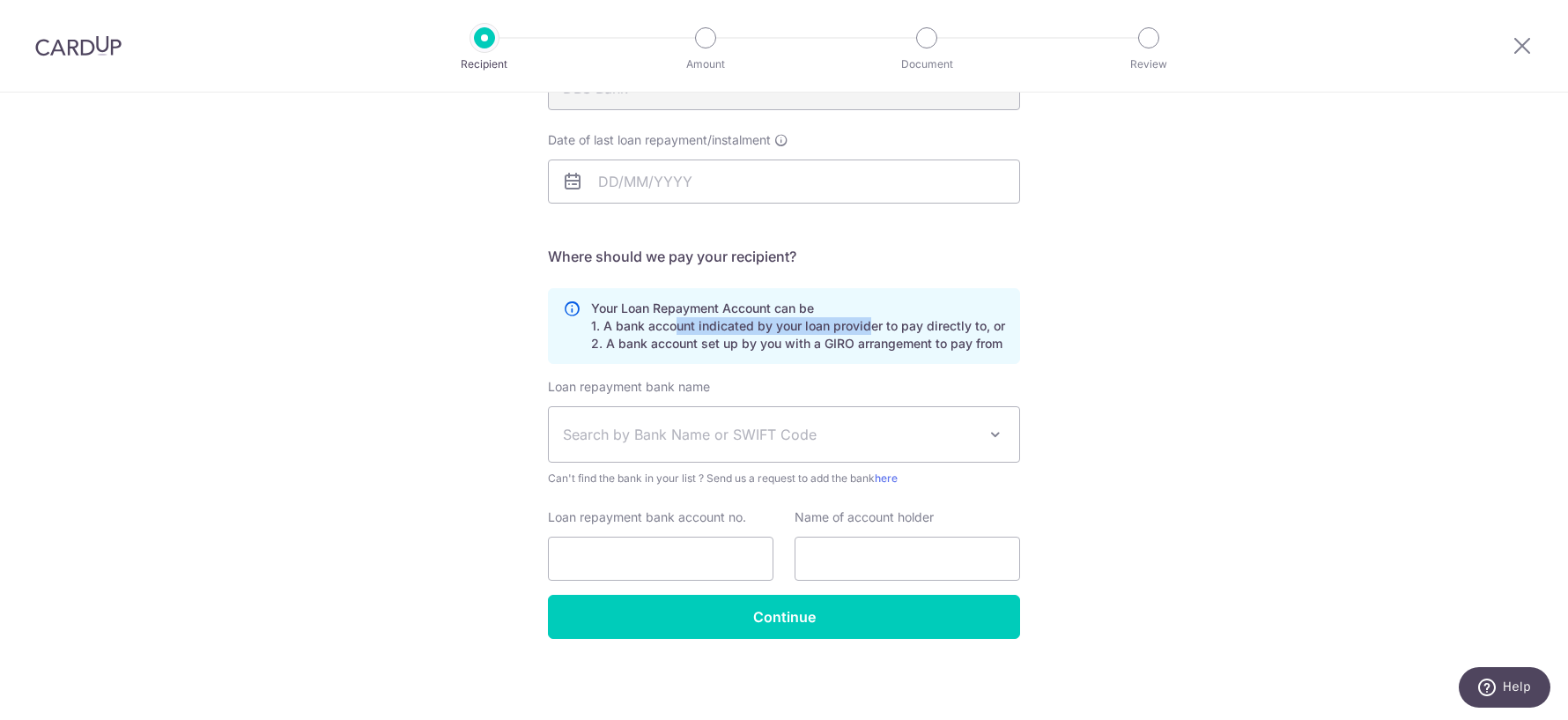 drag, startPoint x: 669, startPoint y: 330, endPoint x: 862, endPoint y: 325, distance: 193.06476 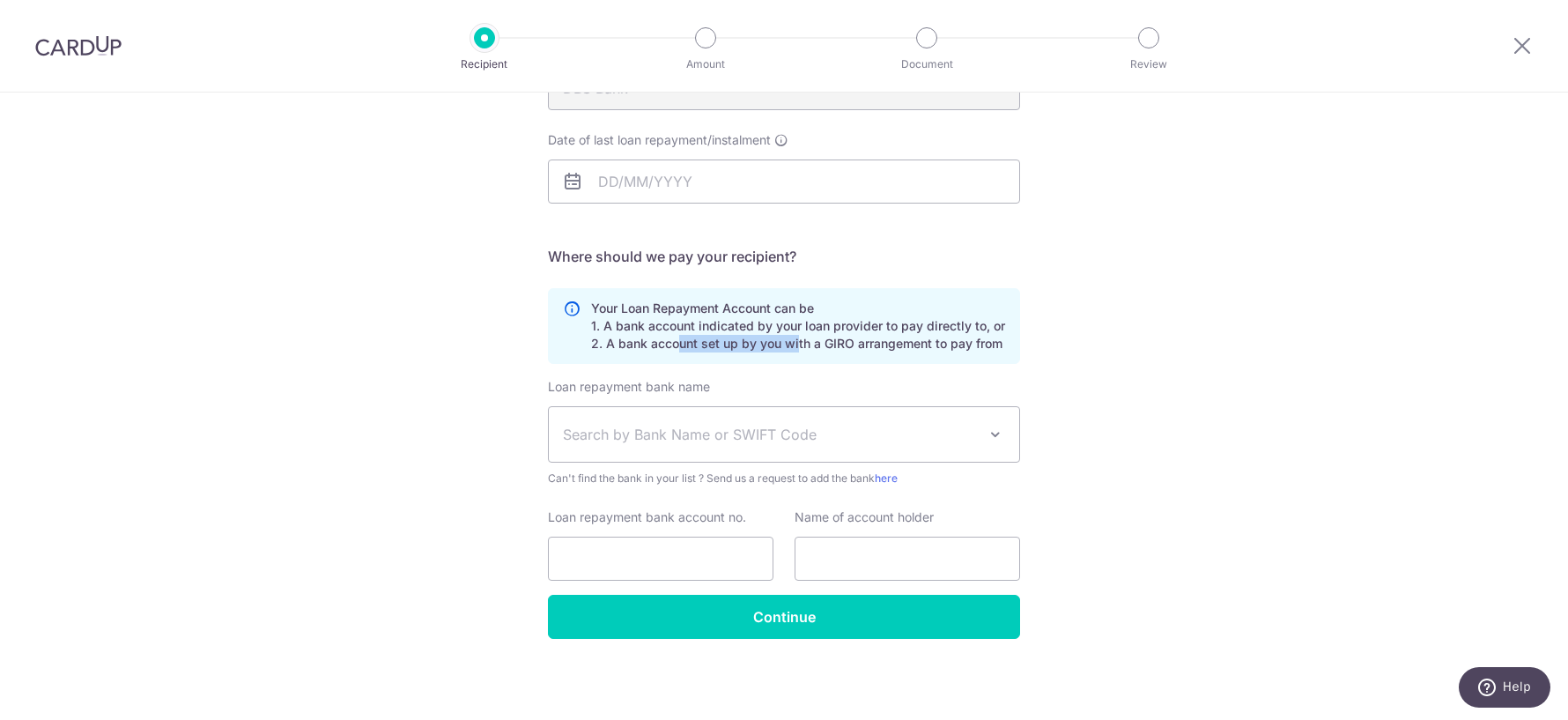 drag, startPoint x: 674, startPoint y: 344, endPoint x: 793, endPoint y: 345, distance: 119.0042 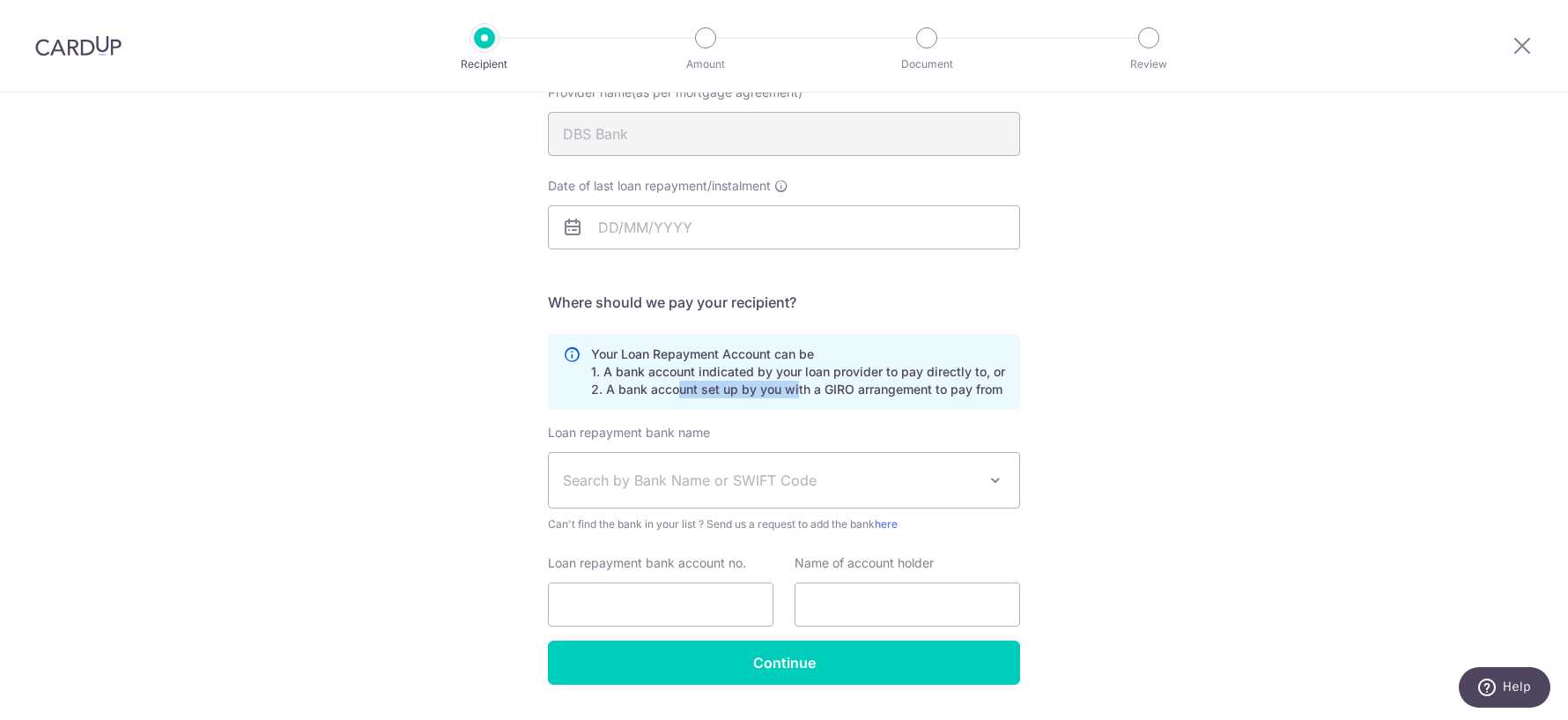 scroll, scrollTop: 245, scrollLeft: 0, axis: vertical 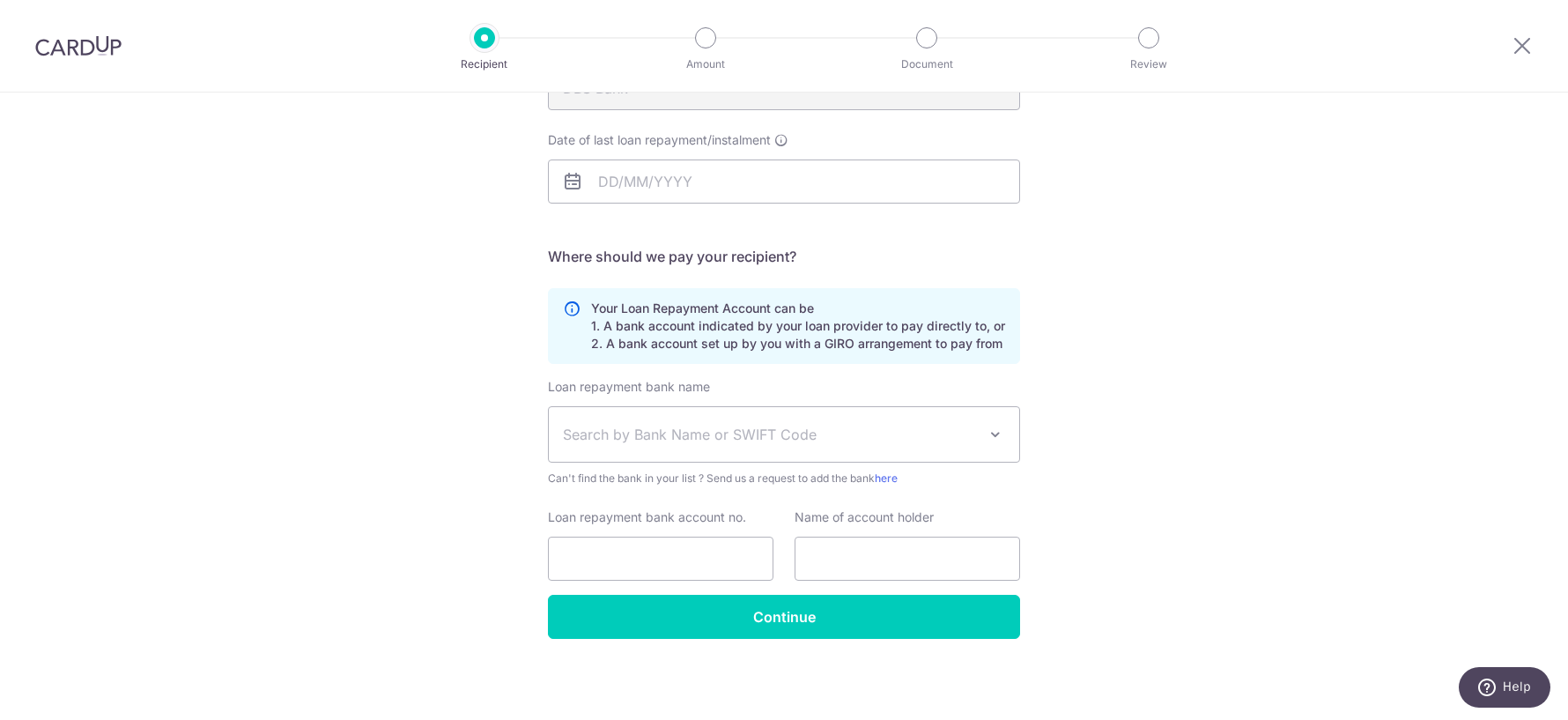 click on "Search by Bank Name or SWIFT Code" at bounding box center (770, 434) 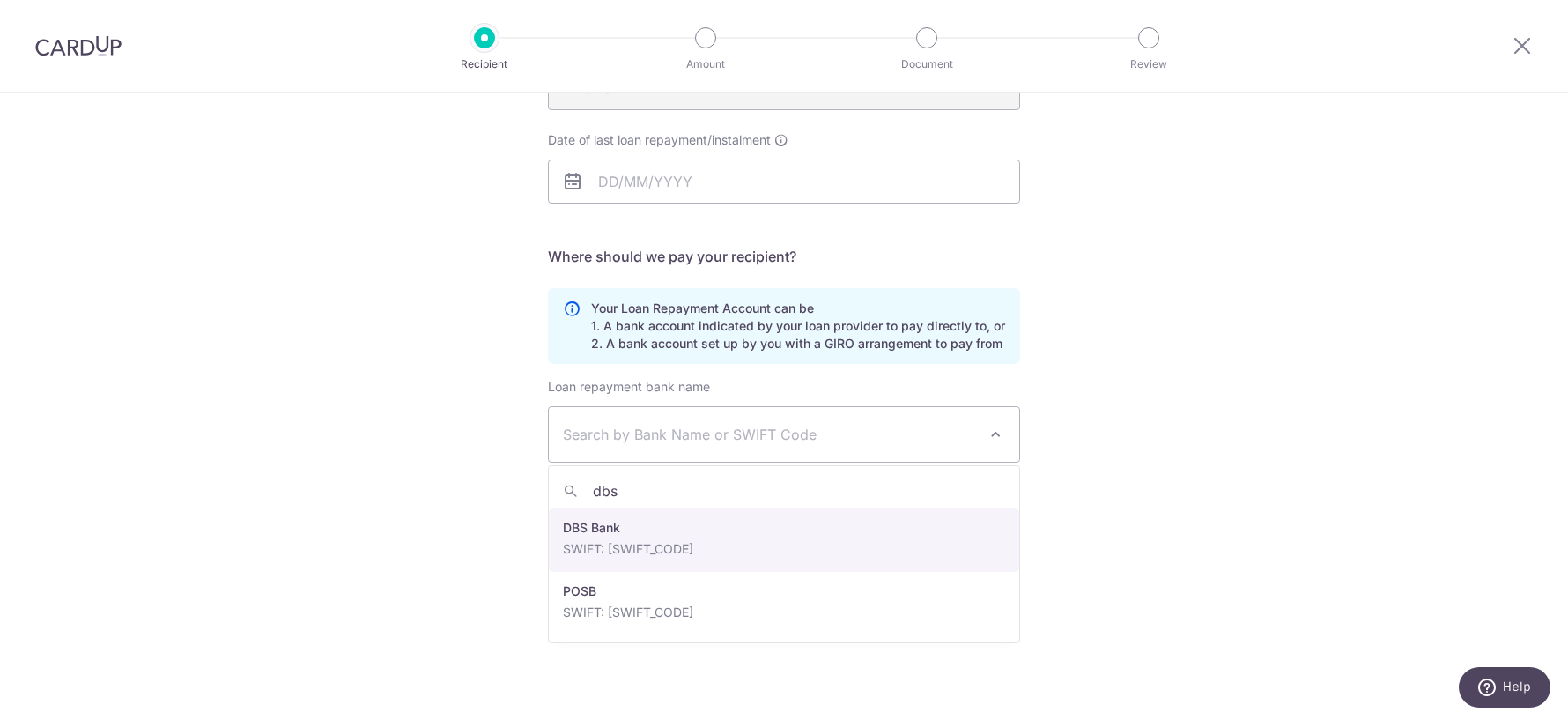 type on "dbs" 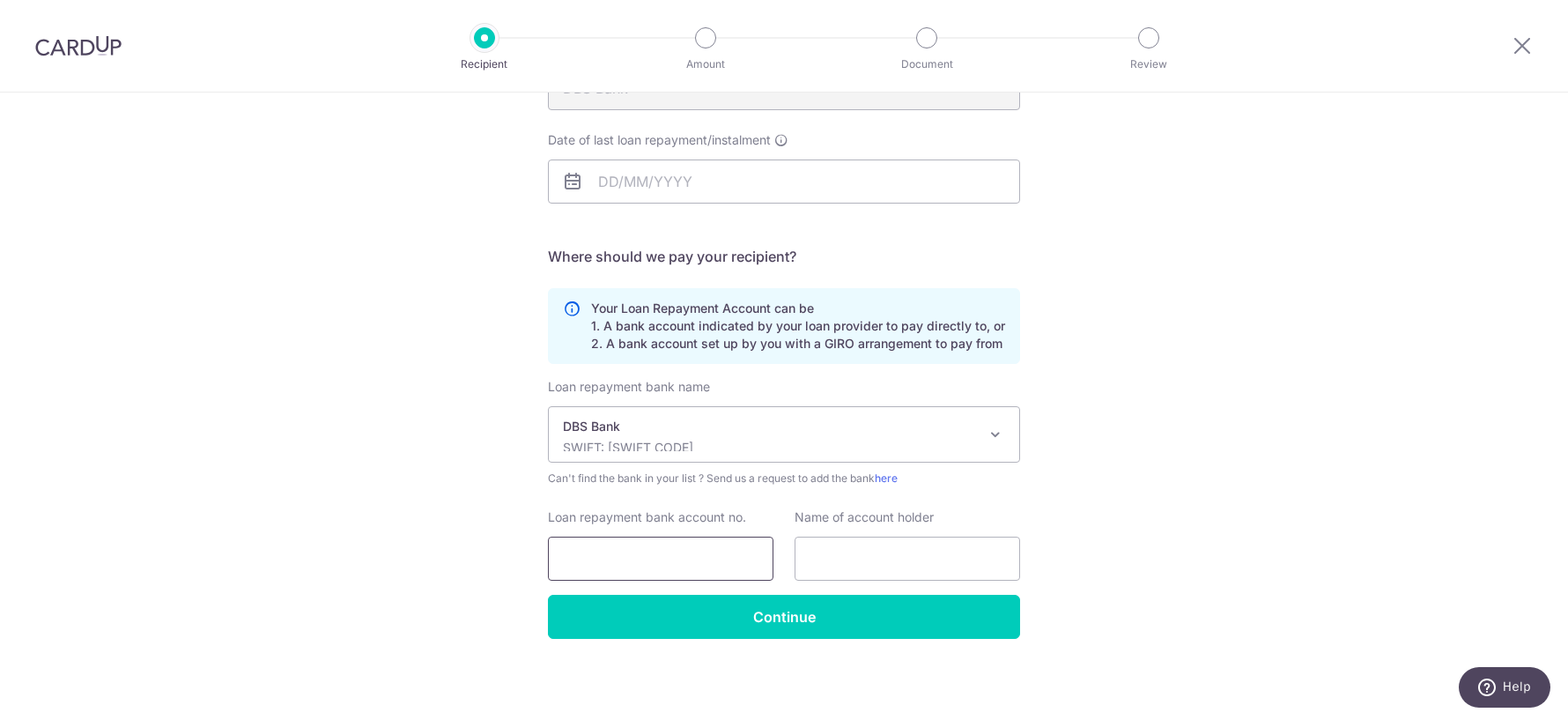 click on "Loan repayment bank account no." at bounding box center [661, 559] 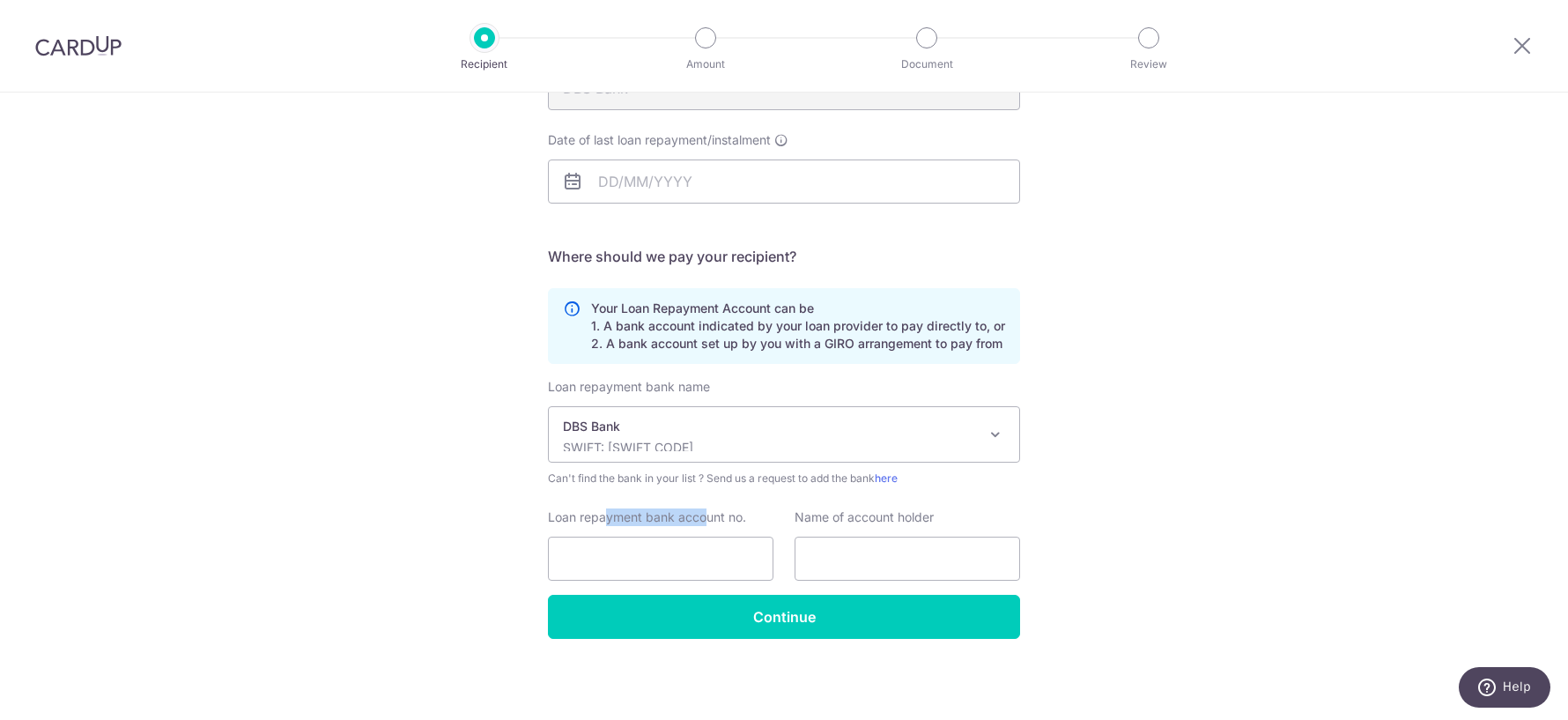 drag, startPoint x: 606, startPoint y: 521, endPoint x: 707, endPoint y: 514, distance: 101.24228 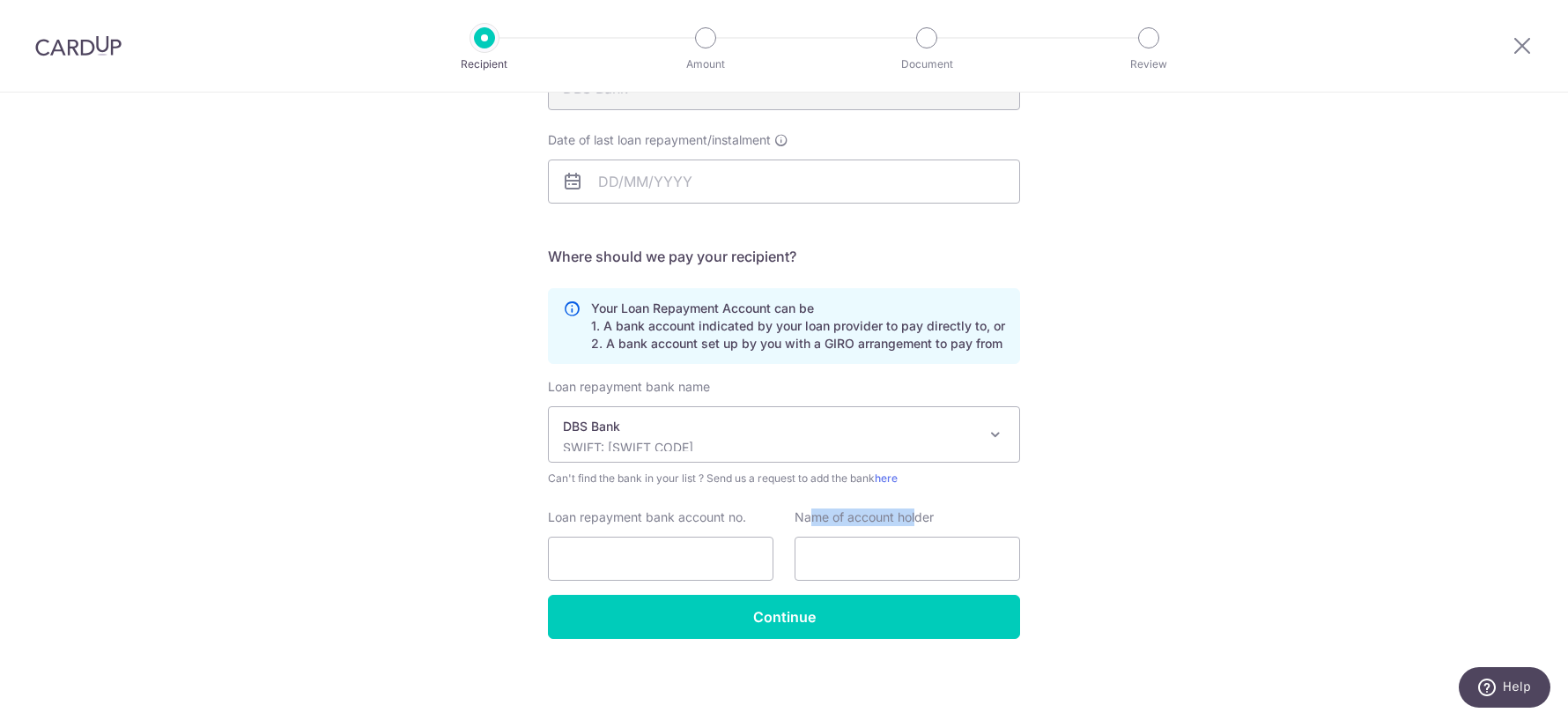 drag, startPoint x: 814, startPoint y: 518, endPoint x: 919, endPoint y: 520, distance: 105.01905 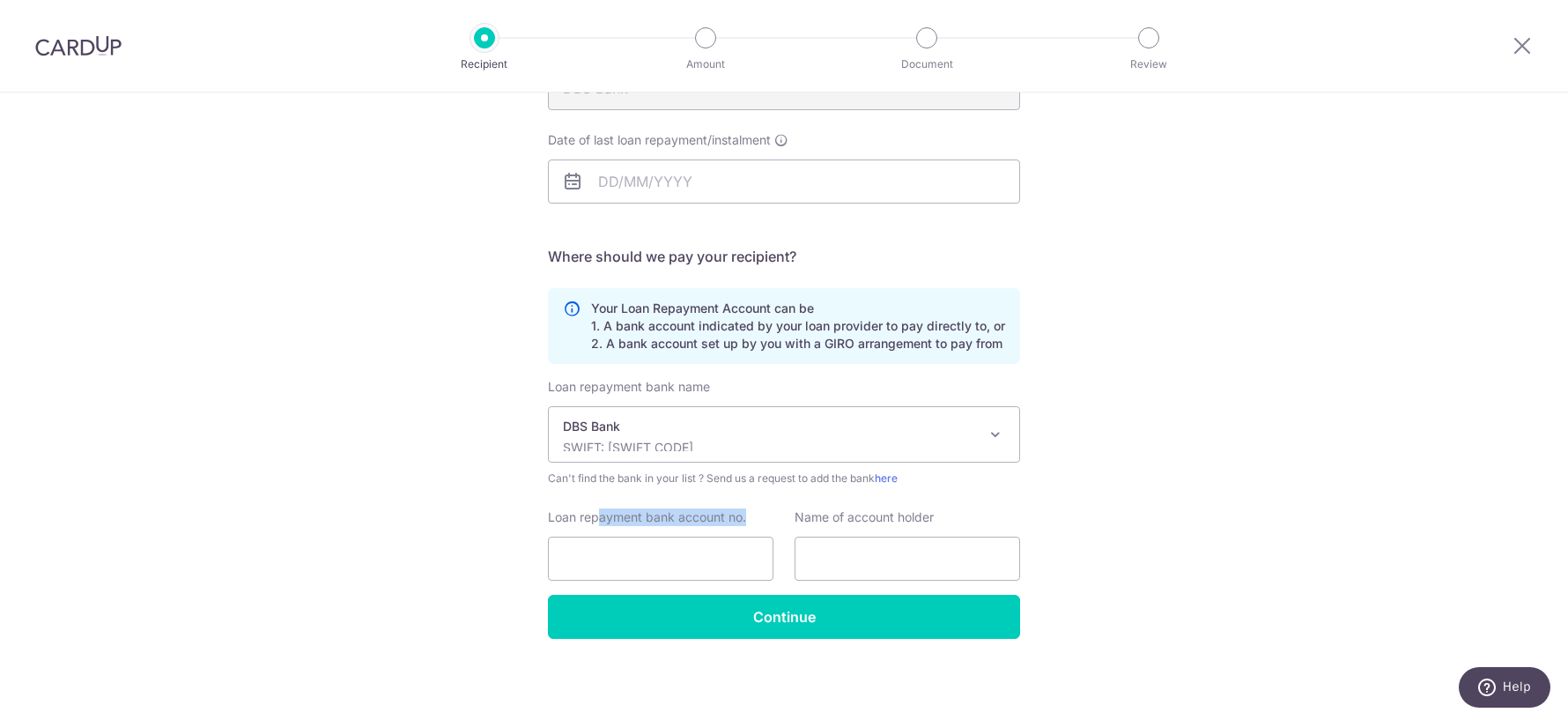 drag, startPoint x: 603, startPoint y: 513, endPoint x: 751, endPoint y: 523, distance: 148.3375 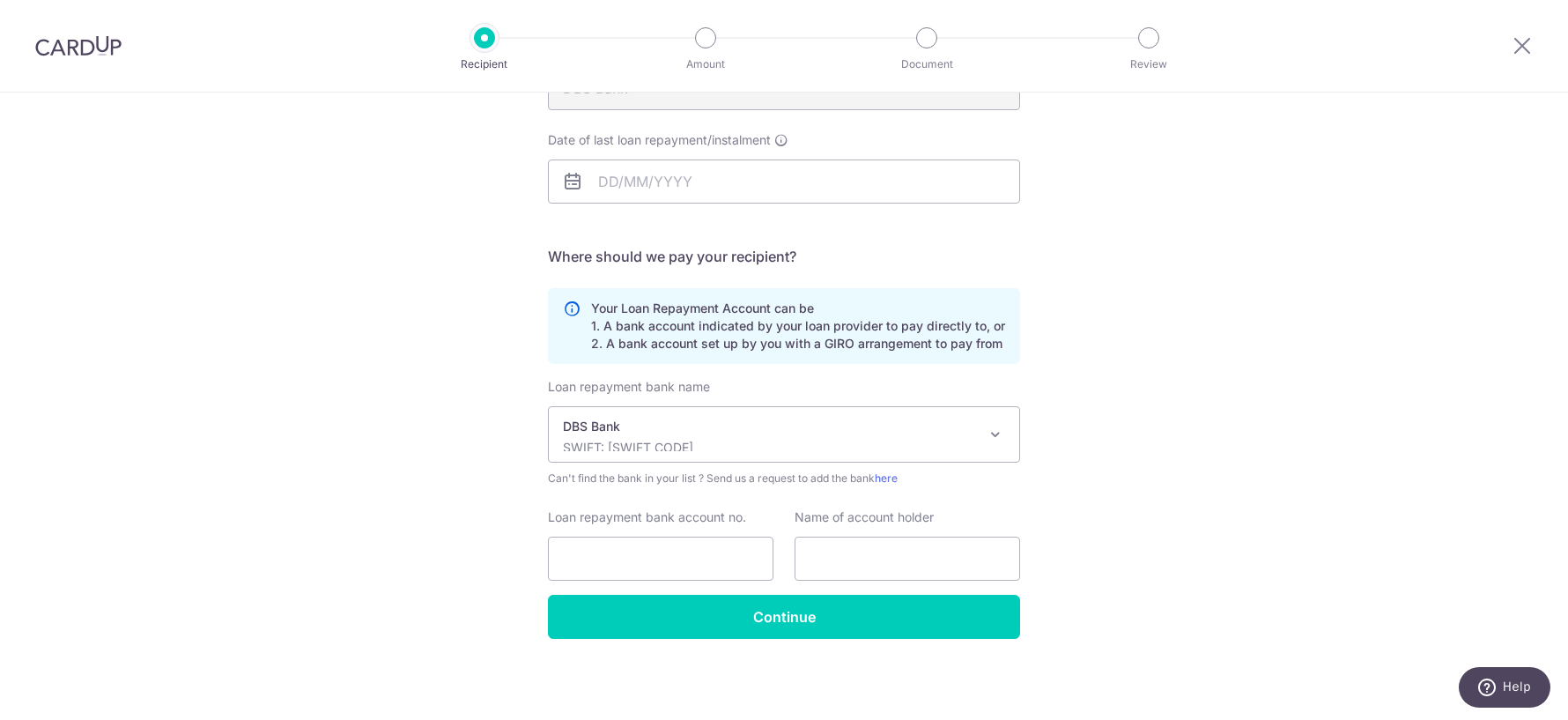 click on "Loan repayment bank account no." at bounding box center (661, 545) 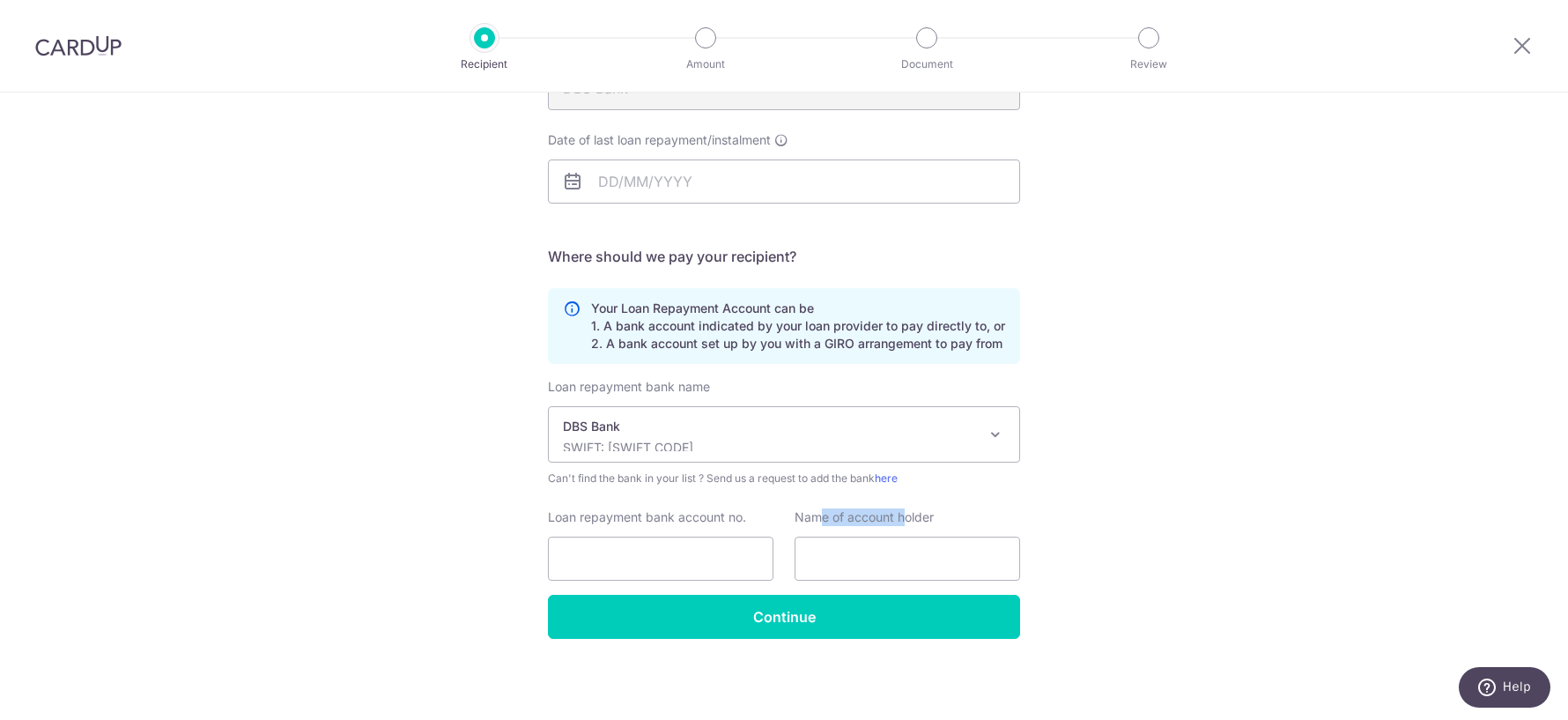 drag, startPoint x: 820, startPoint y: 516, endPoint x: 906, endPoint y: 516, distance: 86 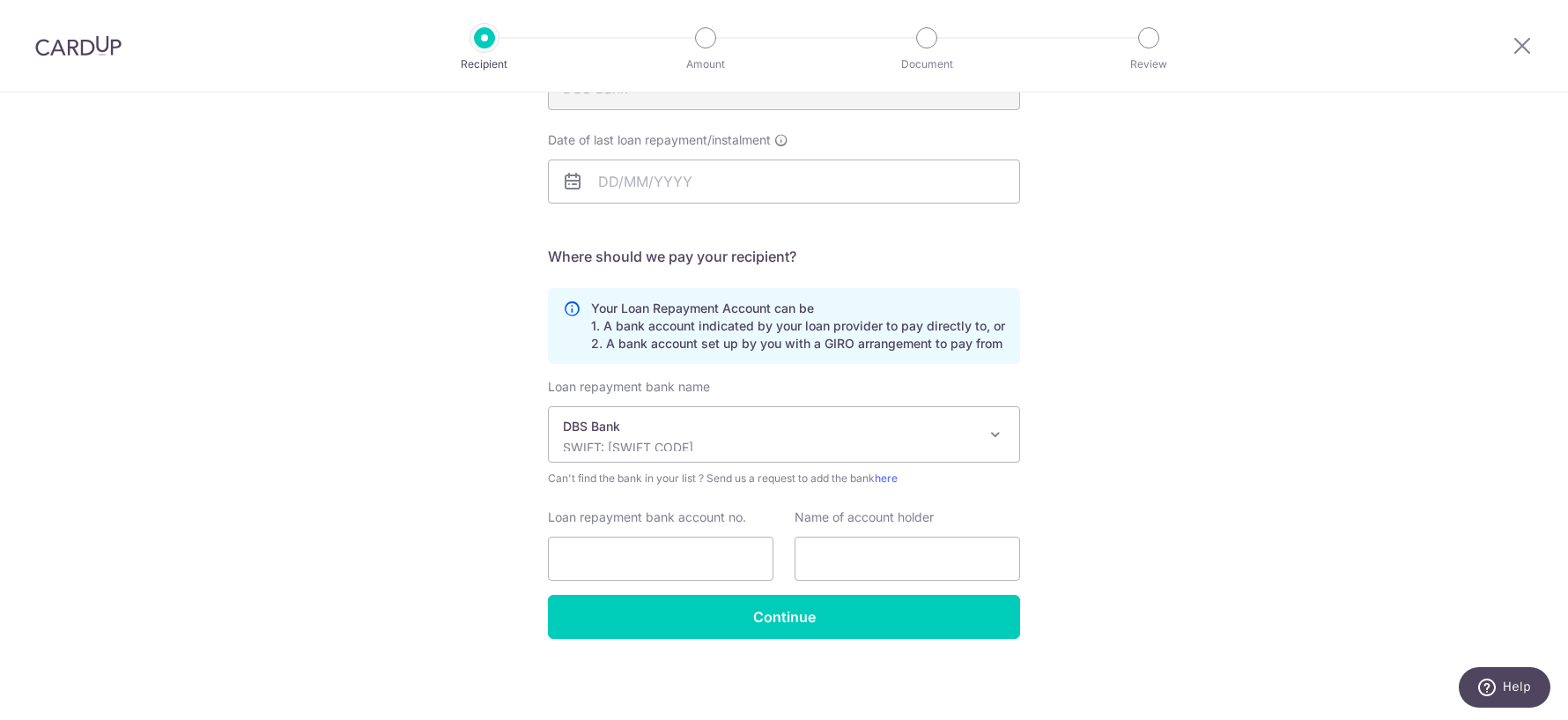 click on "Who would you like to pay?
Your recipient does not need a CardUp account to receive your payments.
Who should we send this mortgage loan payment to?
Provider name(as per mortgage agreement)
DBS Bank
Date of last loan repayment/instalment
translation missing: en.no key
URL
Telephone" at bounding box center (784, 285) 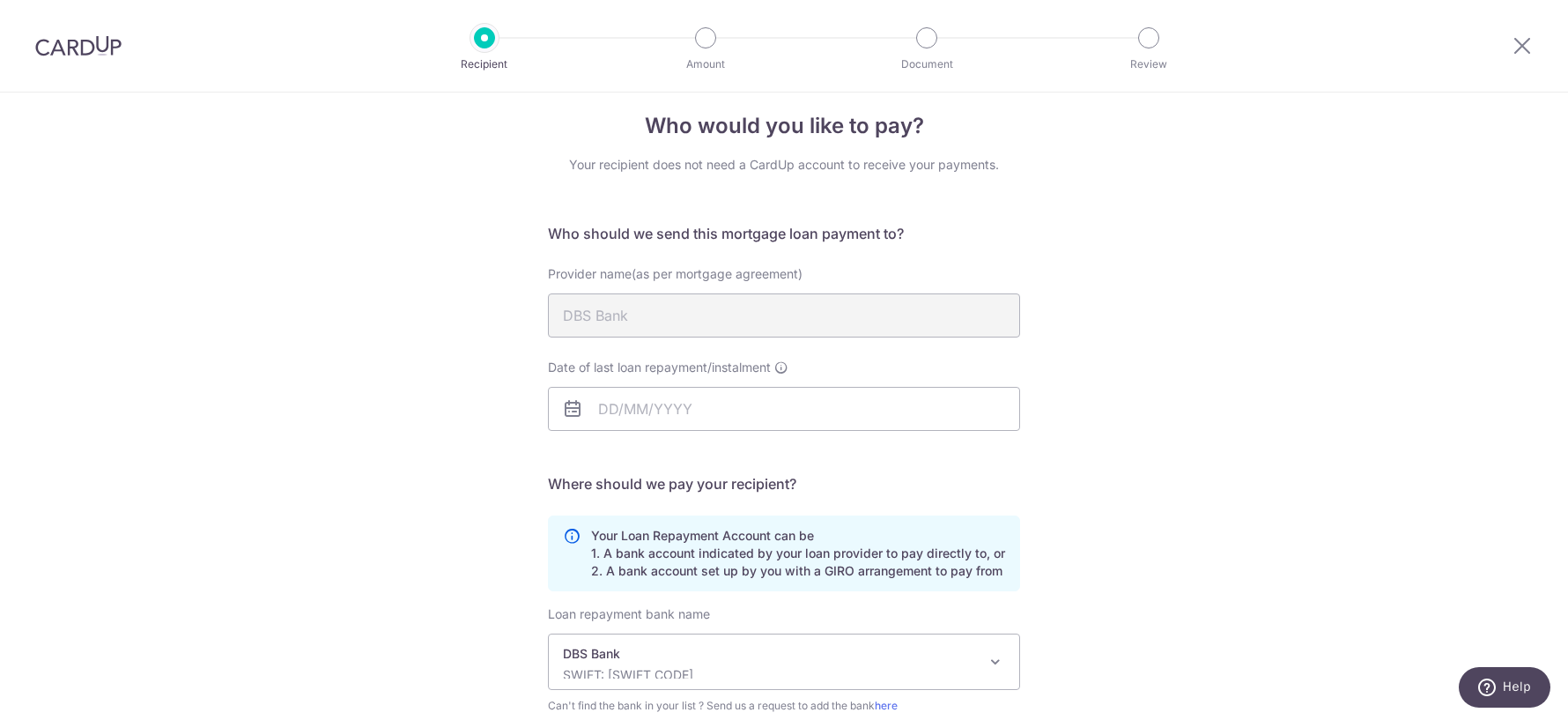 scroll, scrollTop: 0, scrollLeft: 0, axis: both 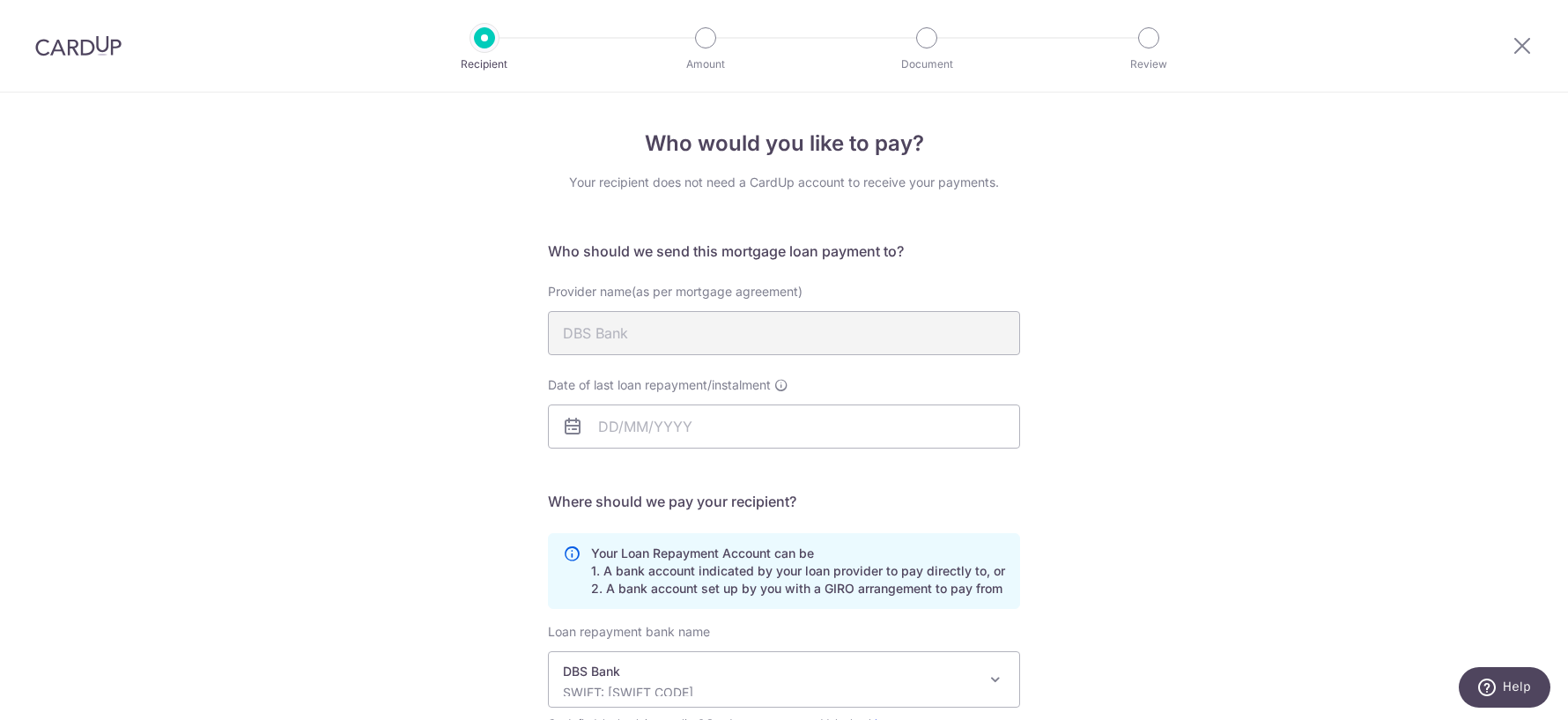 click on "Who would you like to pay?
Your recipient does not need a CardUp account to receive your payments.
Who should we send this mortgage loan payment to?
Provider name(as per mortgage agreement)
DBS Bank
Date of last loan repayment/instalment
translation missing: en.no key
URL
Telephone" at bounding box center [784, 530] 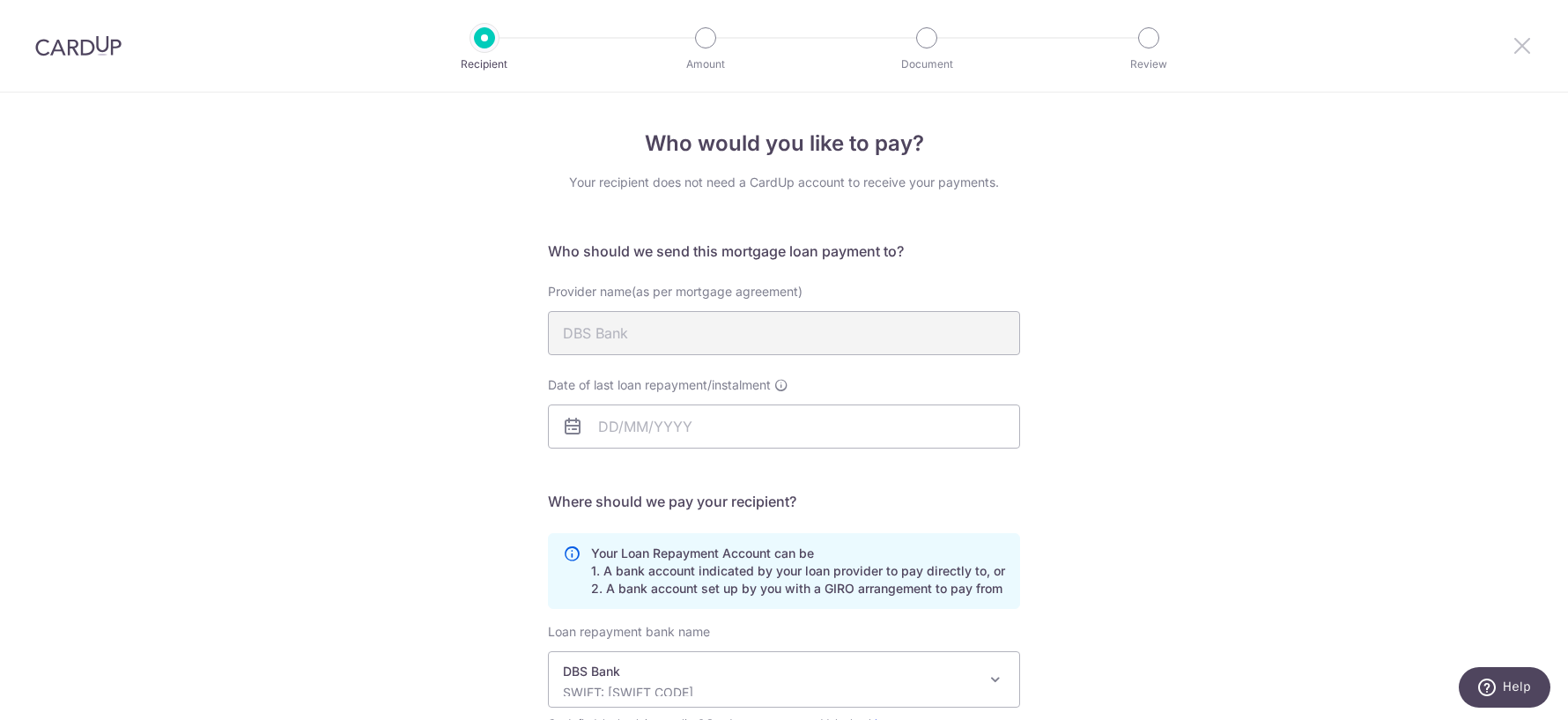 click at bounding box center [1522, 45] 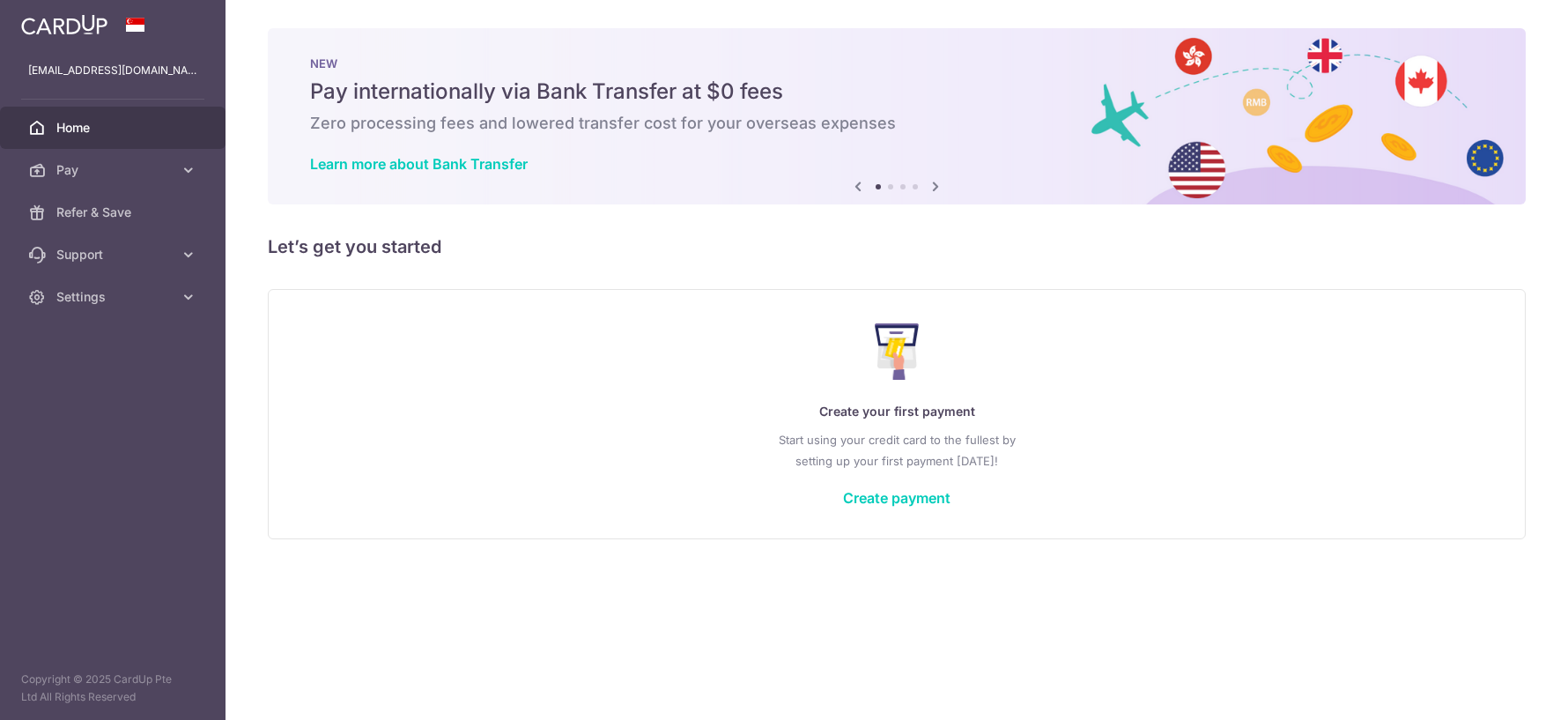 scroll, scrollTop: 0, scrollLeft: 0, axis: both 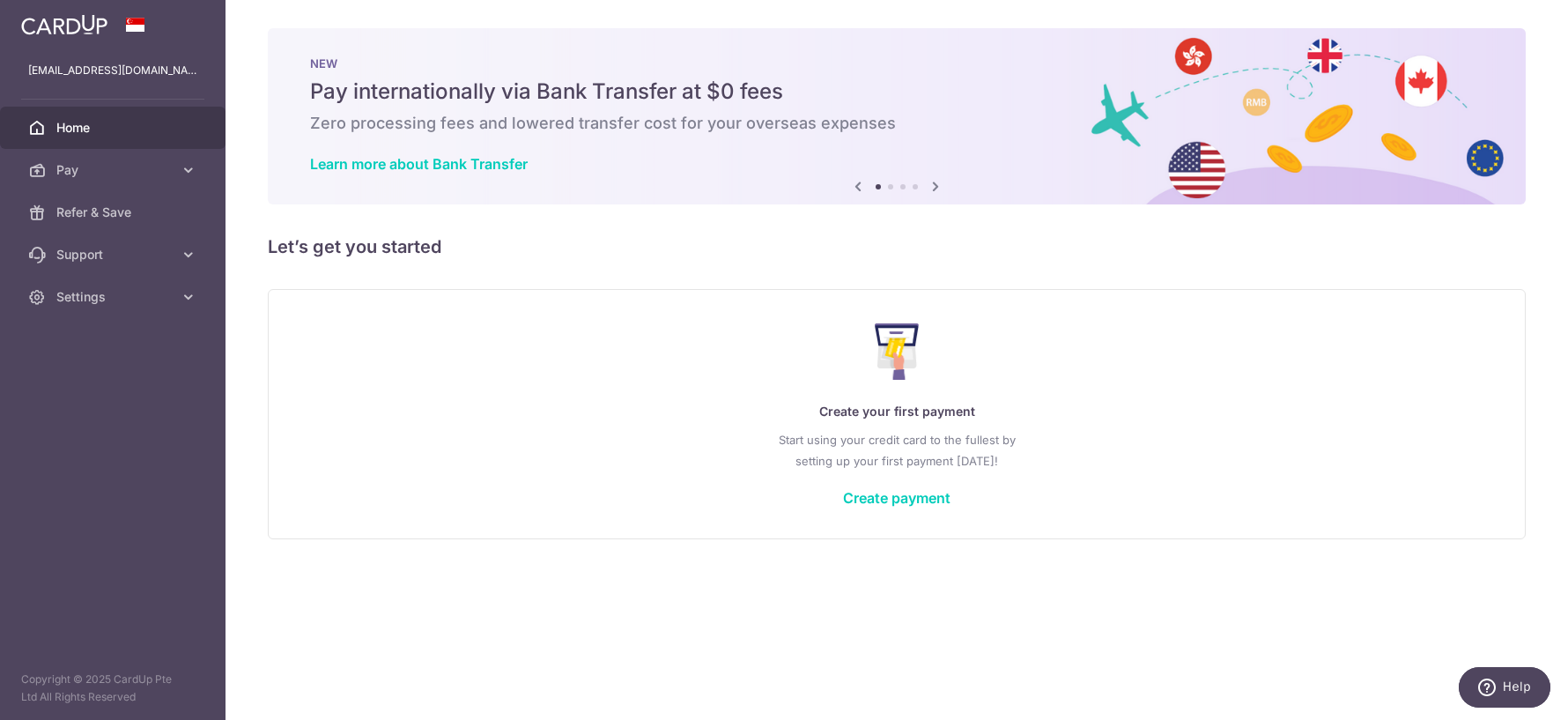 click on "Create your first payment" at bounding box center [897, 412] 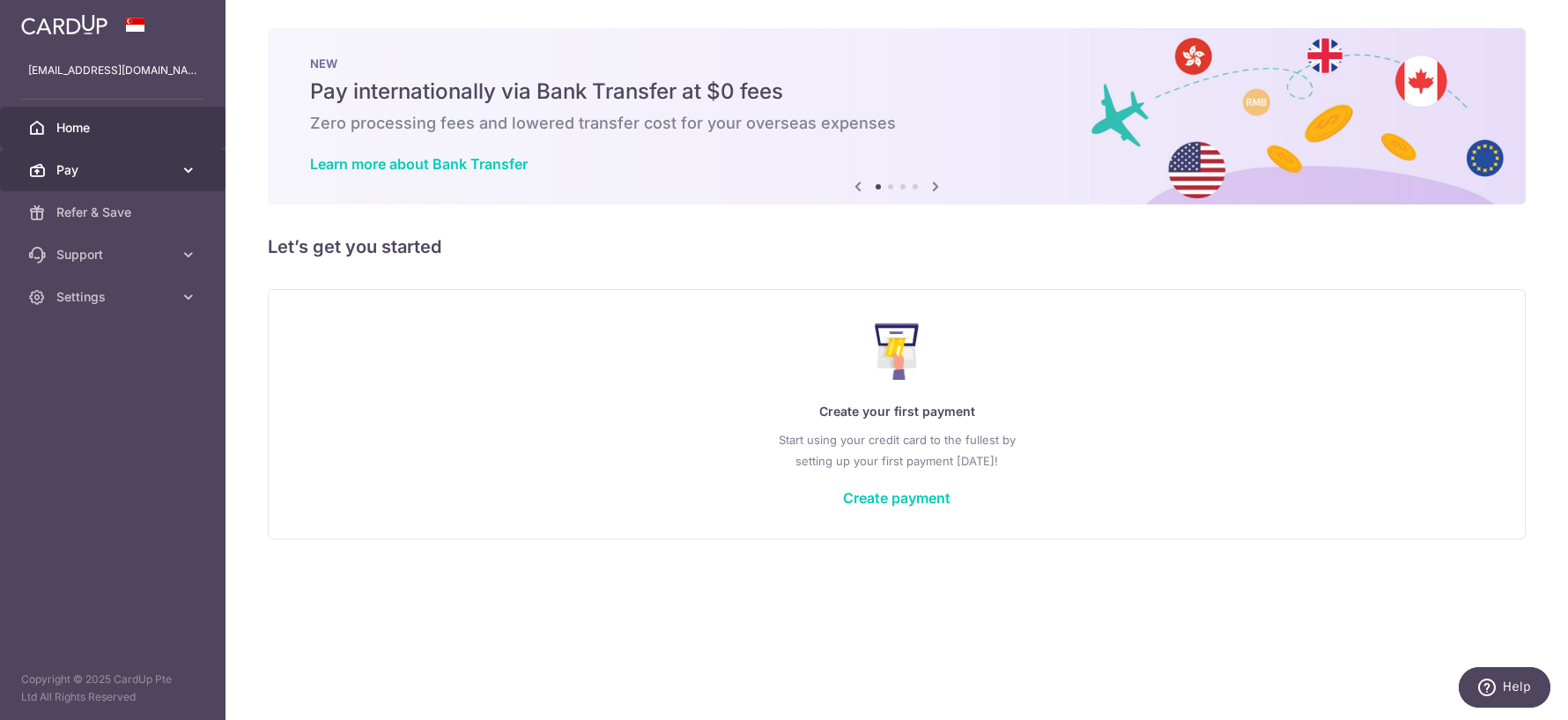 click on "Pay" at bounding box center [115, 170] 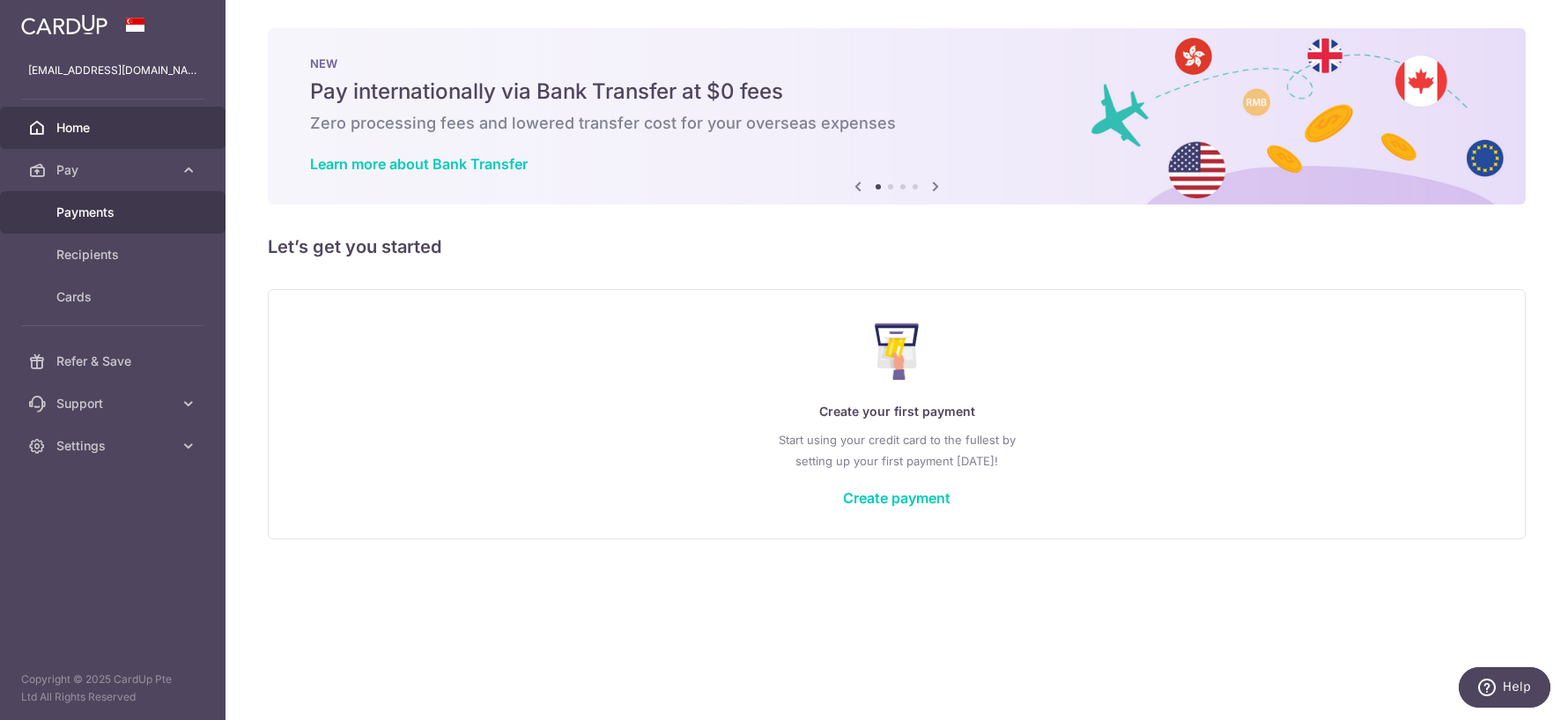 click on "Payments" at bounding box center [113, 212] 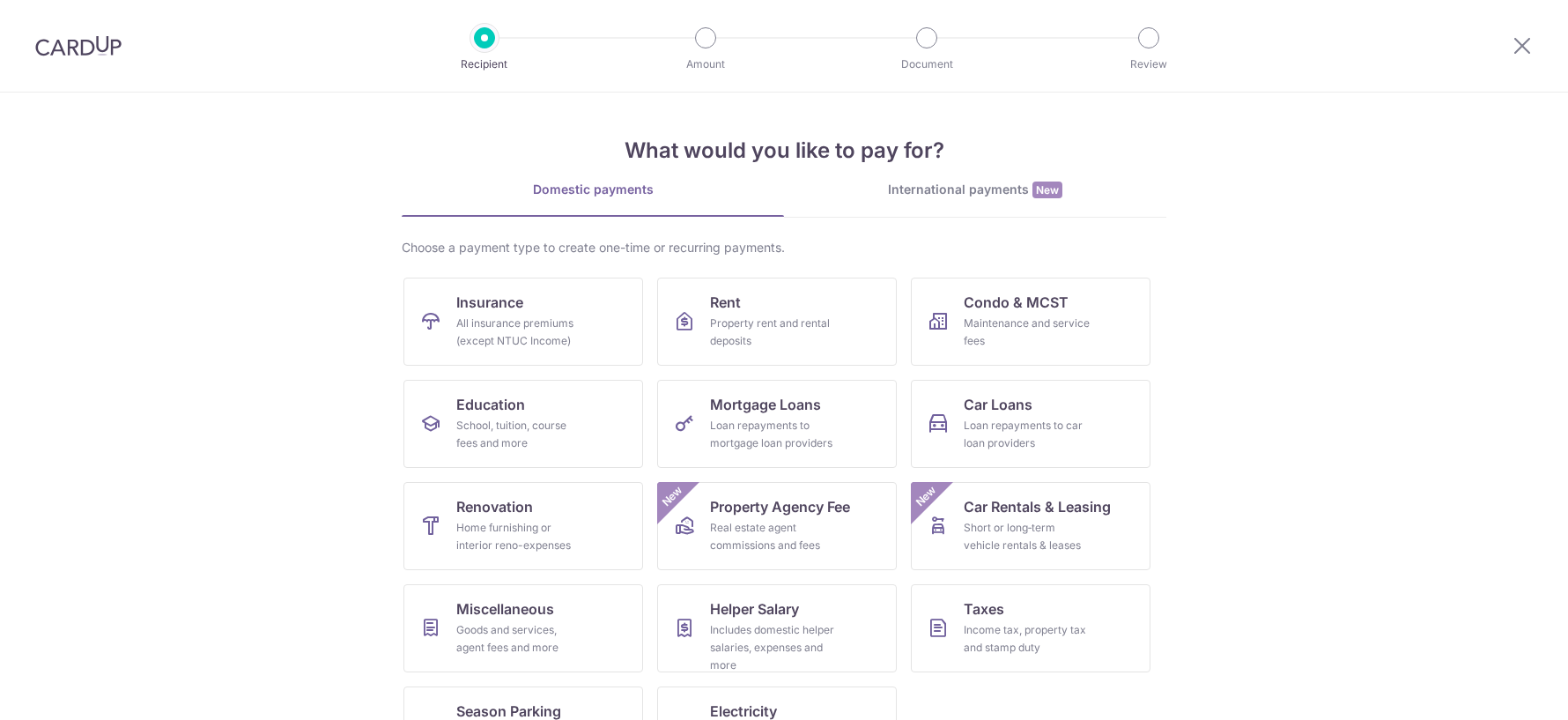 scroll, scrollTop: 0, scrollLeft: 0, axis: both 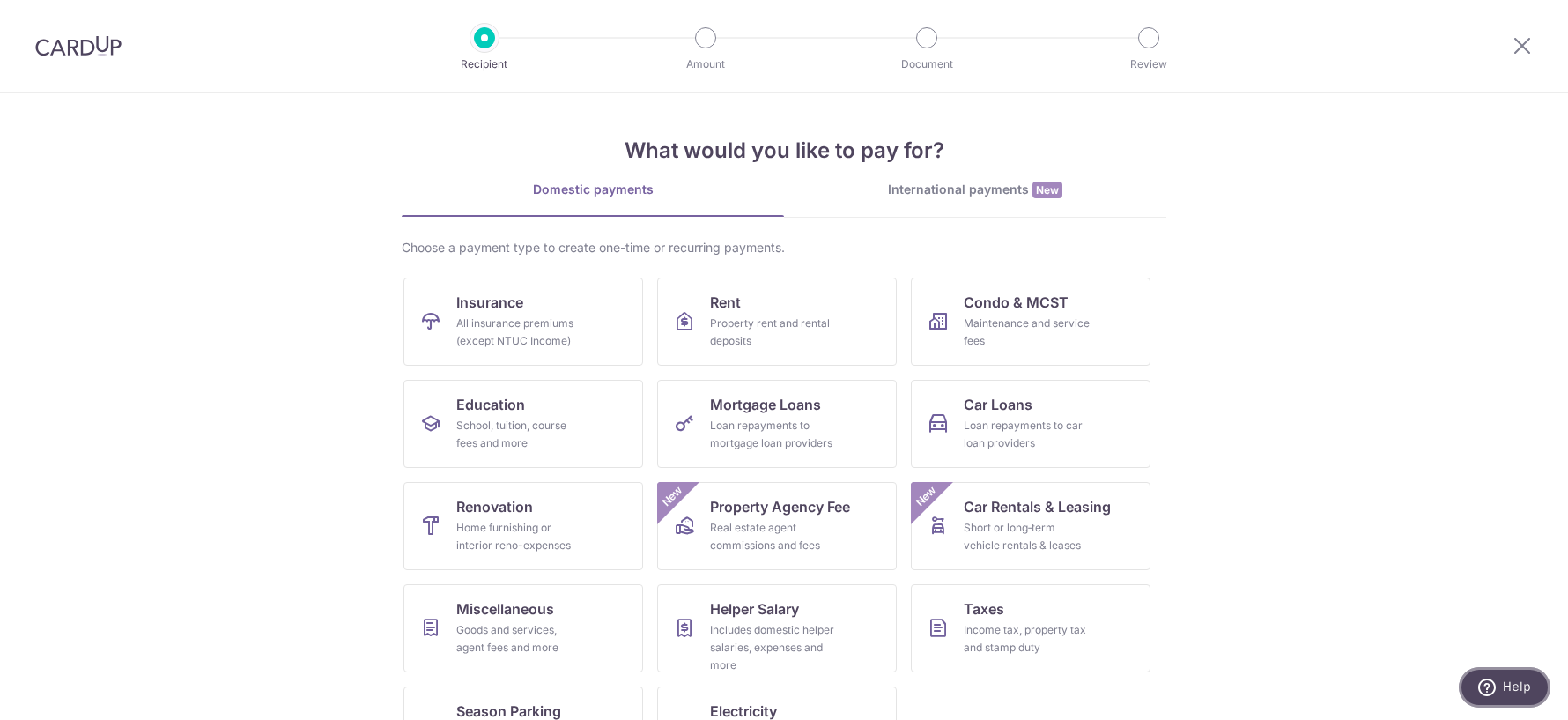 click at bounding box center (1490, 687) 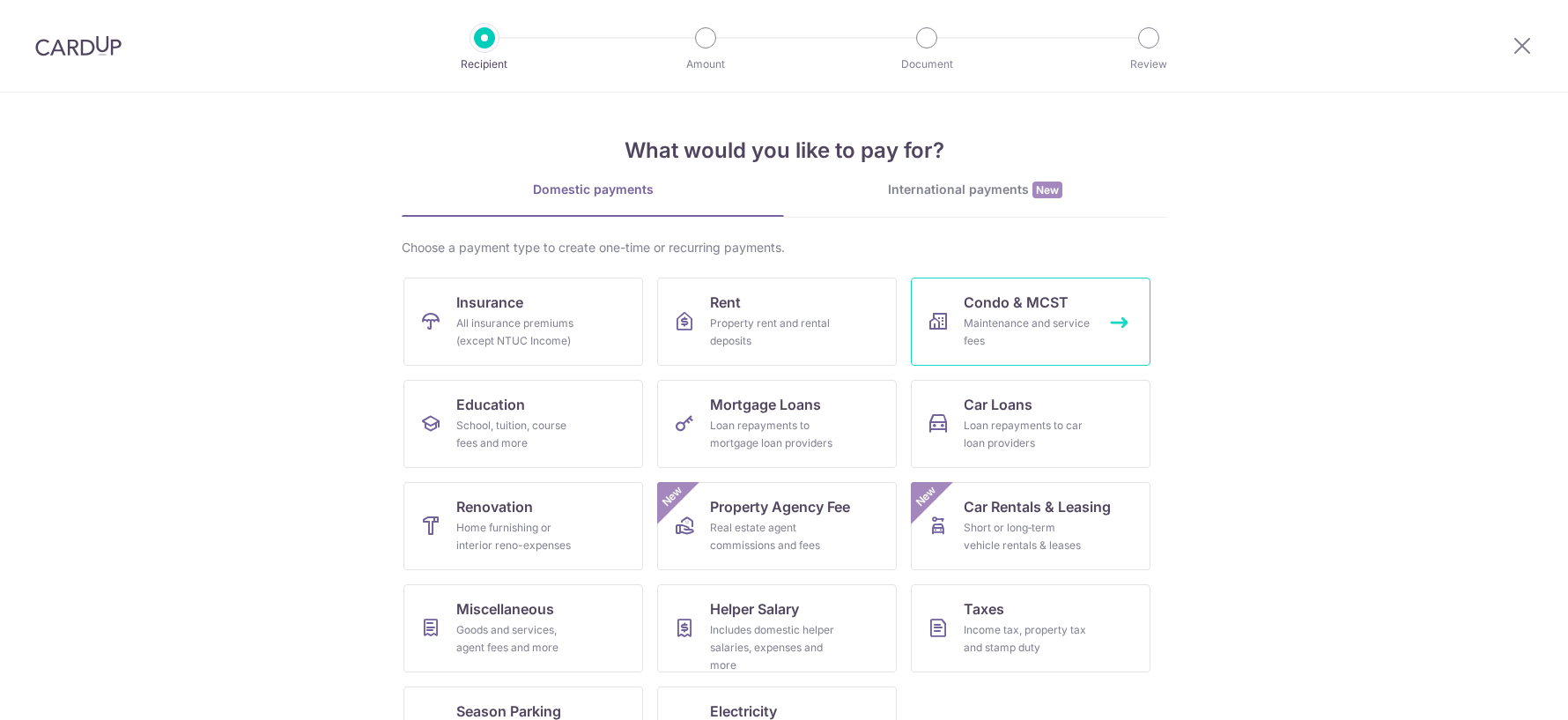 scroll, scrollTop: 0, scrollLeft: 0, axis: both 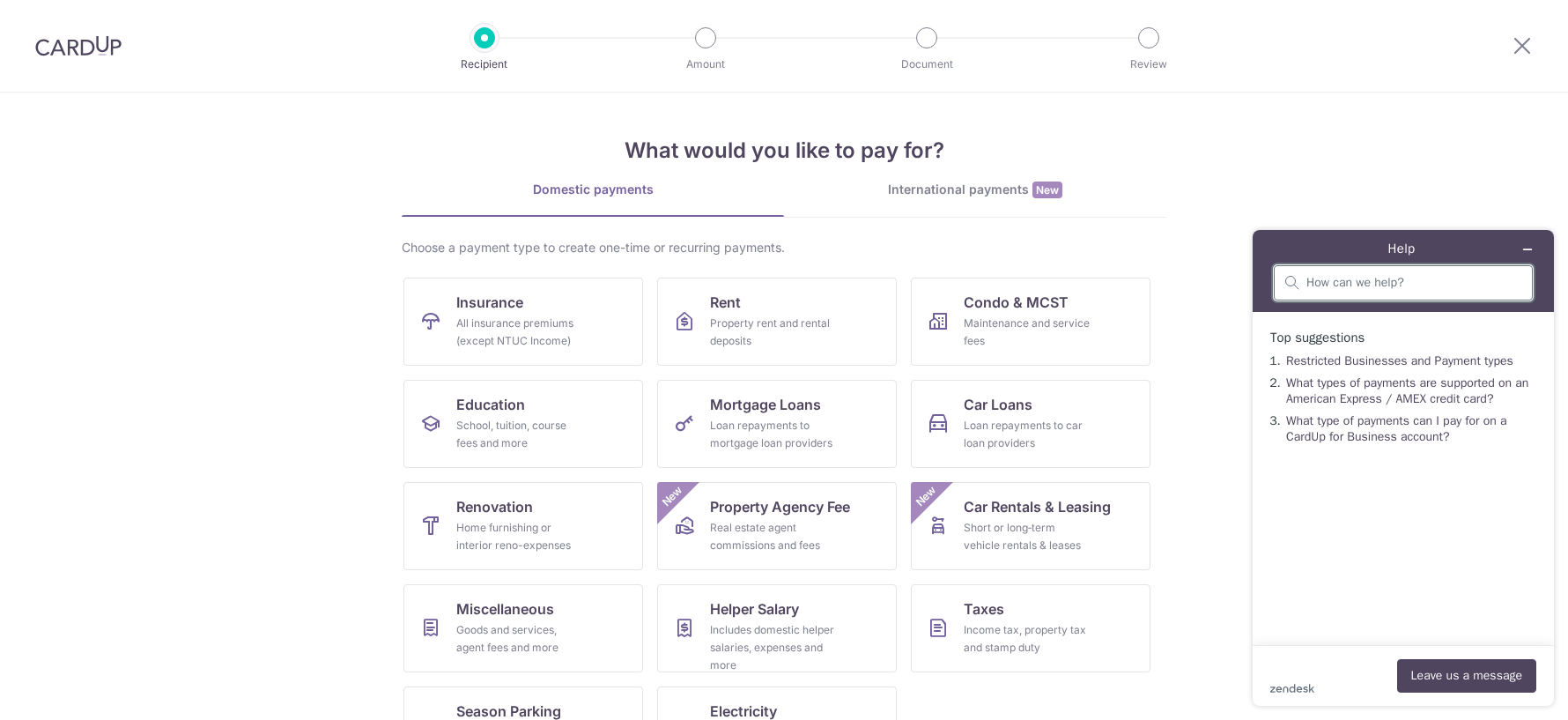 click at bounding box center [1414, 283] 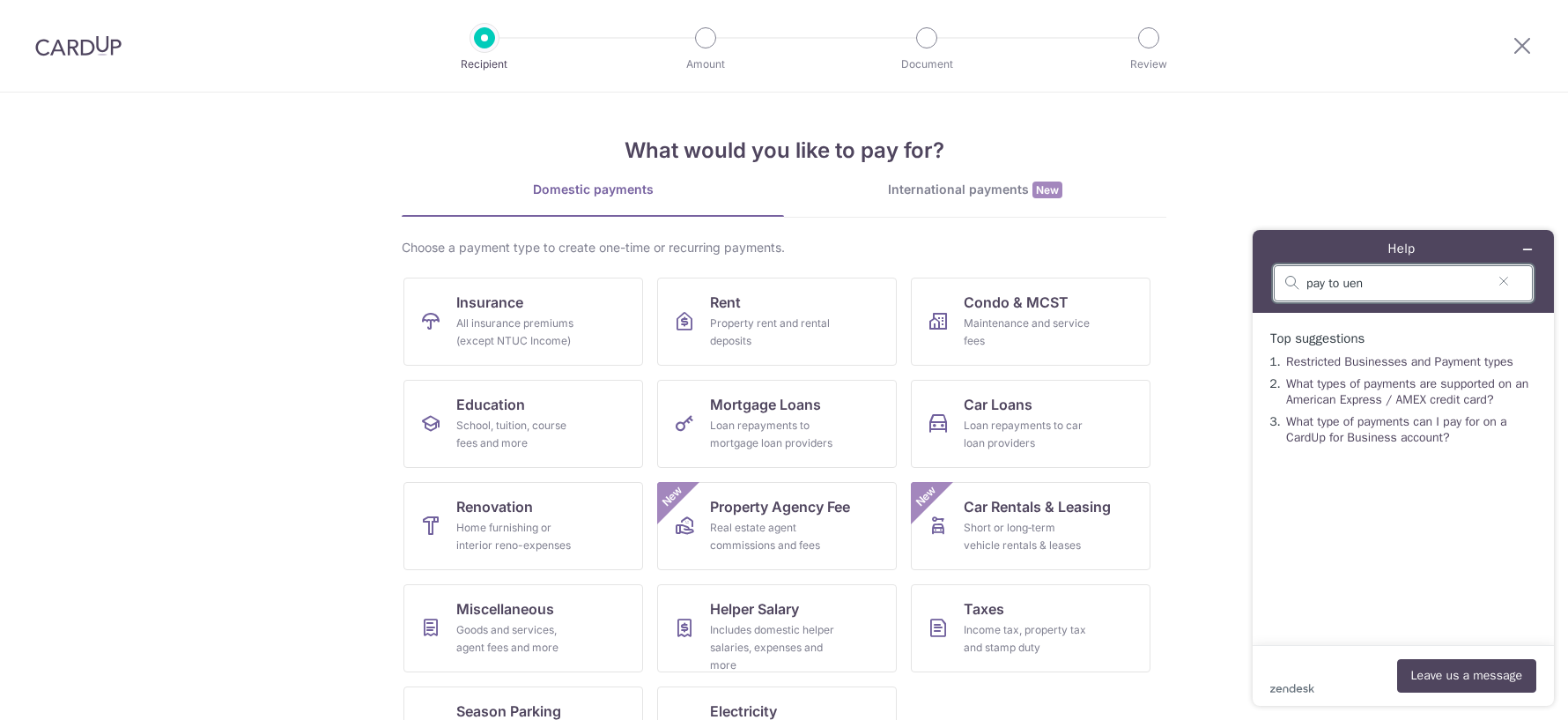 type on "pay to uen" 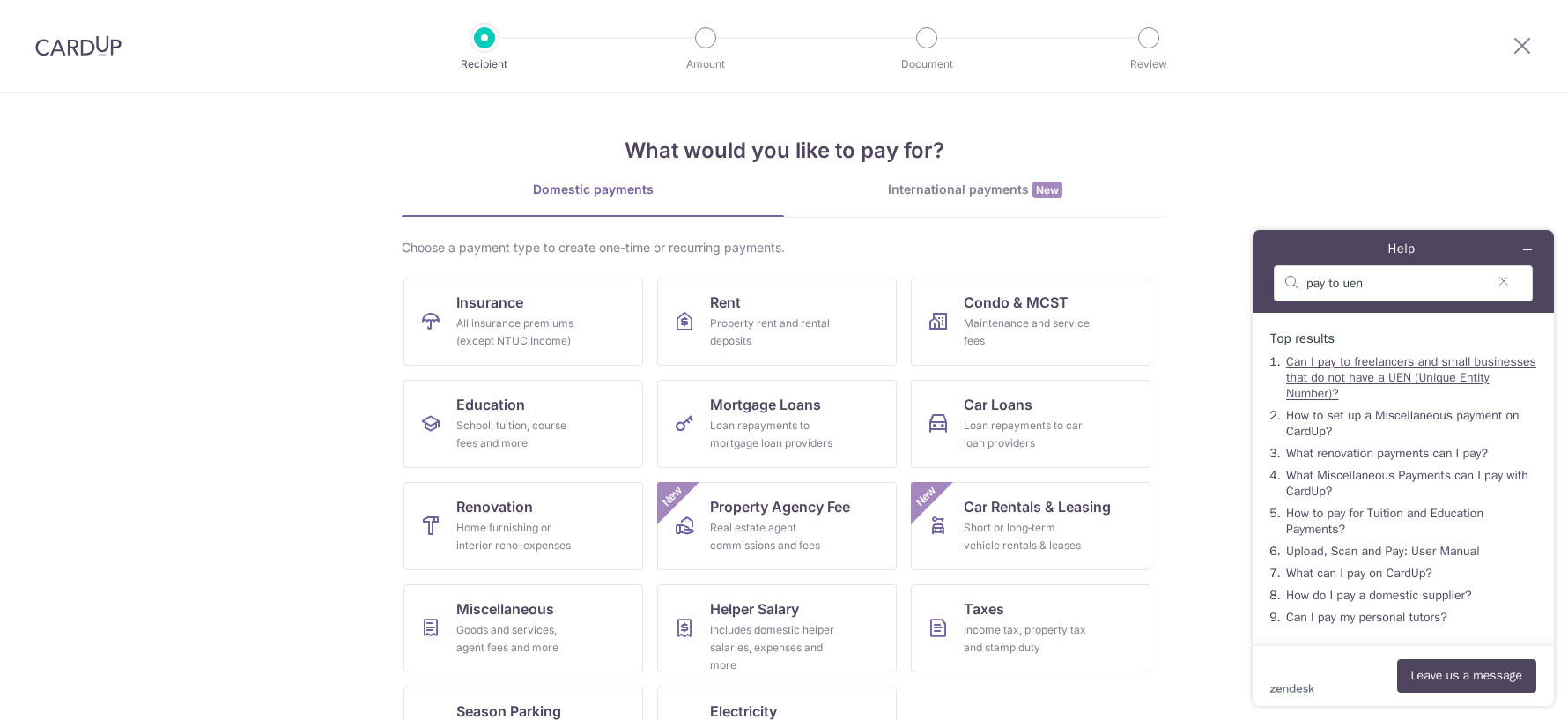 click on "Can I pay to freelancers and small businesses that do not have a UEN (Unique Entity Number)?" at bounding box center [1411, 377] 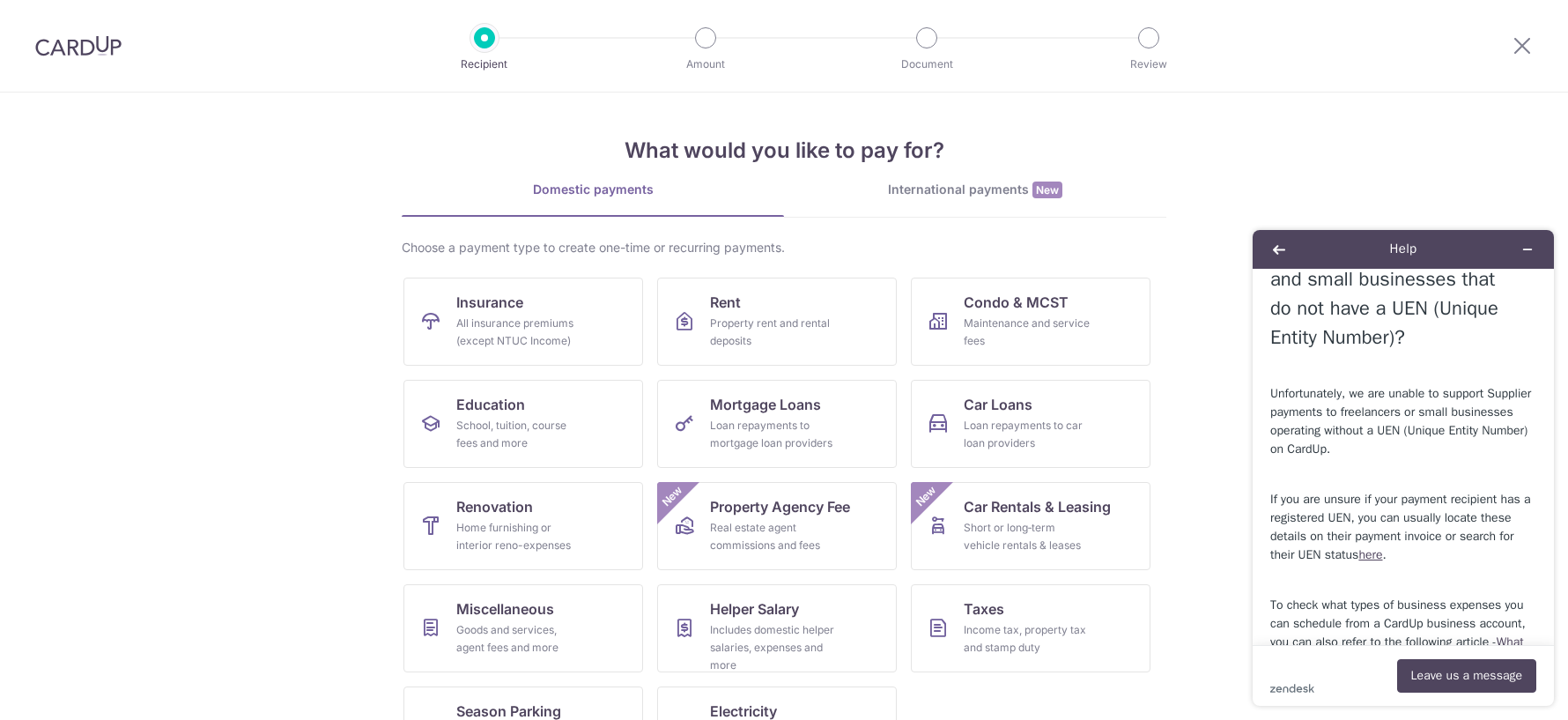 scroll, scrollTop: 0, scrollLeft: 0, axis: both 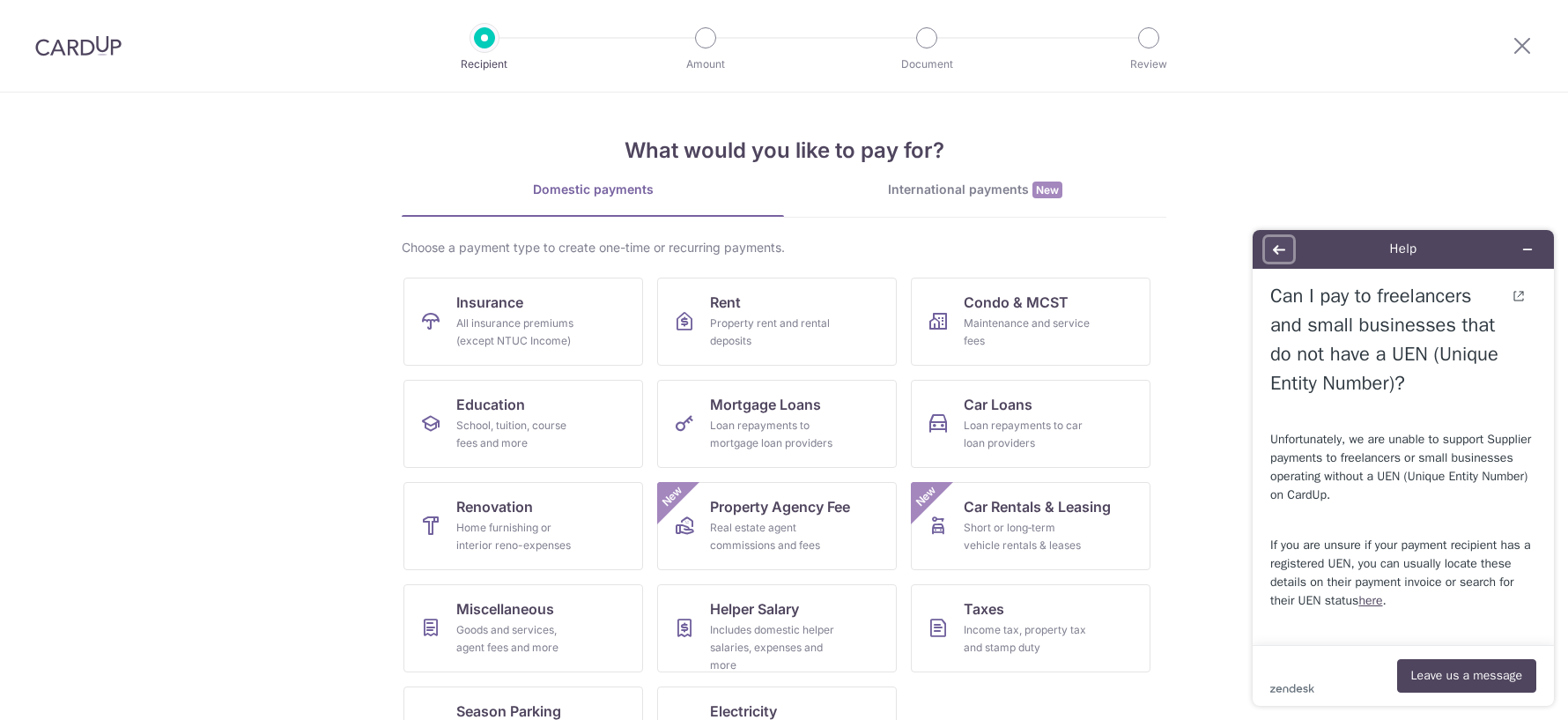 click 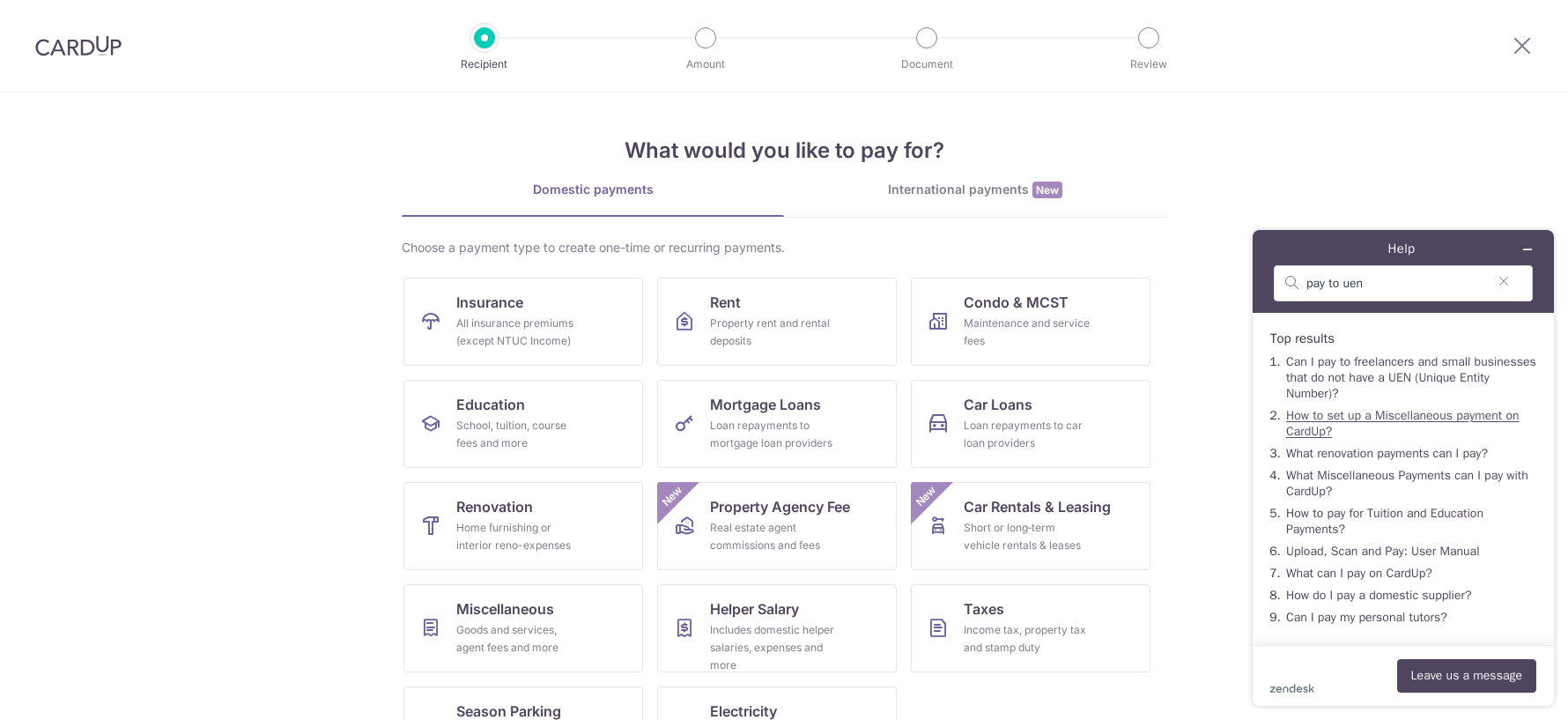 click on "How to set up a Miscellaneous payment on CardUp?" at bounding box center [1402, 423] 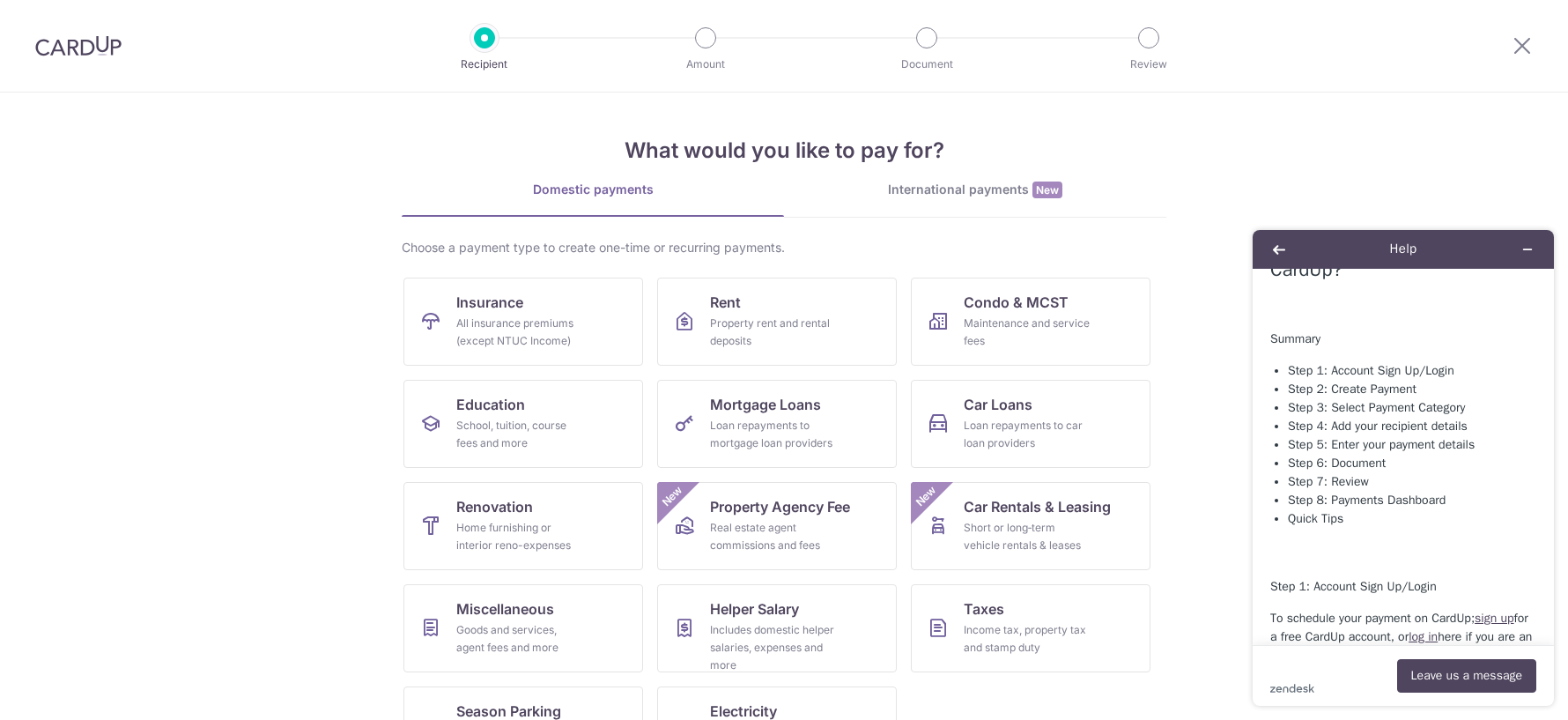 scroll, scrollTop: 86, scrollLeft: 0, axis: vertical 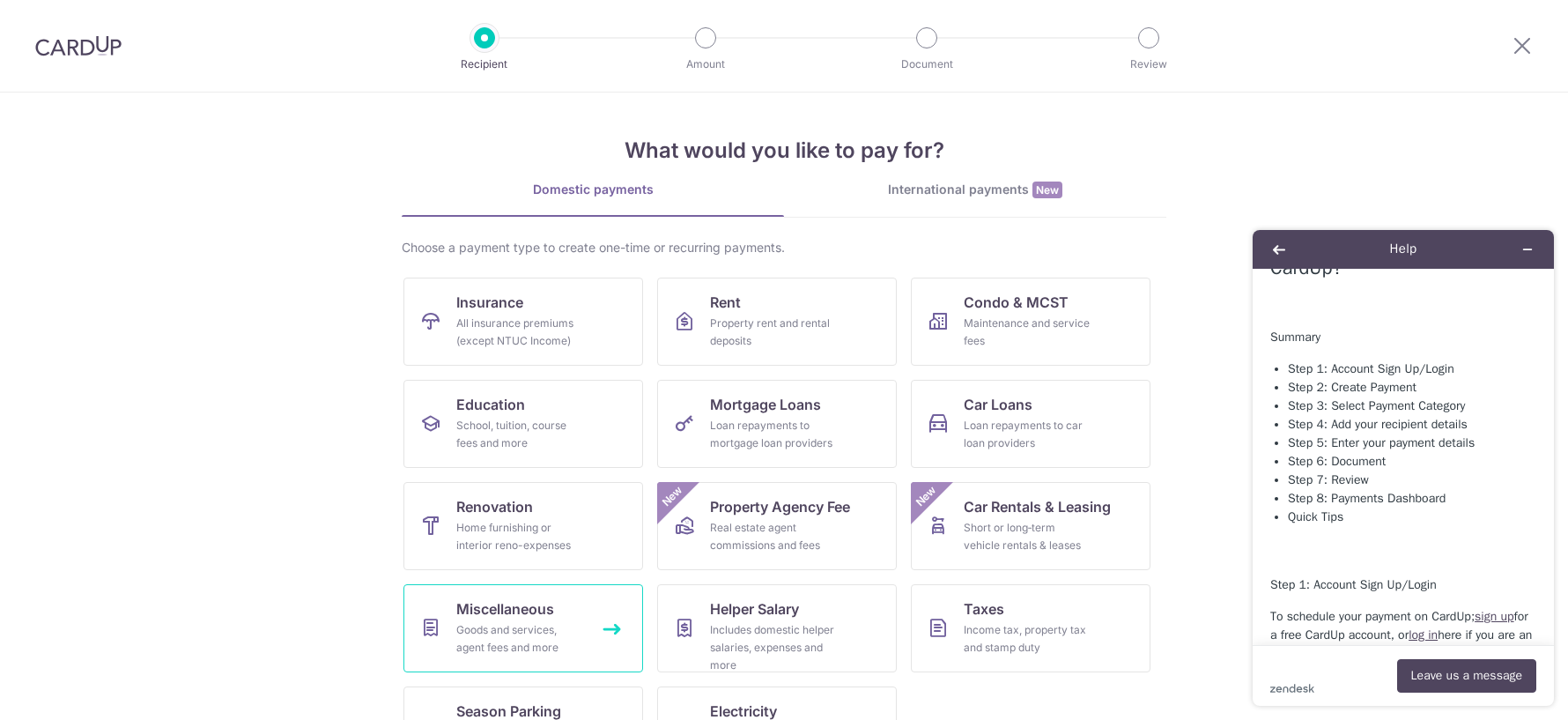 click on "Goods and services, agent fees and more" at bounding box center [520, 639] 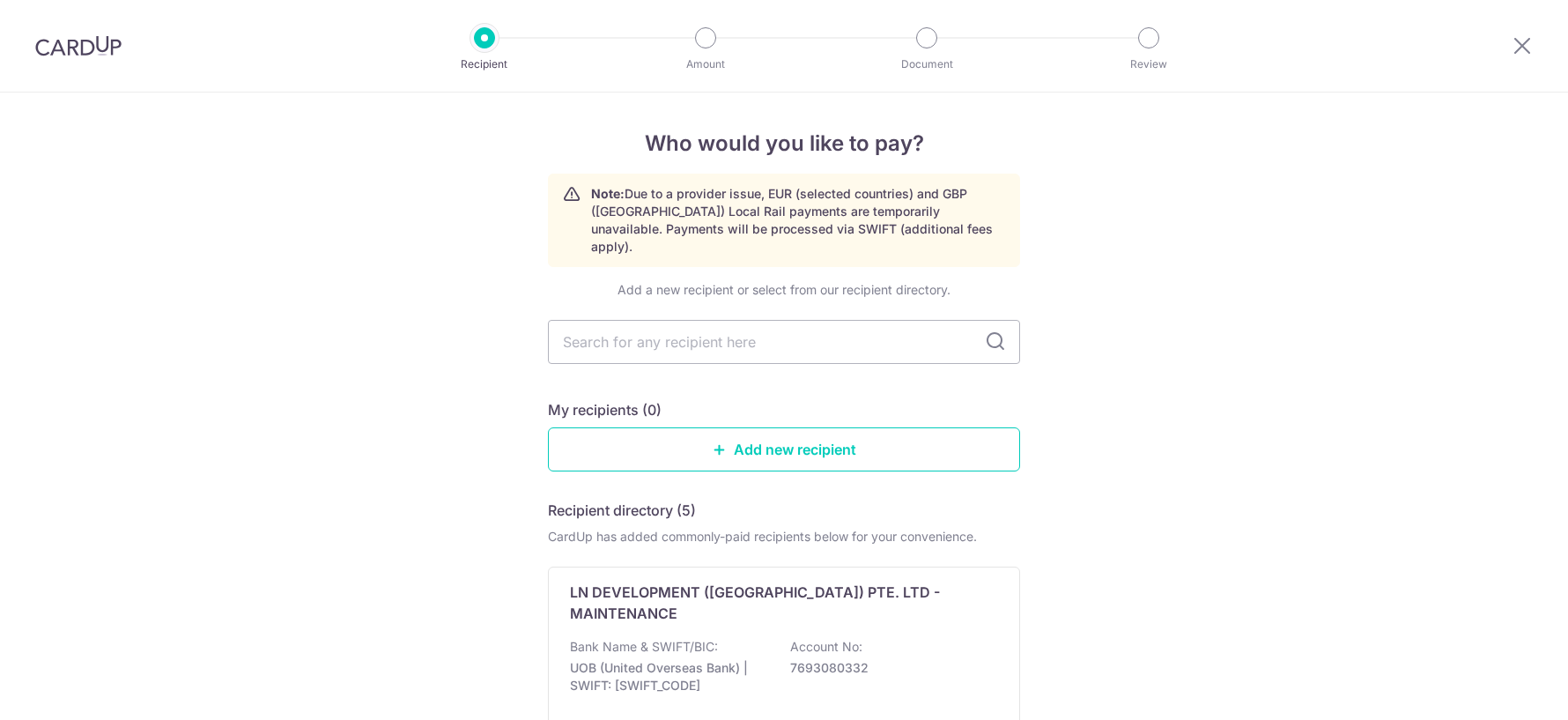 scroll, scrollTop: 0, scrollLeft: 0, axis: both 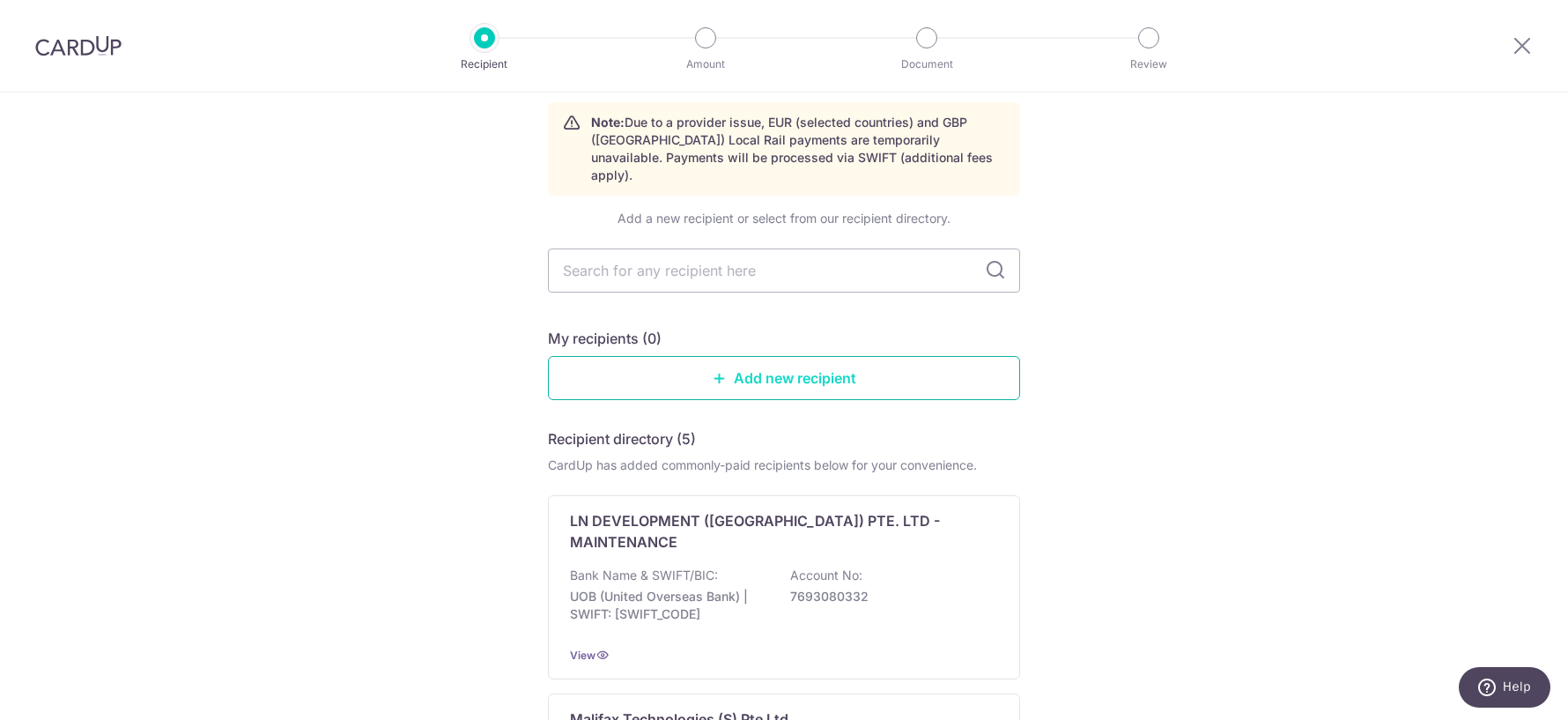 click on "Add new recipient" at bounding box center [784, 378] 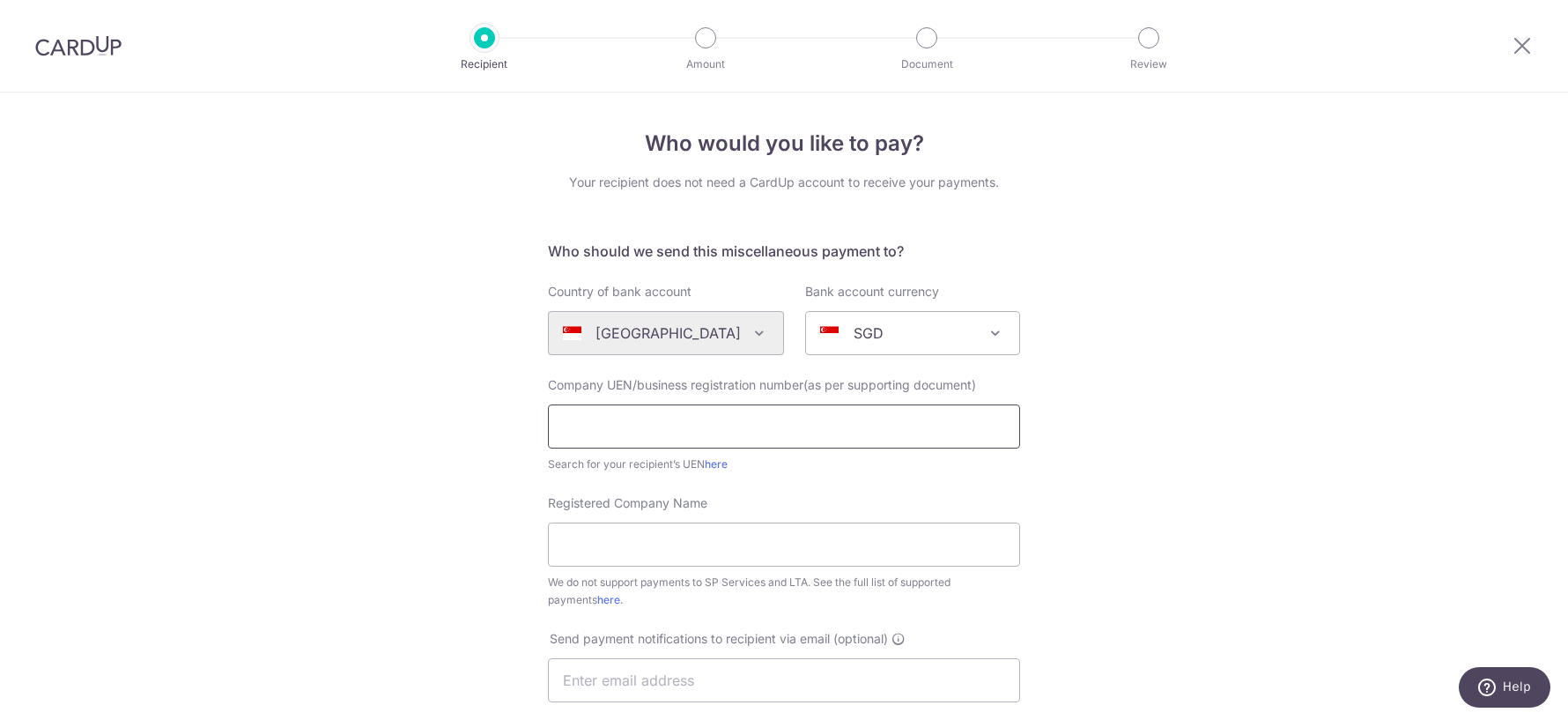 scroll, scrollTop: 0, scrollLeft: 0, axis: both 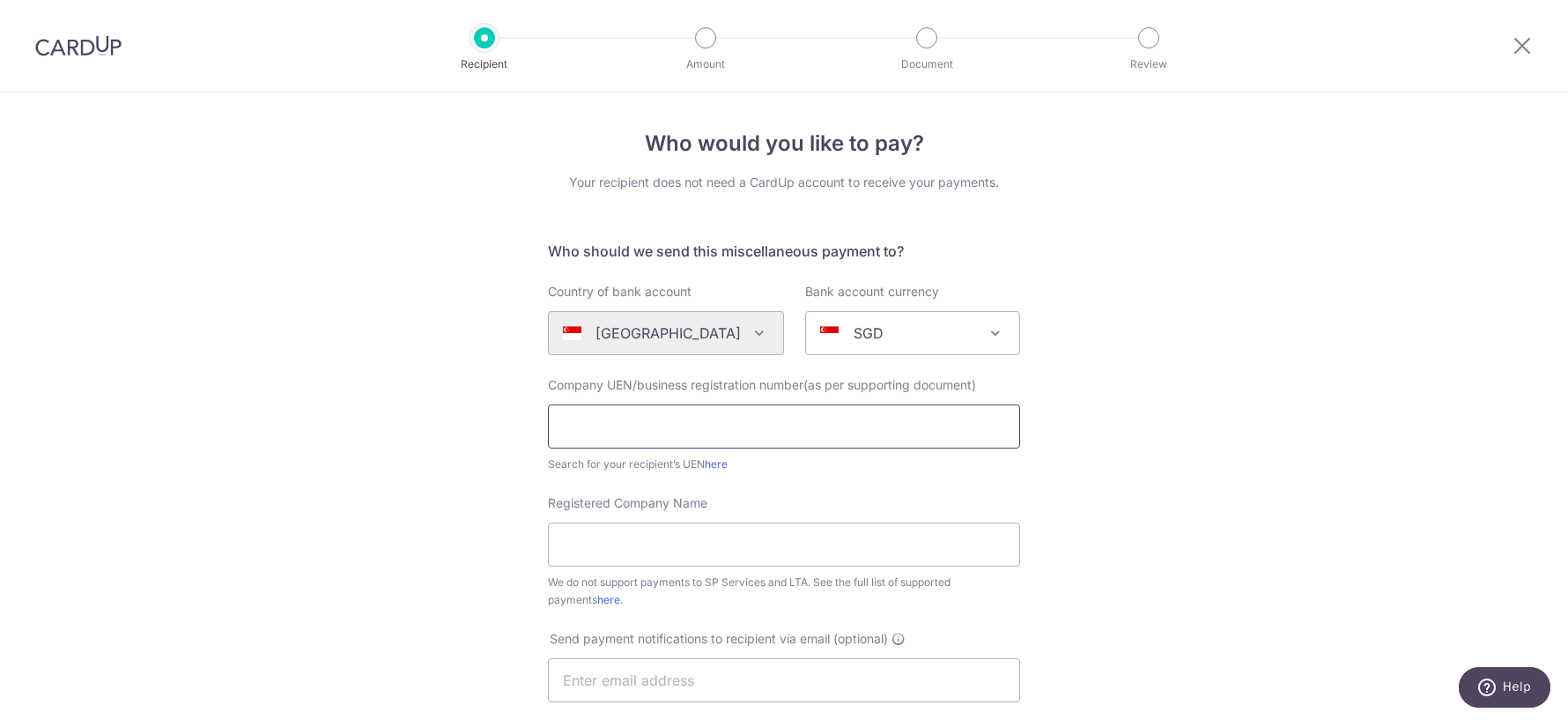 click at bounding box center (784, 427) 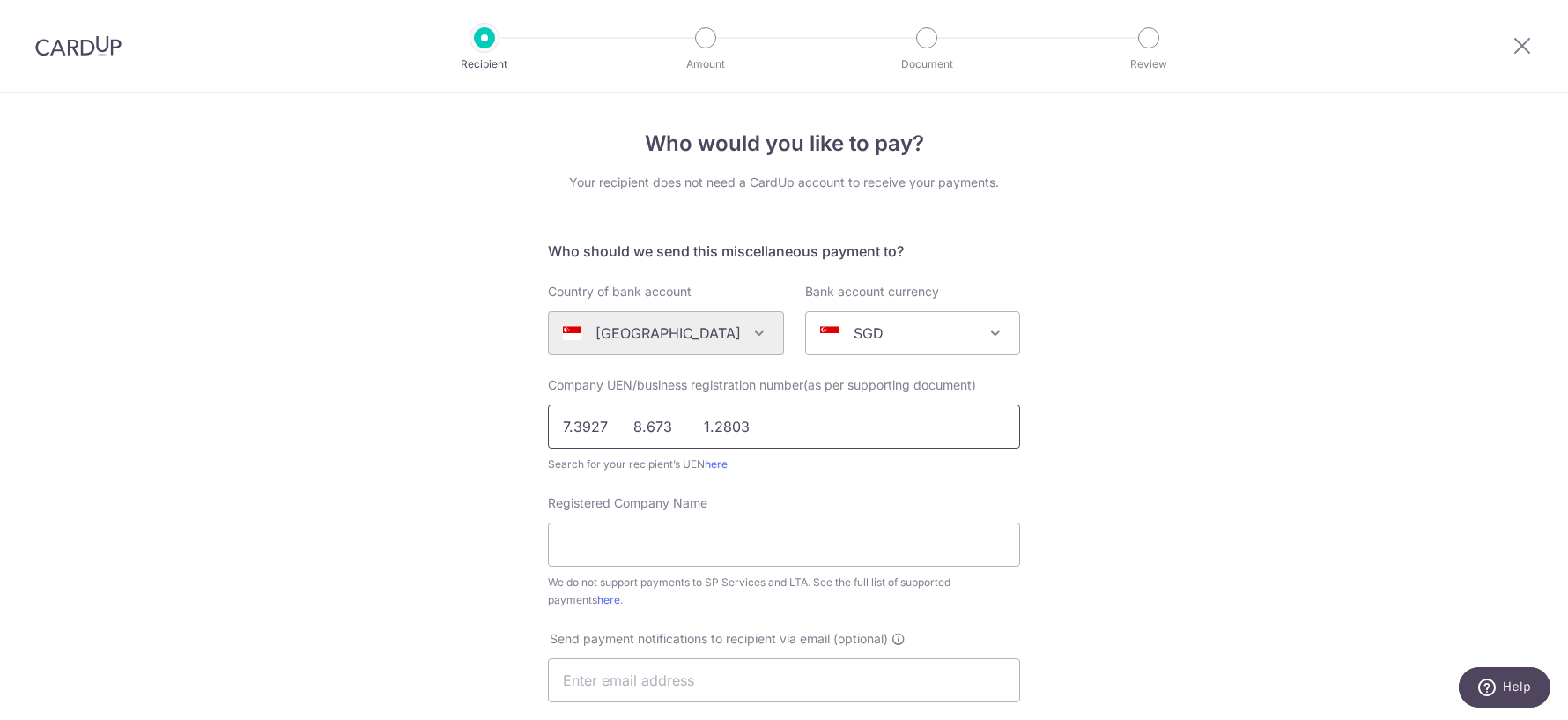 drag, startPoint x: 829, startPoint y: 419, endPoint x: 517, endPoint y: 402, distance: 312.4628 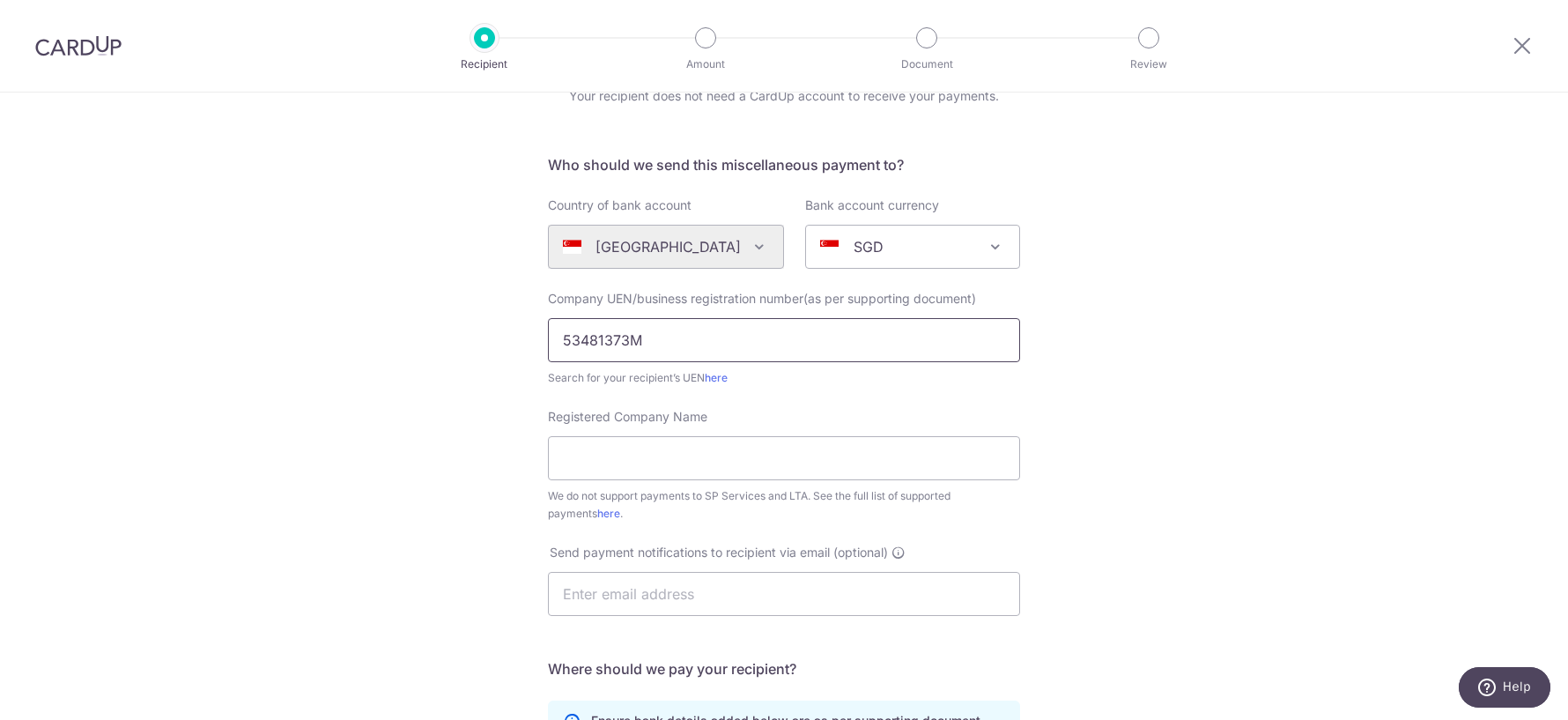 scroll, scrollTop: 92, scrollLeft: 0, axis: vertical 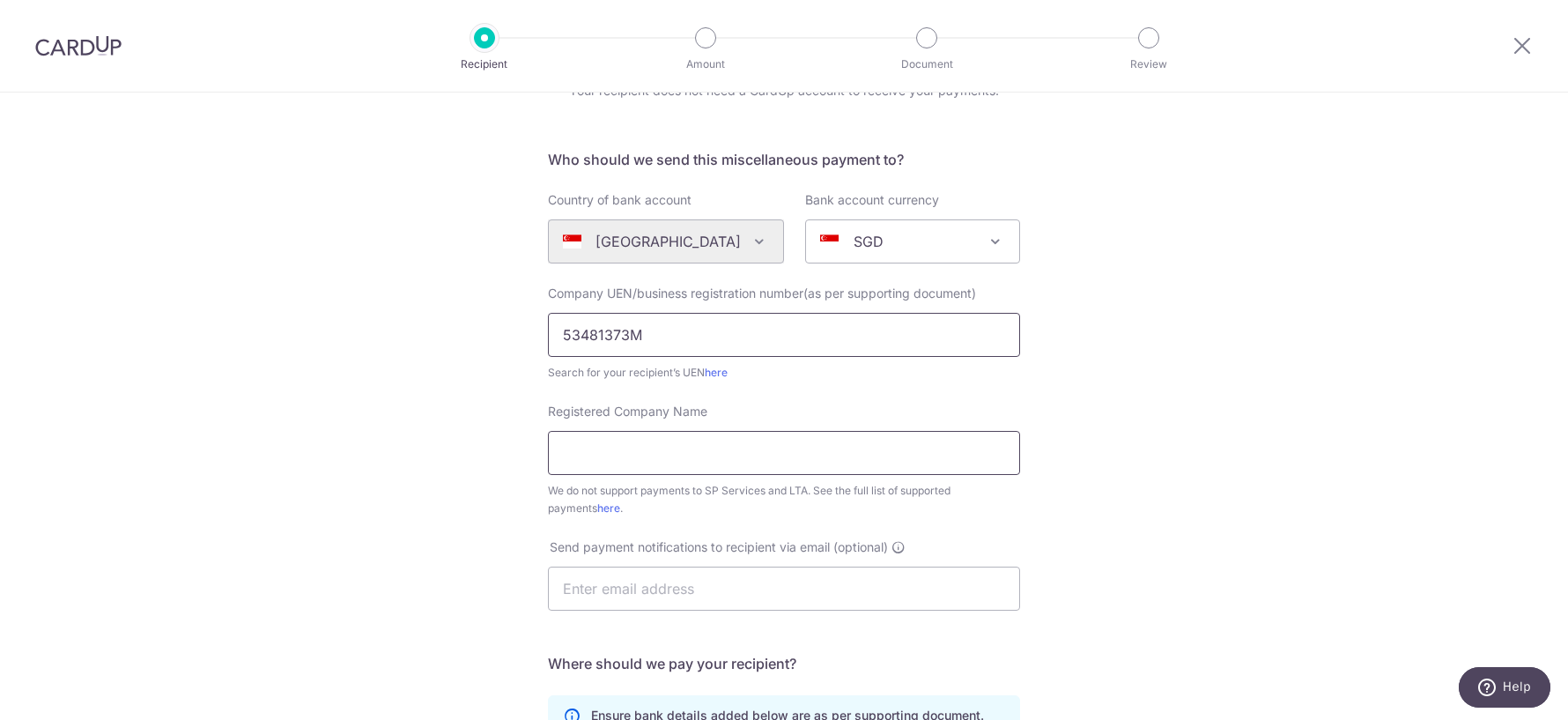 type on "53481373M" 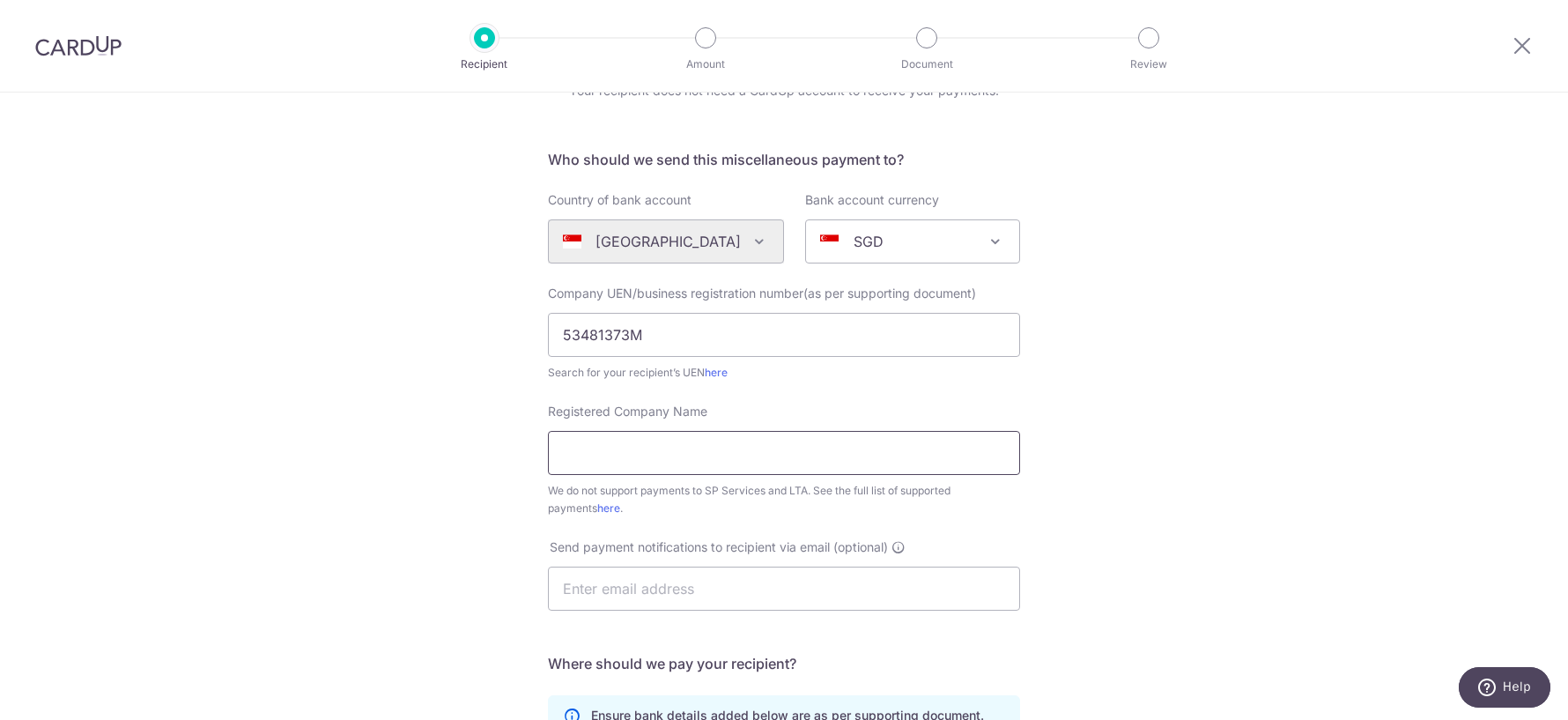 click on "Registered Company Name" at bounding box center (784, 453) 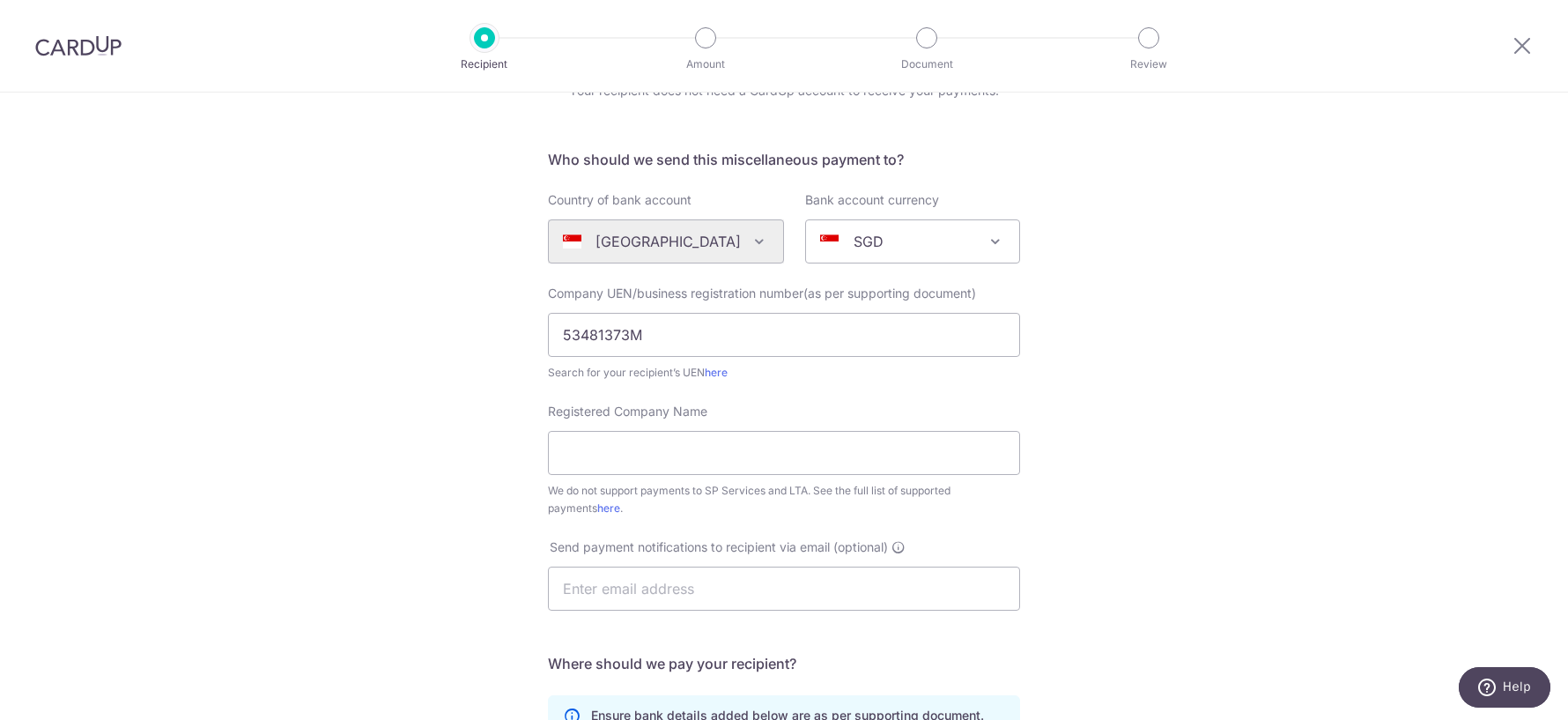 click on "Who would you like to pay?
Your recipient does not need a CardUp account to receive your payments.
Who should we send this miscellaneous payment to?
Country of bank account
[GEOGRAPHIC_DATA]
[GEOGRAPHIC_DATA]
[GEOGRAPHIC_DATA]
[GEOGRAPHIC_DATA]
[GEOGRAPHIC_DATA]
[GEOGRAPHIC_DATA]
[GEOGRAPHIC_DATA]
[GEOGRAPHIC_DATA]
[GEOGRAPHIC_DATA]
[GEOGRAPHIC_DATA]
[GEOGRAPHIC_DATA]
[GEOGRAPHIC_DATA]
[GEOGRAPHIC_DATA]
[GEOGRAPHIC_DATA]
[GEOGRAPHIC_DATA]
[GEOGRAPHIC_DATA]
[GEOGRAPHIC_DATA]
[GEOGRAPHIC_DATA]
[GEOGRAPHIC_DATA]
[GEOGRAPHIC_DATA]
[GEOGRAPHIC_DATA]
[GEOGRAPHIC_DATA]
[GEOGRAPHIC_DATA]
[GEOGRAPHIC_DATA]
[GEOGRAPHIC_DATA]
[GEOGRAPHIC_DATA]
[GEOGRAPHIC_DATA]
[GEOGRAPHIC_DATA]
[GEOGRAPHIC_DATA]
[GEOGRAPHIC_DATA]
[GEOGRAPHIC_DATA]
[GEOGRAPHIC_DATA]
[GEOGRAPHIC_DATA]
[GEOGRAPHIC_DATA]
[GEOGRAPHIC_DATA]
[GEOGRAPHIC_DATA]
[GEOGRAPHIC_DATA]
[GEOGRAPHIC_DATA]
[GEOGRAPHIC_DATA]
[GEOGRAPHIC_DATA]
[US_STATE]
[GEOGRAPHIC_DATA]
[GEOGRAPHIC_DATA]
[GEOGRAPHIC_DATA]
[GEOGRAPHIC_DATA]
[GEOGRAPHIC_DATA]
[GEOGRAPHIC_DATA]
[GEOGRAPHIC_DATA]
[GEOGRAPHIC_DATA]
[GEOGRAPHIC_DATA]
[GEOGRAPHIC_DATA]
[GEOGRAPHIC_DATA]
[GEOGRAPHIC_DATA]
[GEOGRAPHIC_DATA]
[GEOGRAPHIC_DATA]
[GEOGRAPHIC_DATA]
[GEOGRAPHIC_DATA]
[GEOGRAPHIC_DATA]
[GEOGRAPHIC_DATA]
[GEOGRAPHIC_DATA]
[GEOGRAPHIC_DATA]
[GEOGRAPHIC_DATA]
[GEOGRAPHIC_DATA]" at bounding box center [784, 547] 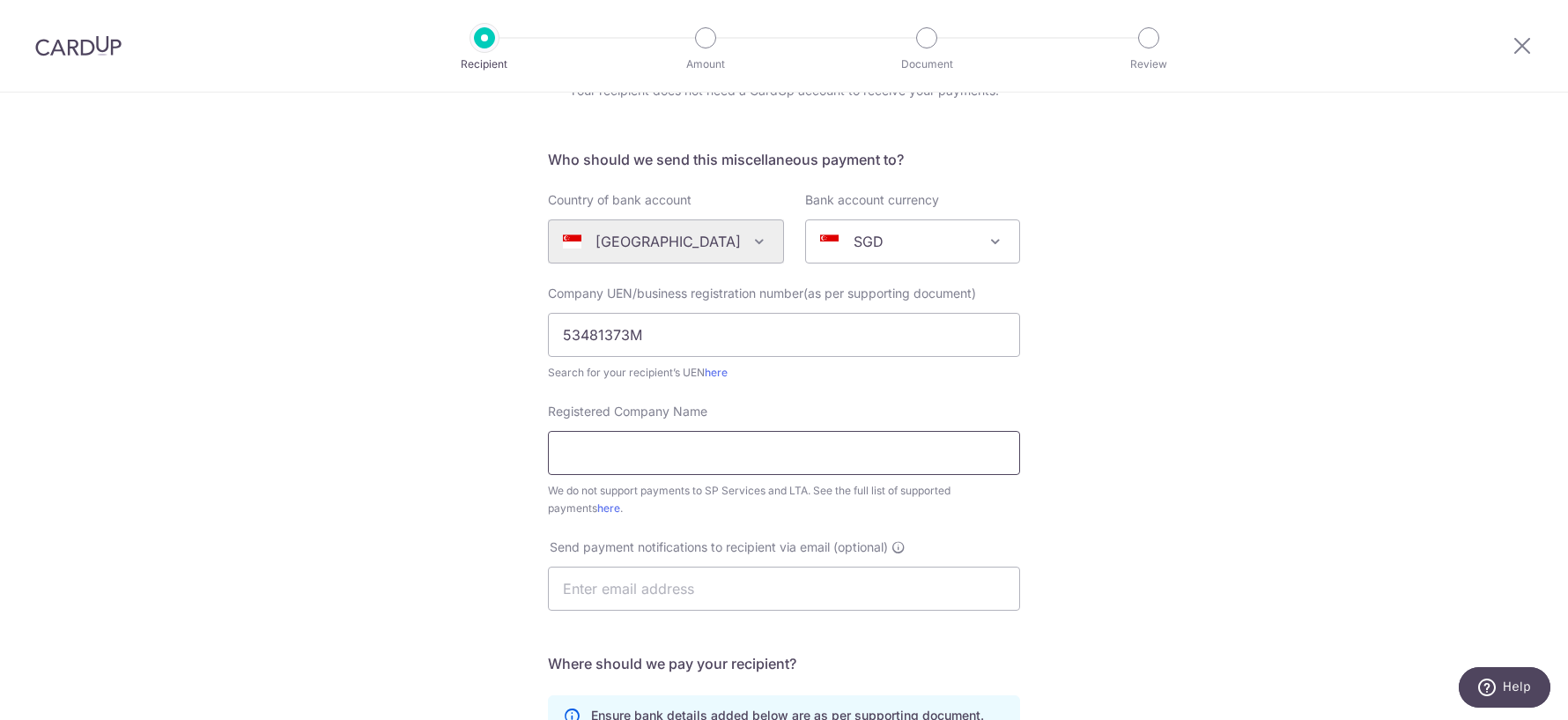 click on "Registered Company Name" at bounding box center [784, 453] 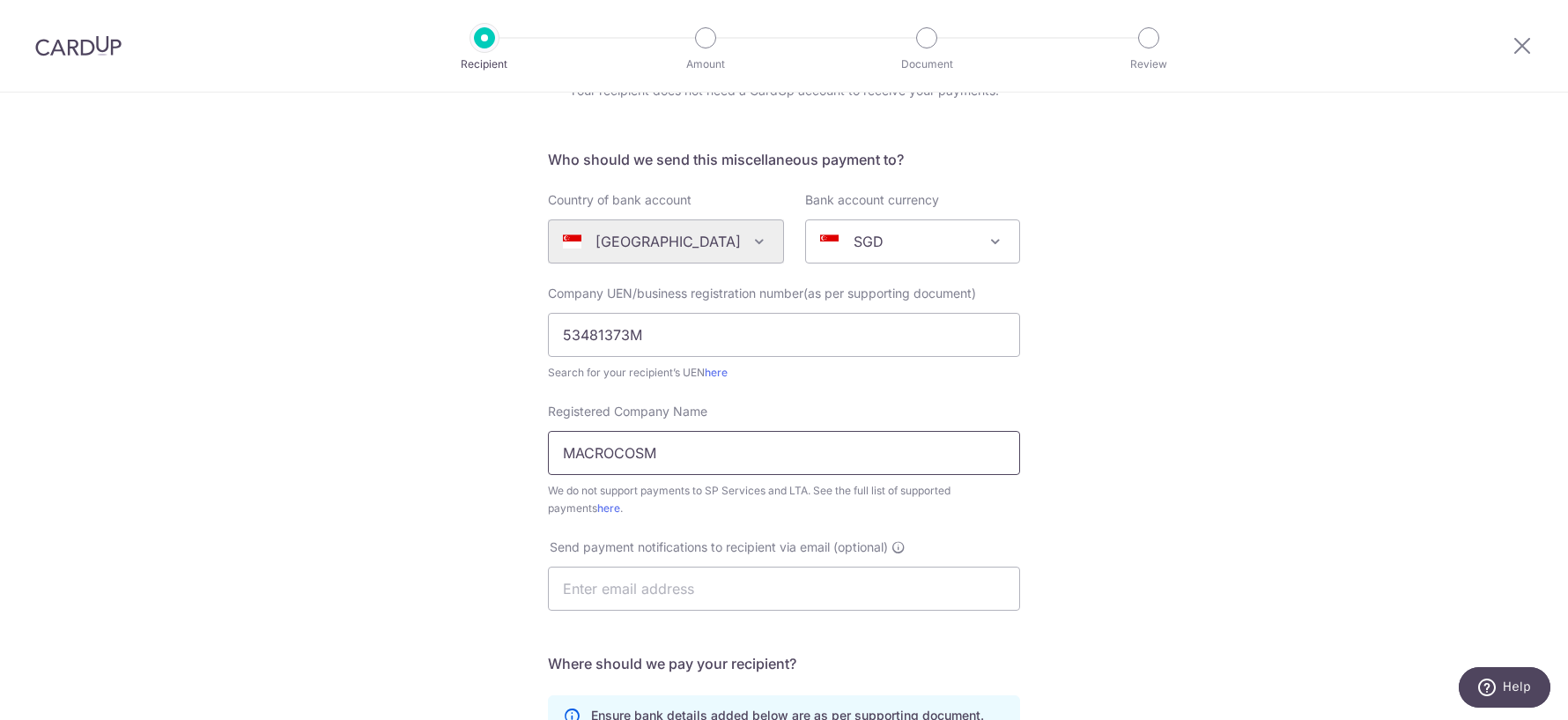scroll, scrollTop: 167, scrollLeft: 0, axis: vertical 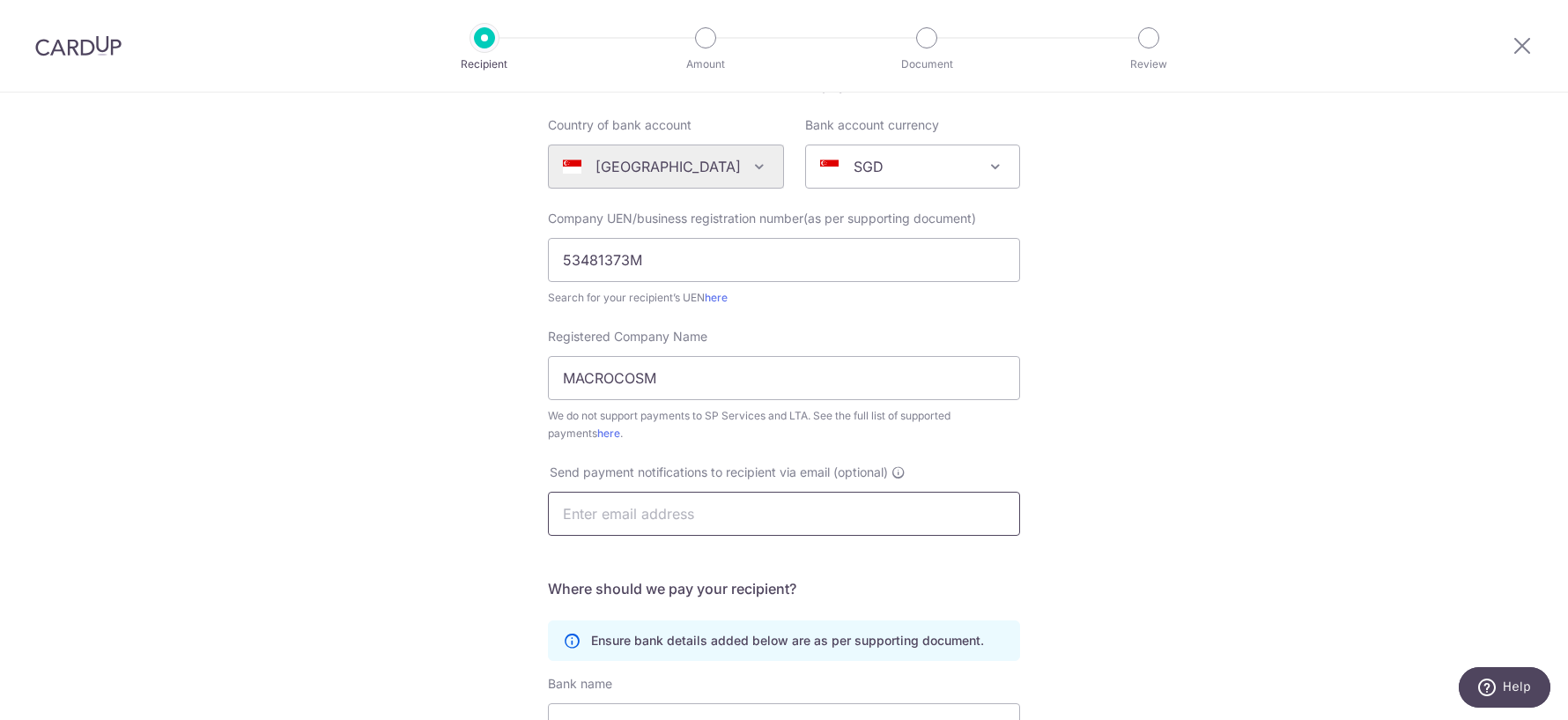 click at bounding box center (784, 514) 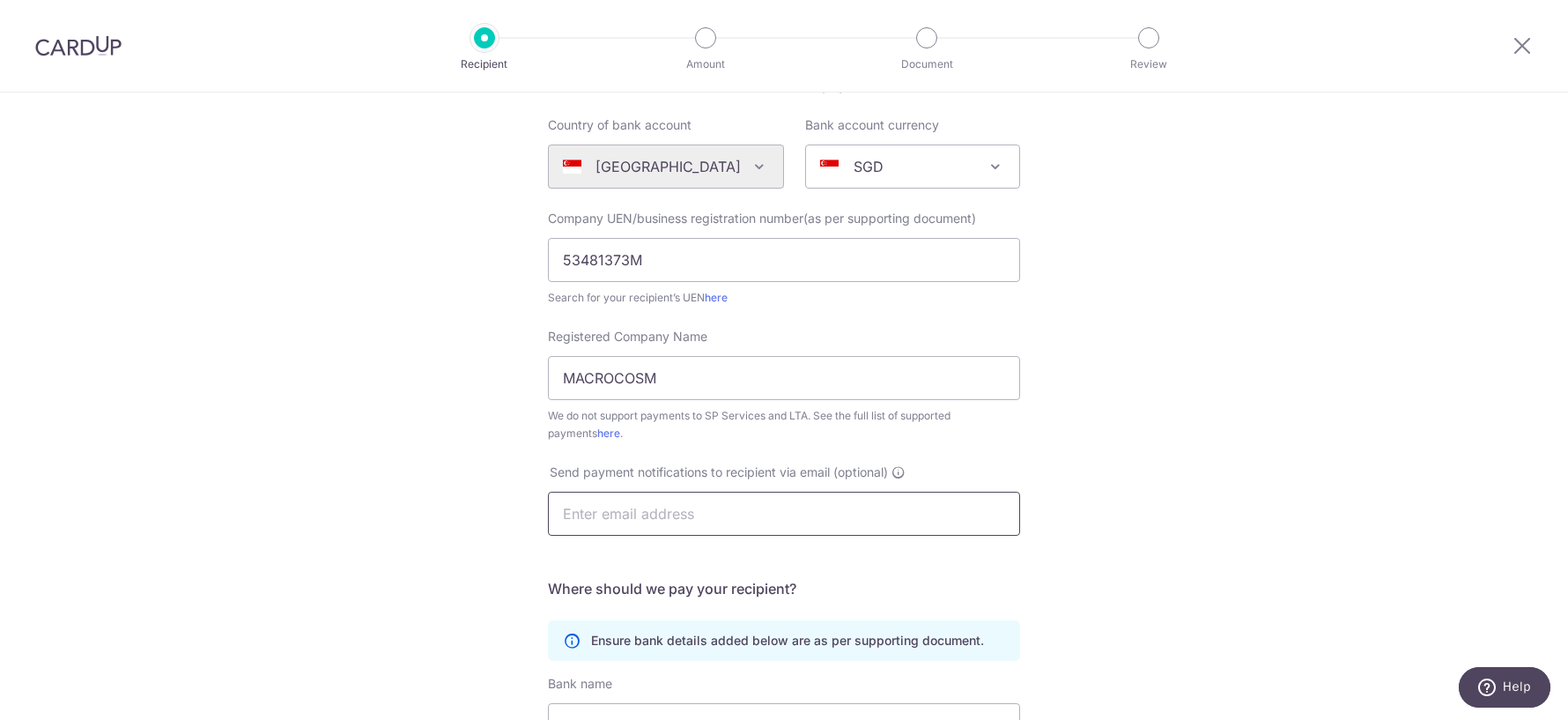 paste on "[PERSON_NAME][EMAIL_ADDRESS][DOMAIN_NAME]" 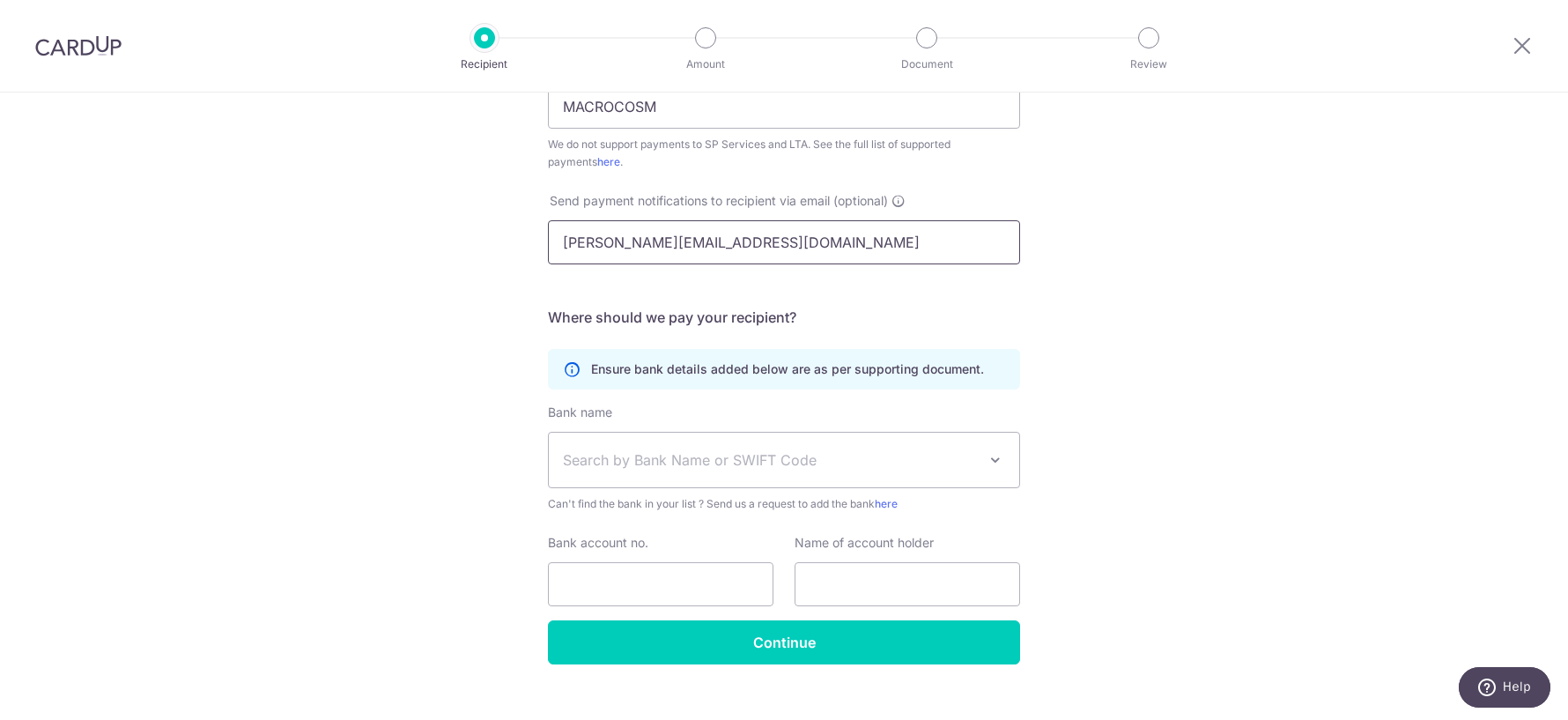 scroll, scrollTop: 445, scrollLeft: 0, axis: vertical 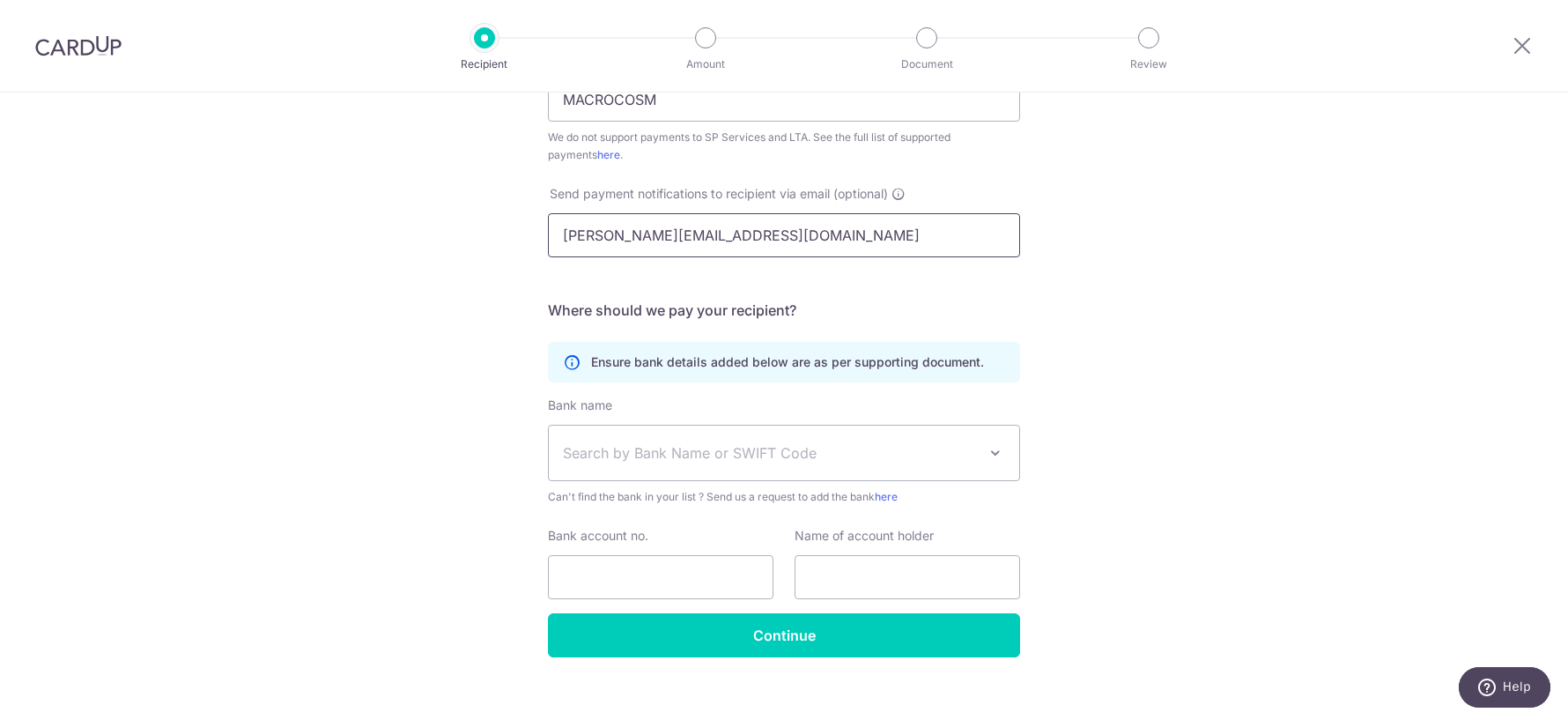 type on "[PERSON_NAME][EMAIL_ADDRESS][DOMAIN_NAME]" 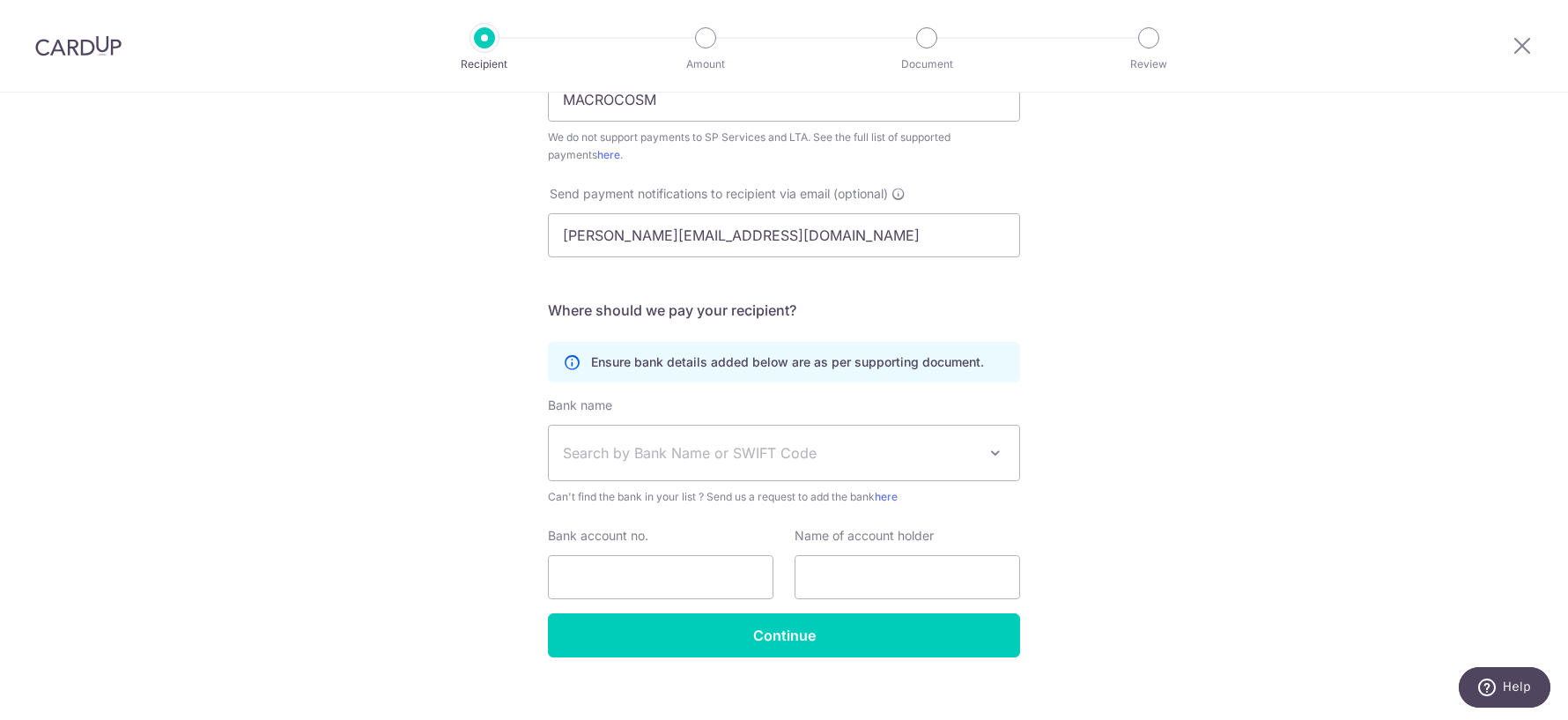 click on "Search by Bank Name or SWIFT Code" at bounding box center [770, 453] 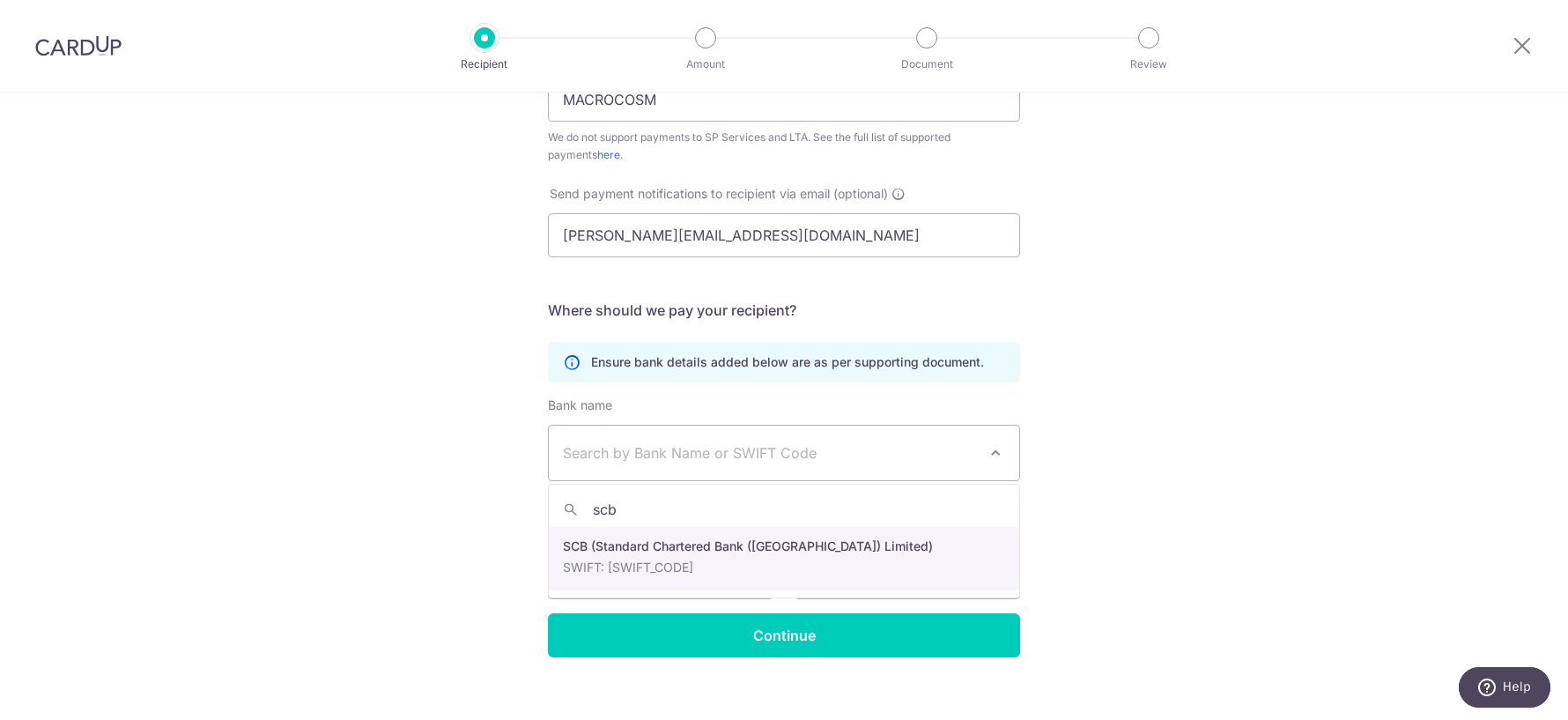 type on "scb" 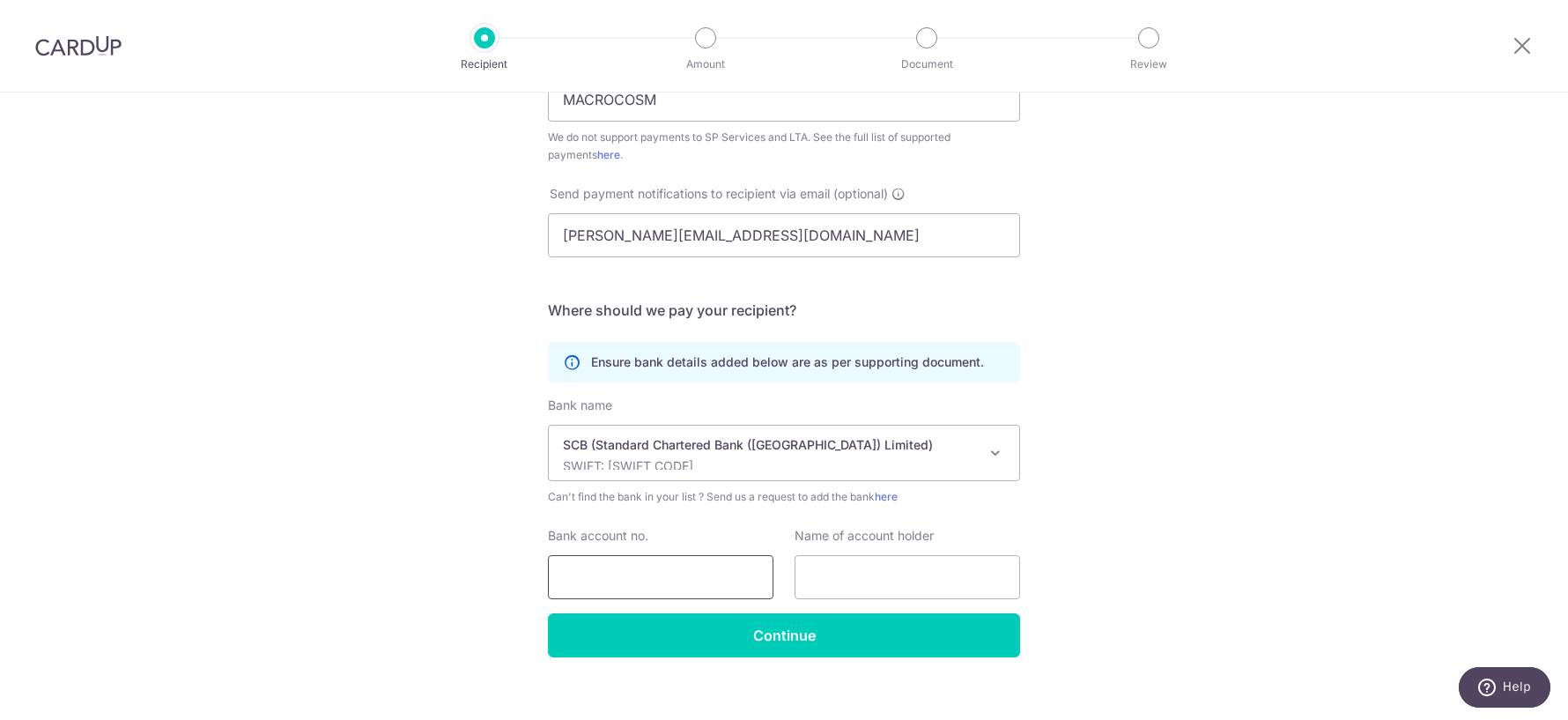 click on "Bank account no." at bounding box center (661, 577) 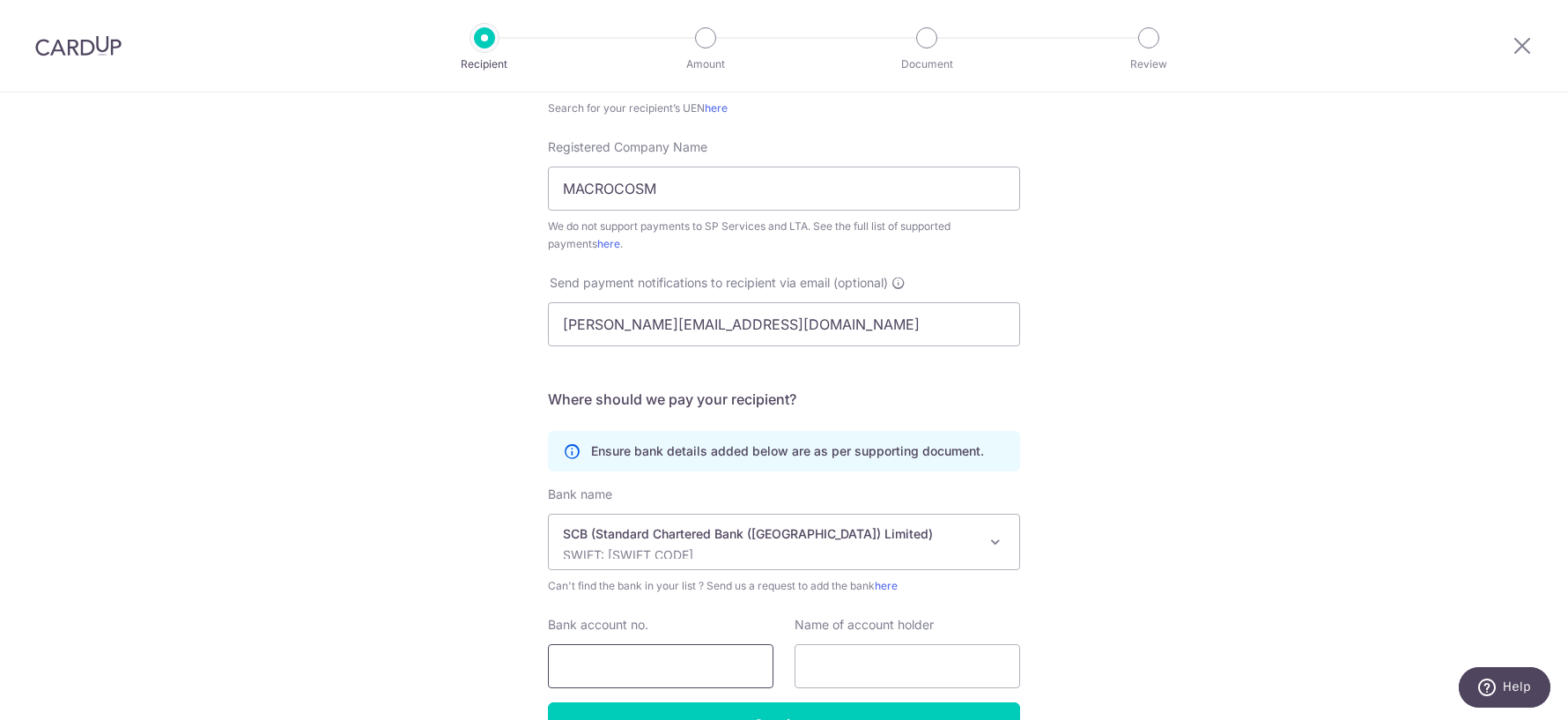 scroll, scrollTop: 464, scrollLeft: 0, axis: vertical 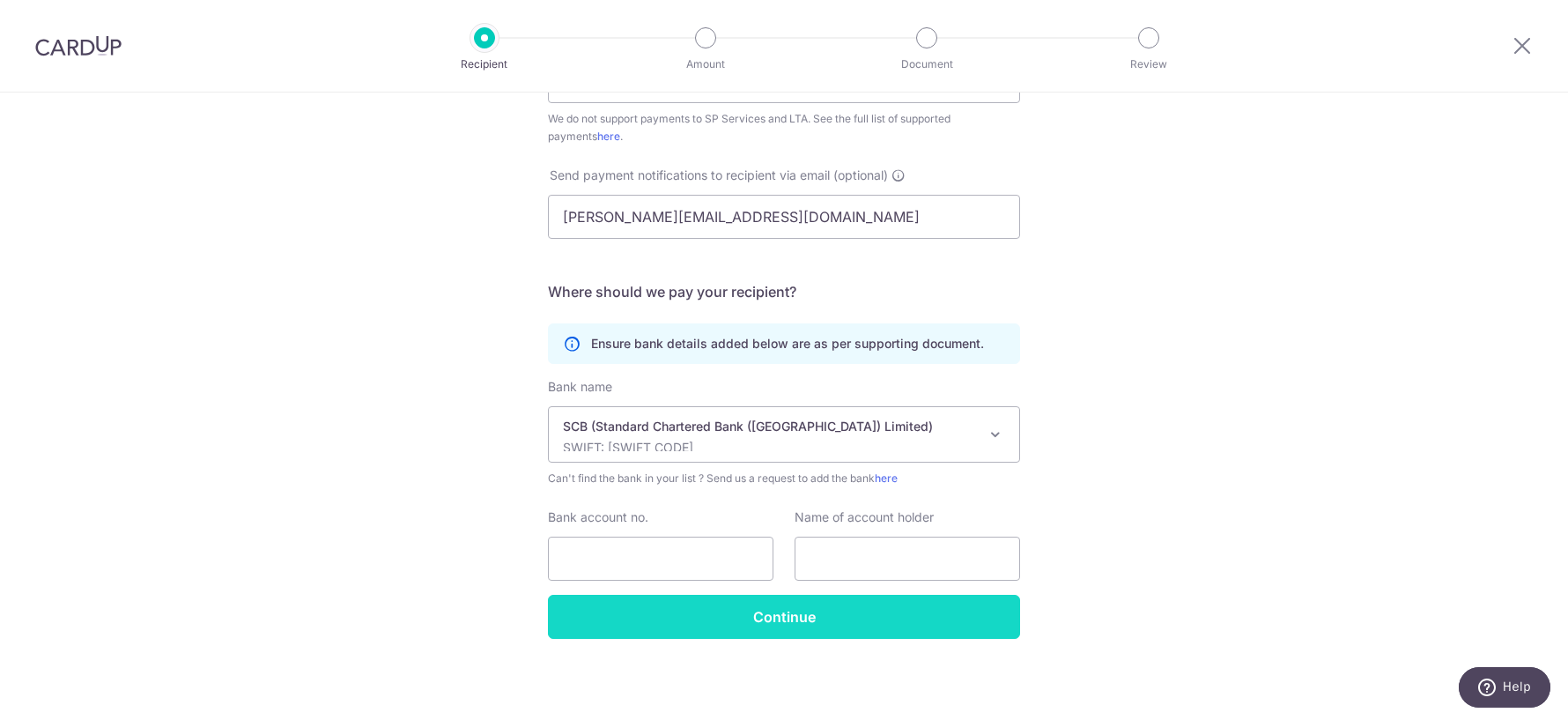 click on "Continue" at bounding box center [784, 617] 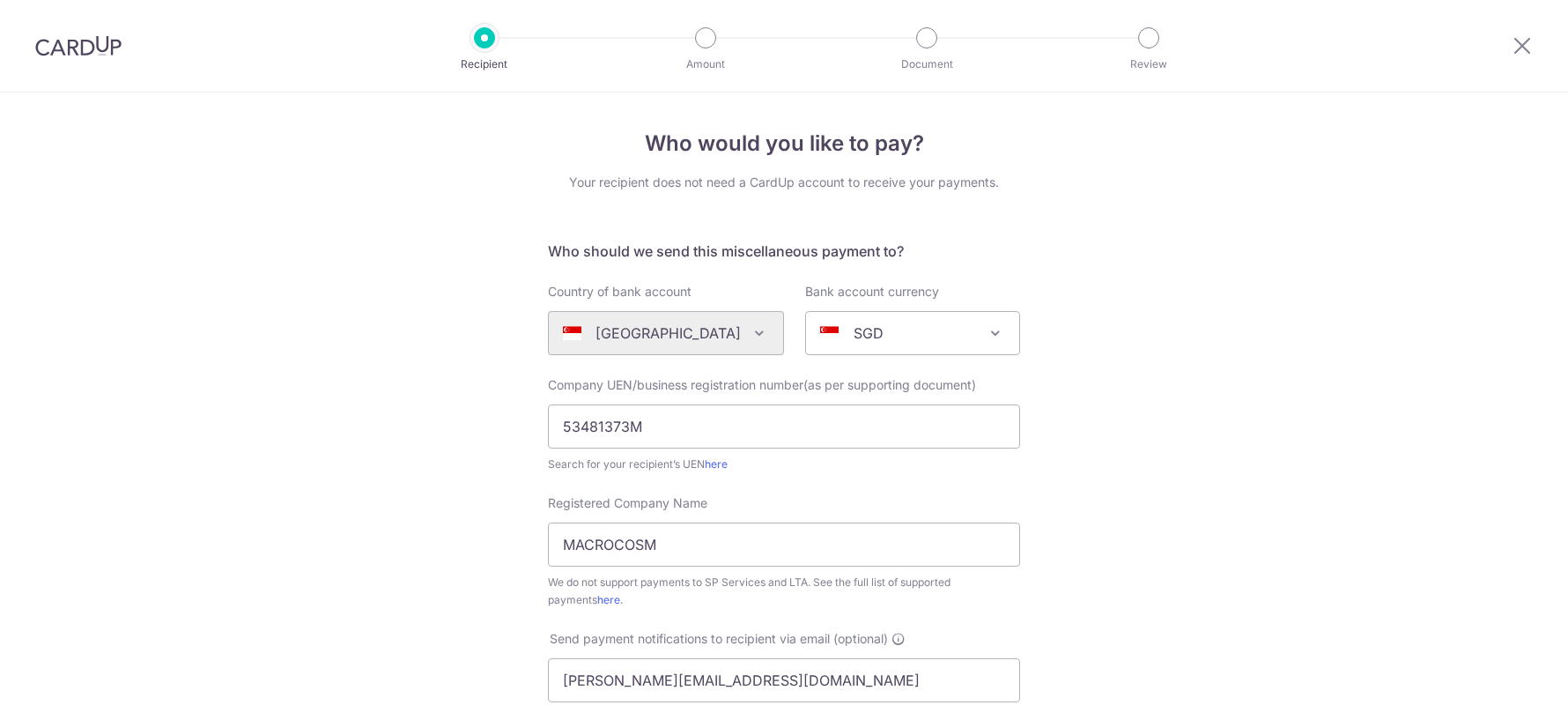 scroll, scrollTop: 0, scrollLeft: 0, axis: both 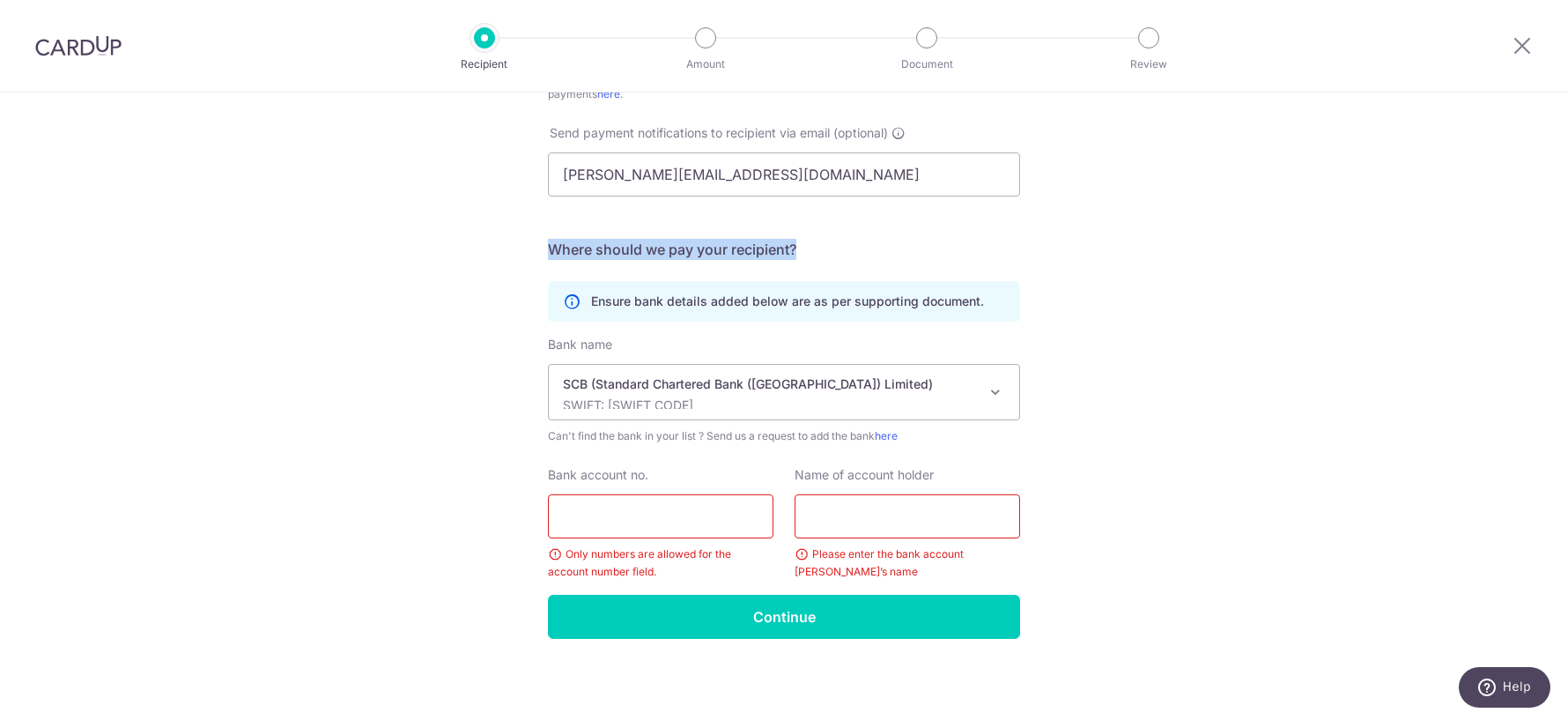 drag, startPoint x: 548, startPoint y: 251, endPoint x: 846, endPoint y: 241, distance: 298.16774 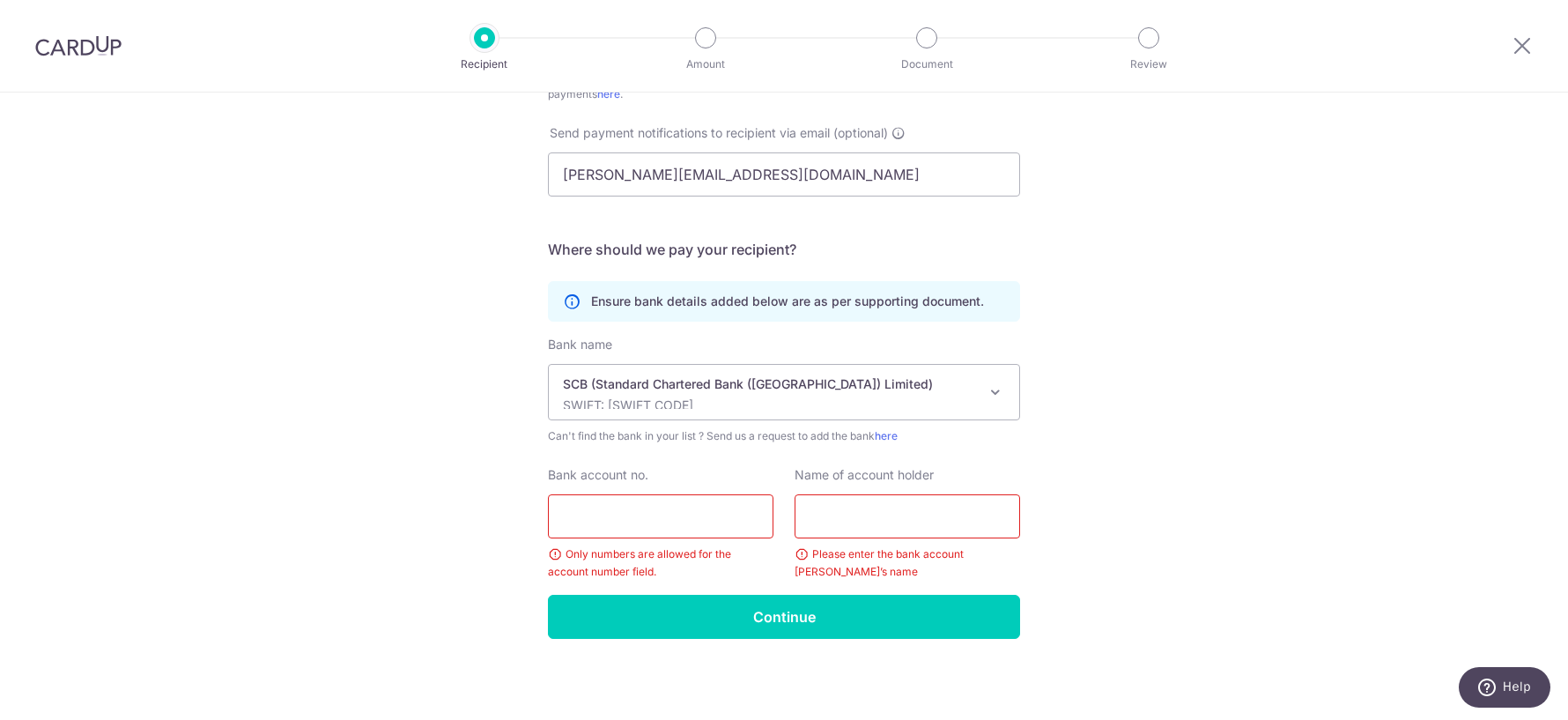 click on "Bank account no." at bounding box center [661, 516] 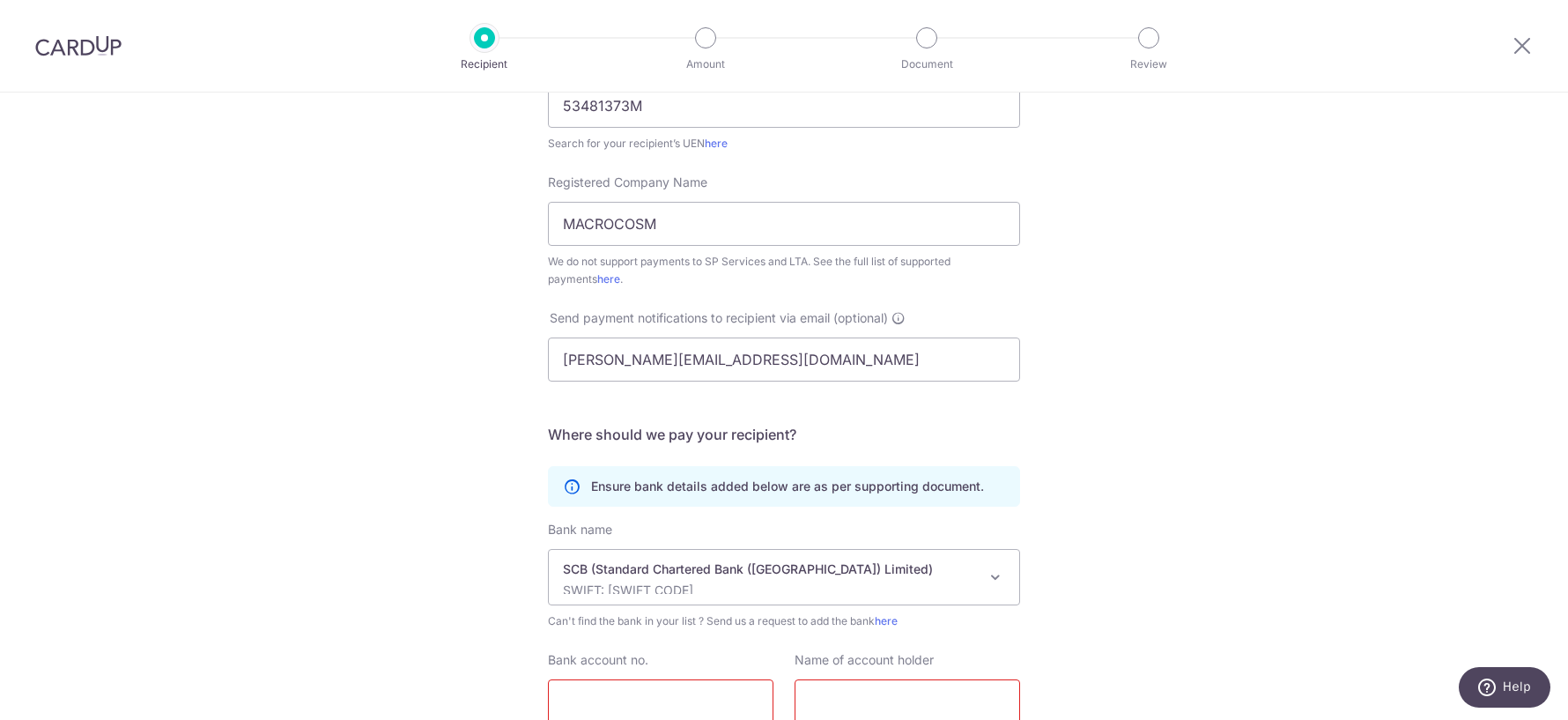scroll, scrollTop: 293, scrollLeft: 0, axis: vertical 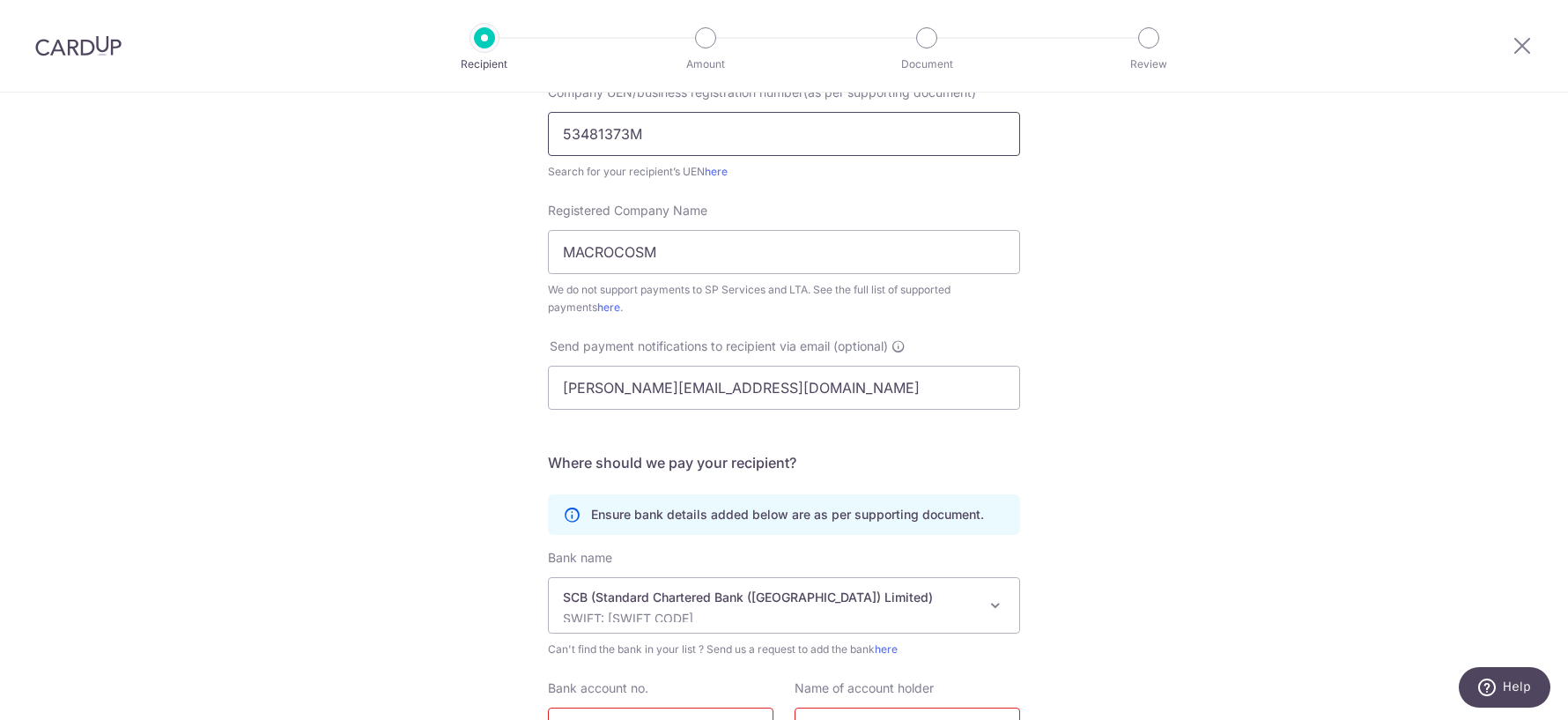 click on "53481373M" at bounding box center [784, 134] 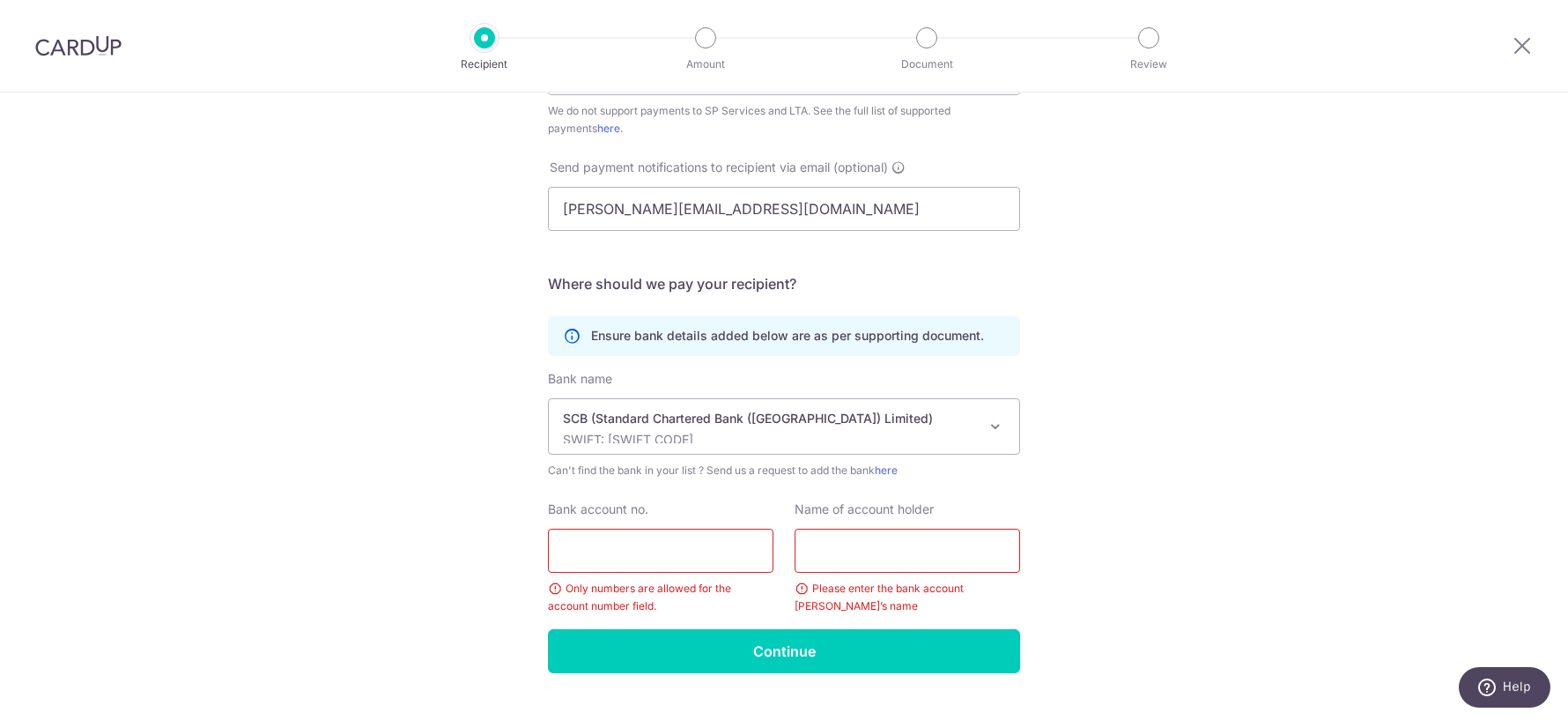 scroll, scrollTop: 506, scrollLeft: 0, axis: vertical 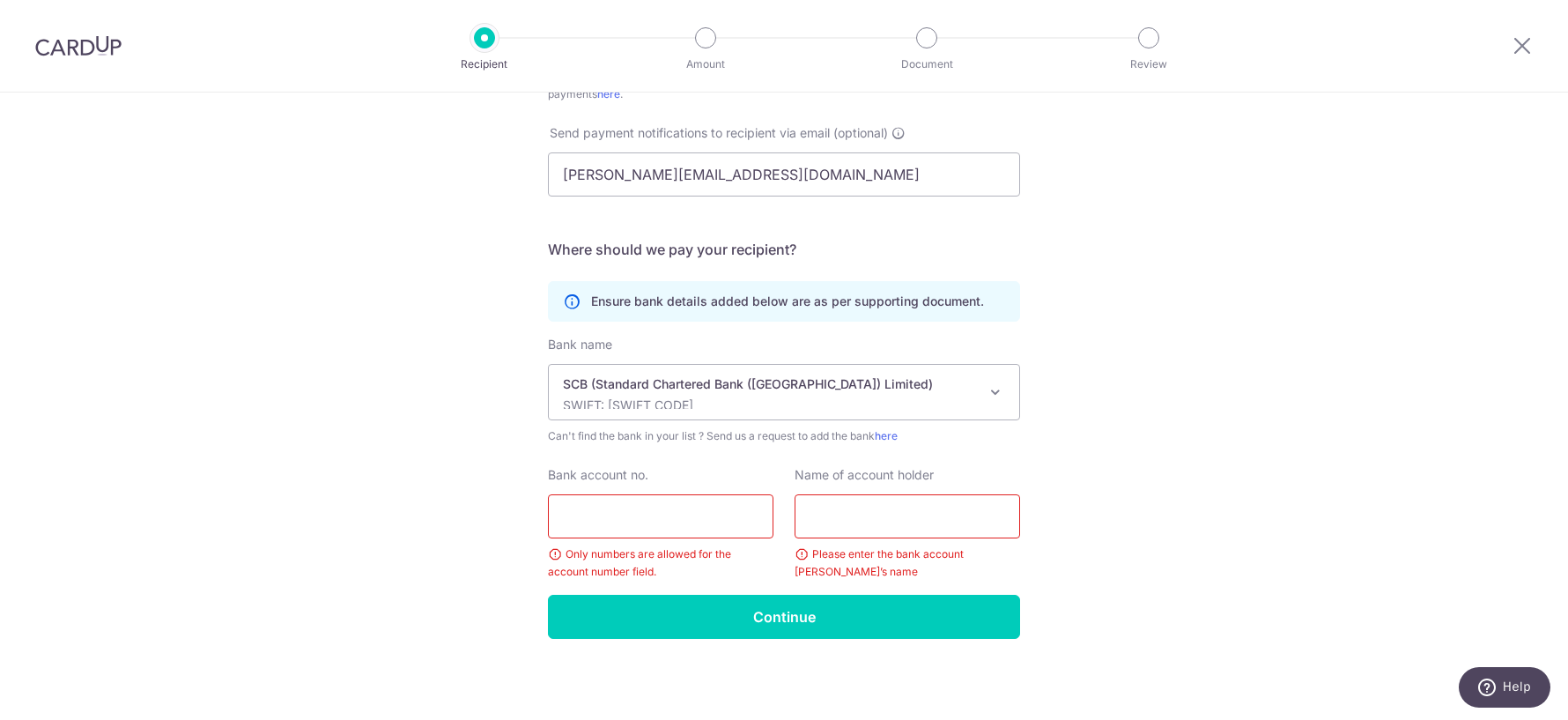 click on "Bank account no." at bounding box center [661, 516] 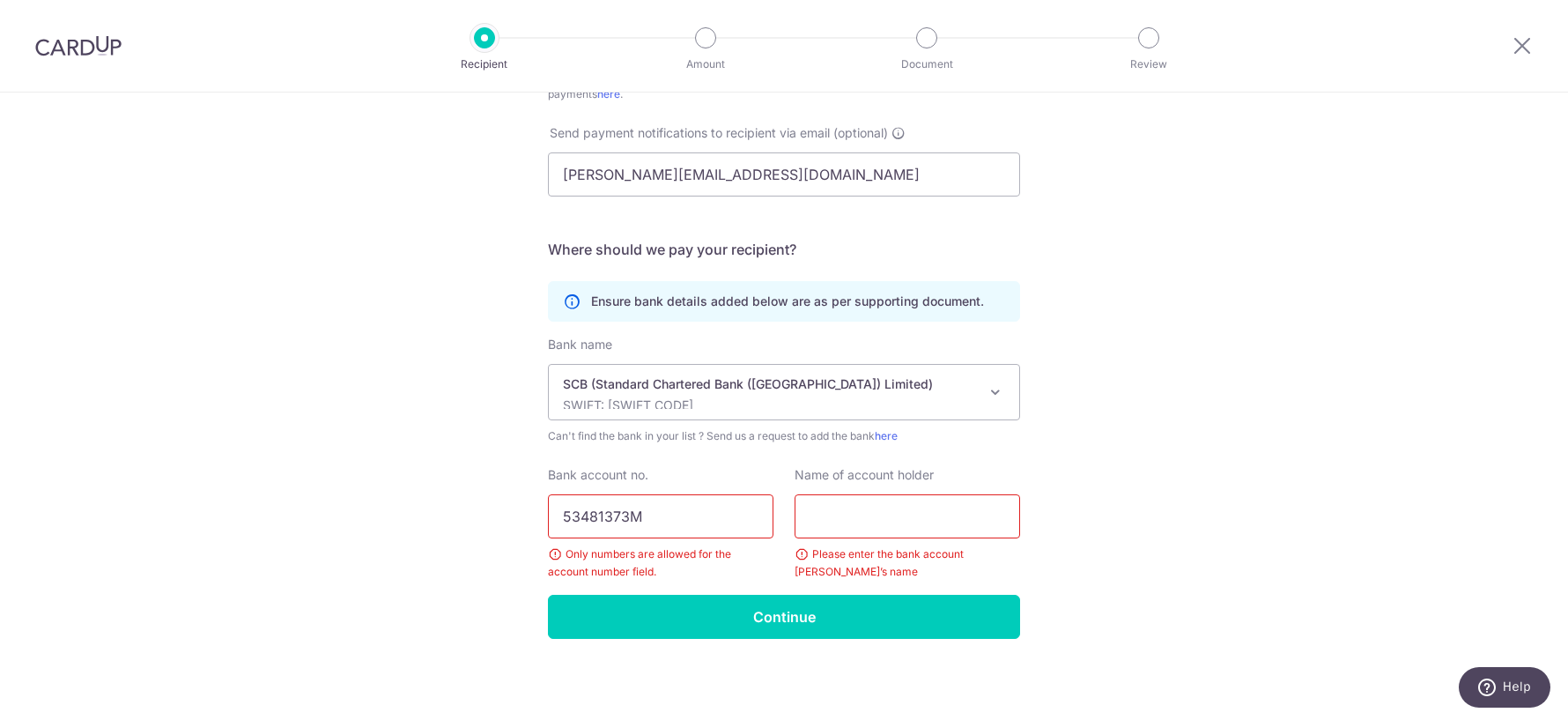 type on "53481373M" 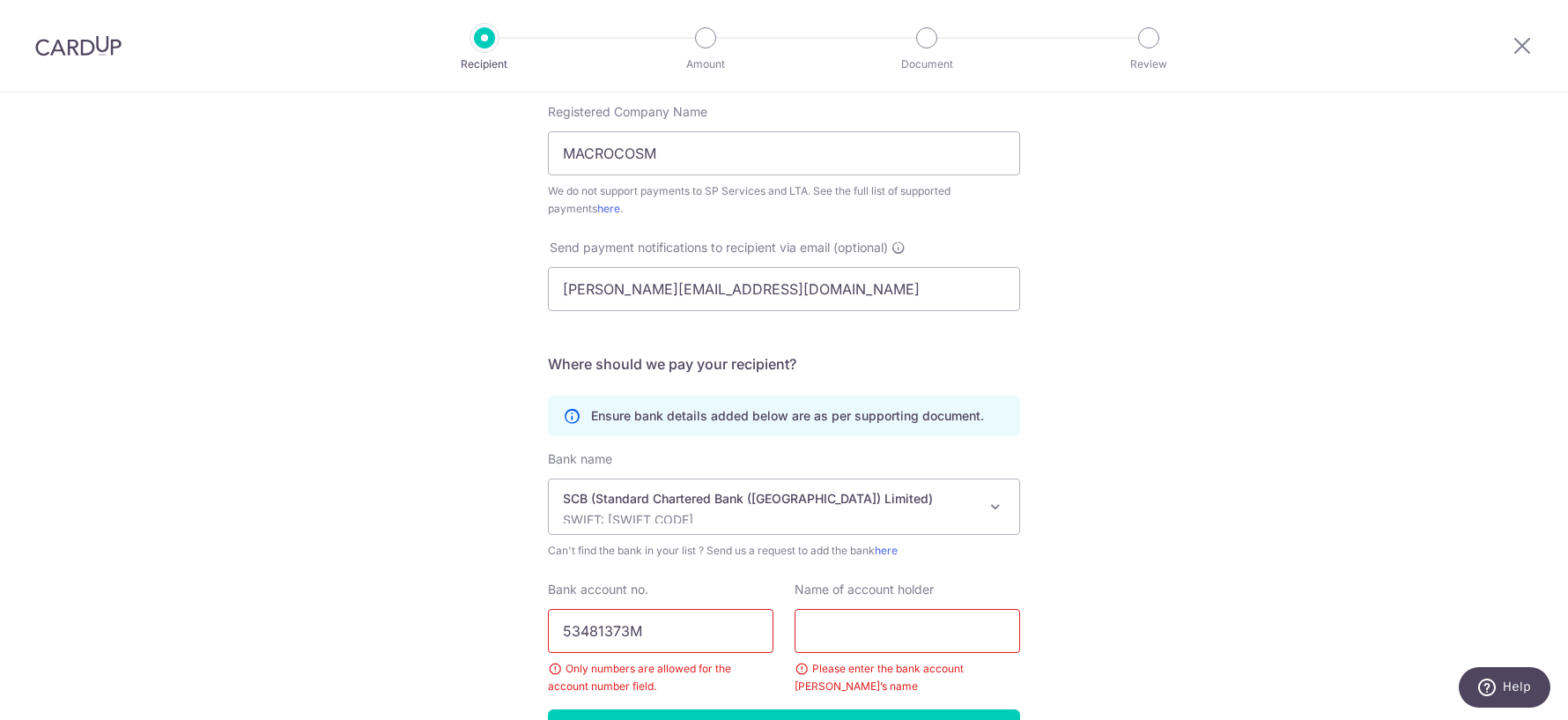 scroll, scrollTop: 390, scrollLeft: 0, axis: vertical 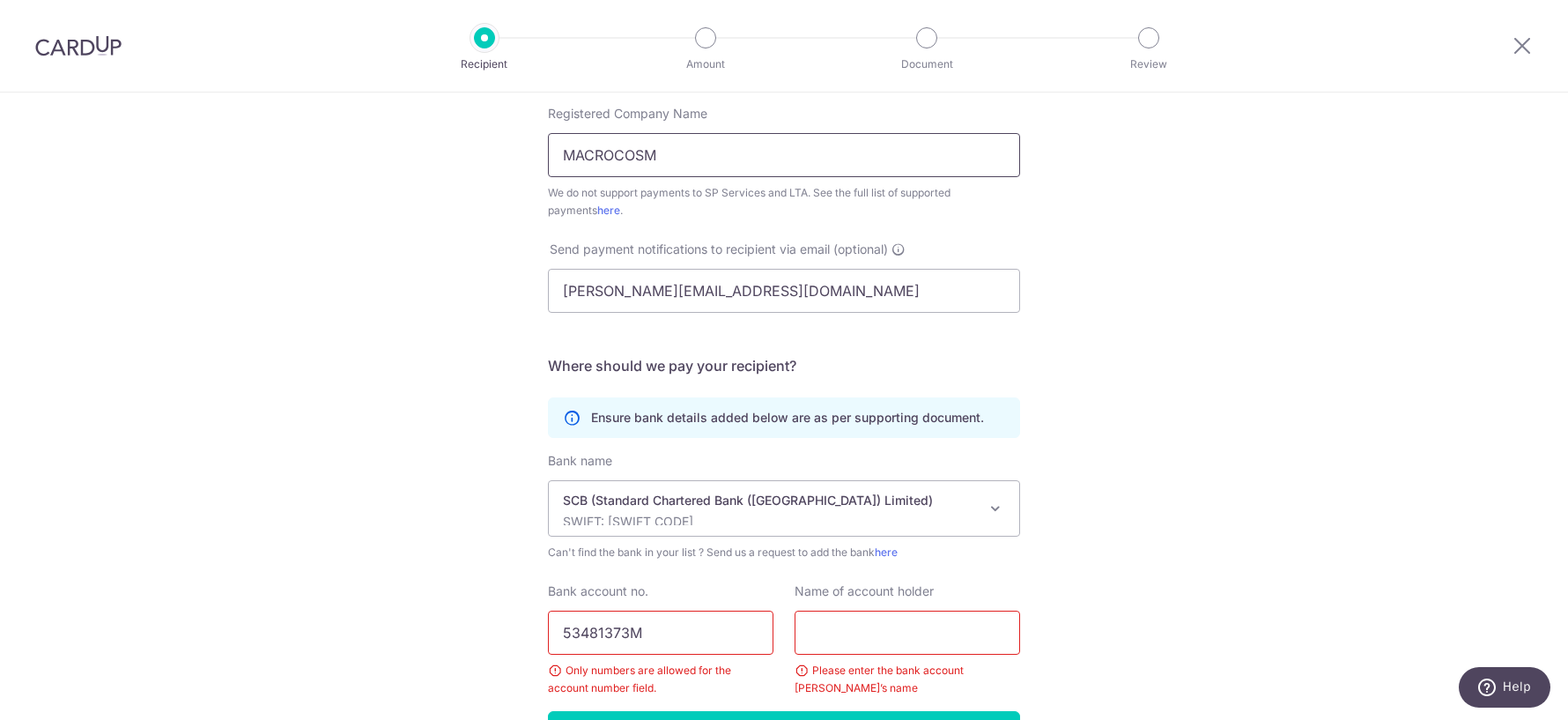 drag, startPoint x: 703, startPoint y: 163, endPoint x: 537, endPoint y: 160, distance: 166.02711 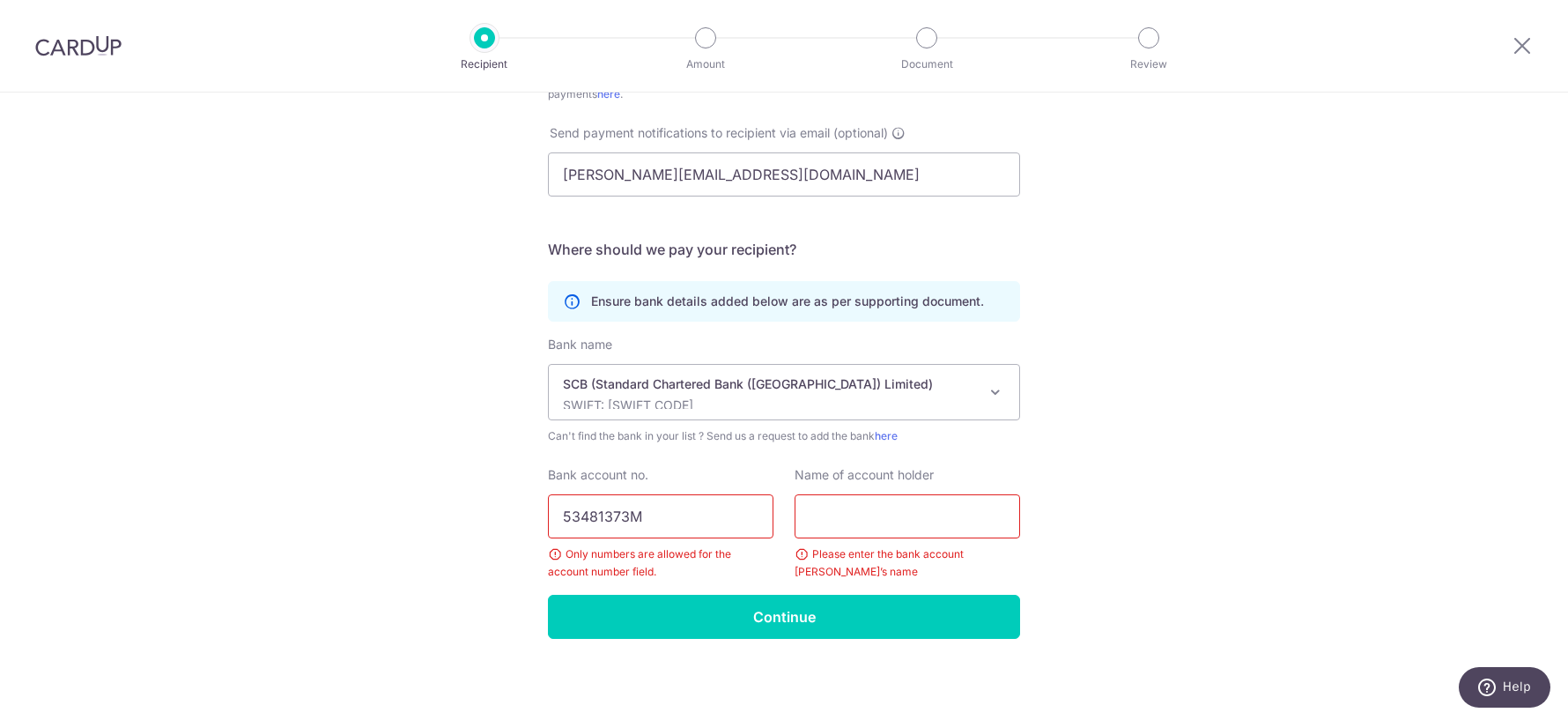 click at bounding box center [907, 516] 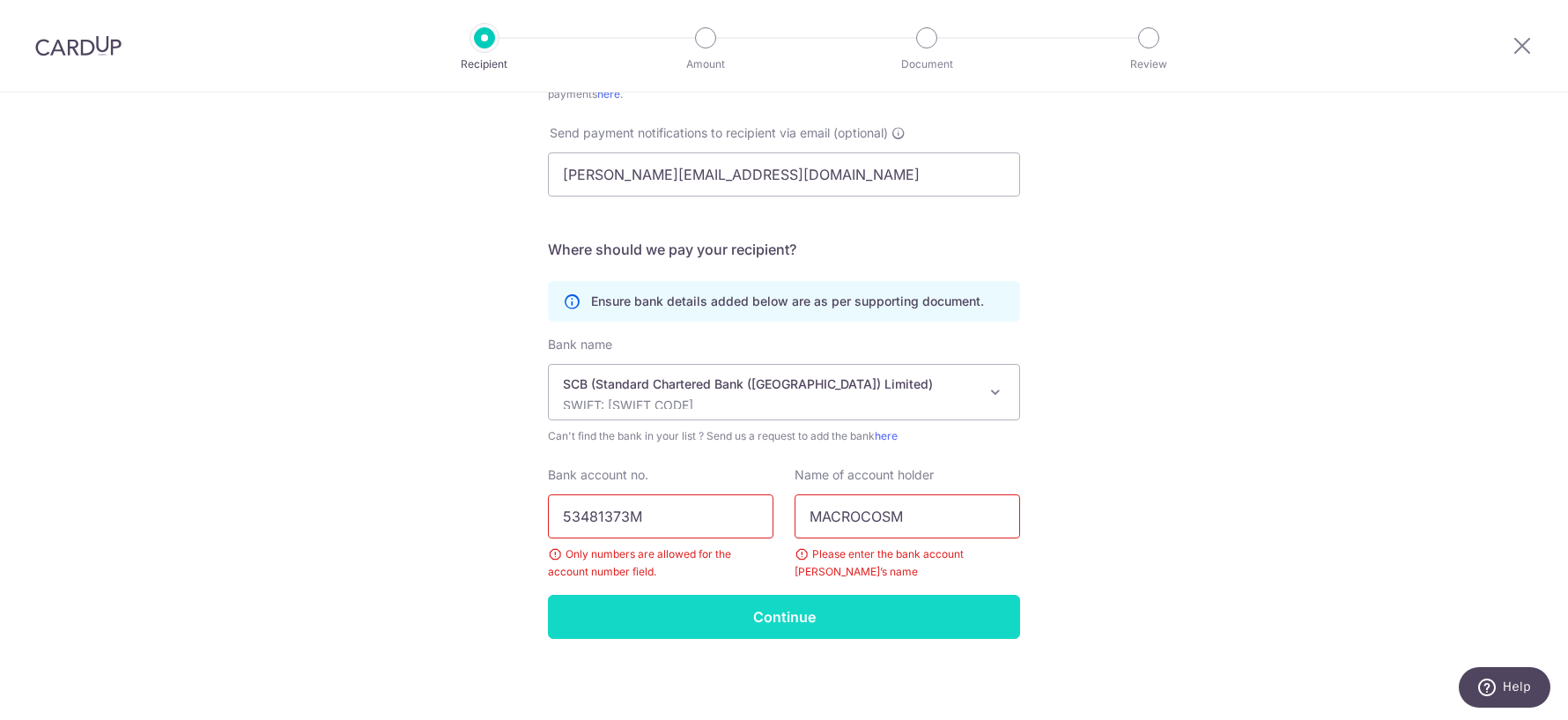type on "MACROCOSM" 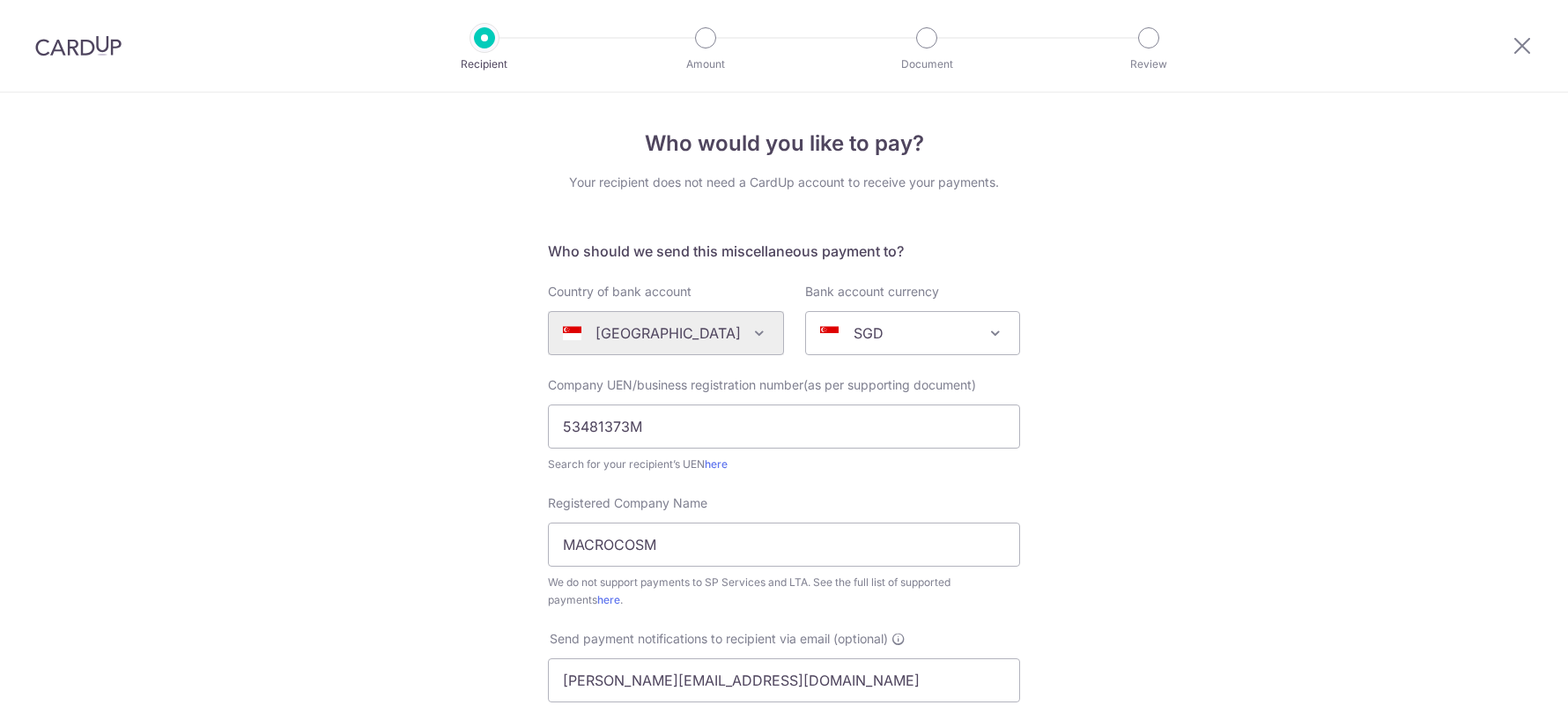 scroll, scrollTop: 0, scrollLeft: 0, axis: both 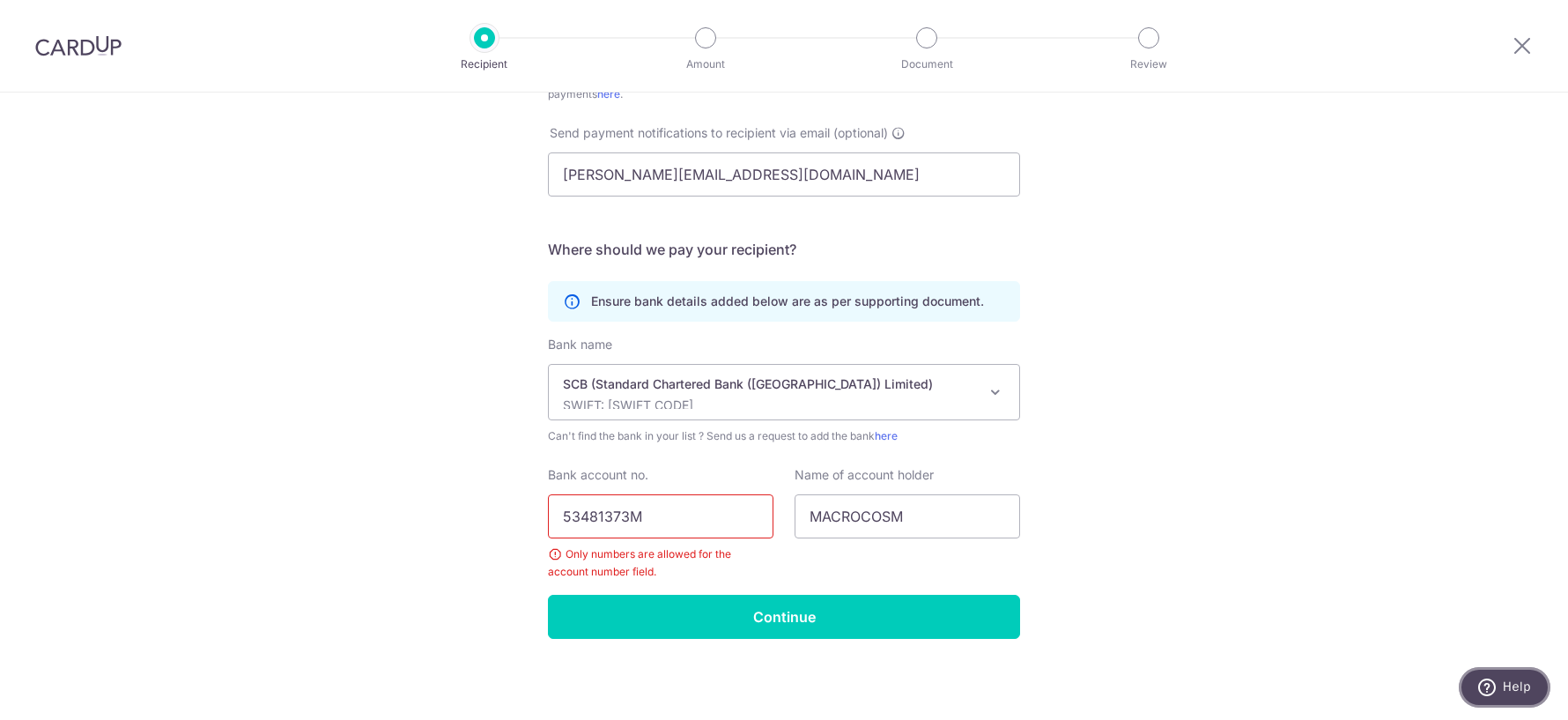 click on "Help" at bounding box center (1505, 687) 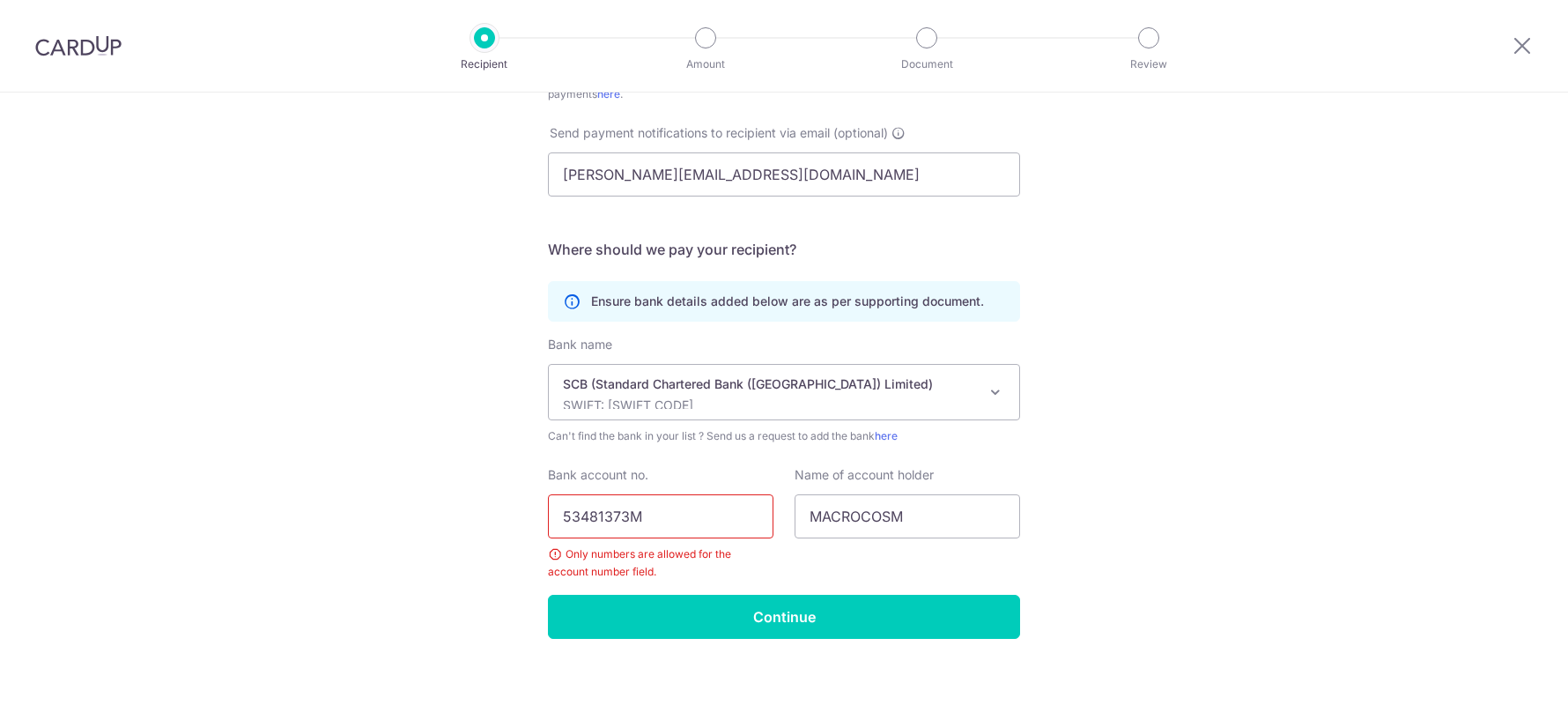 scroll, scrollTop: 0, scrollLeft: 0, axis: both 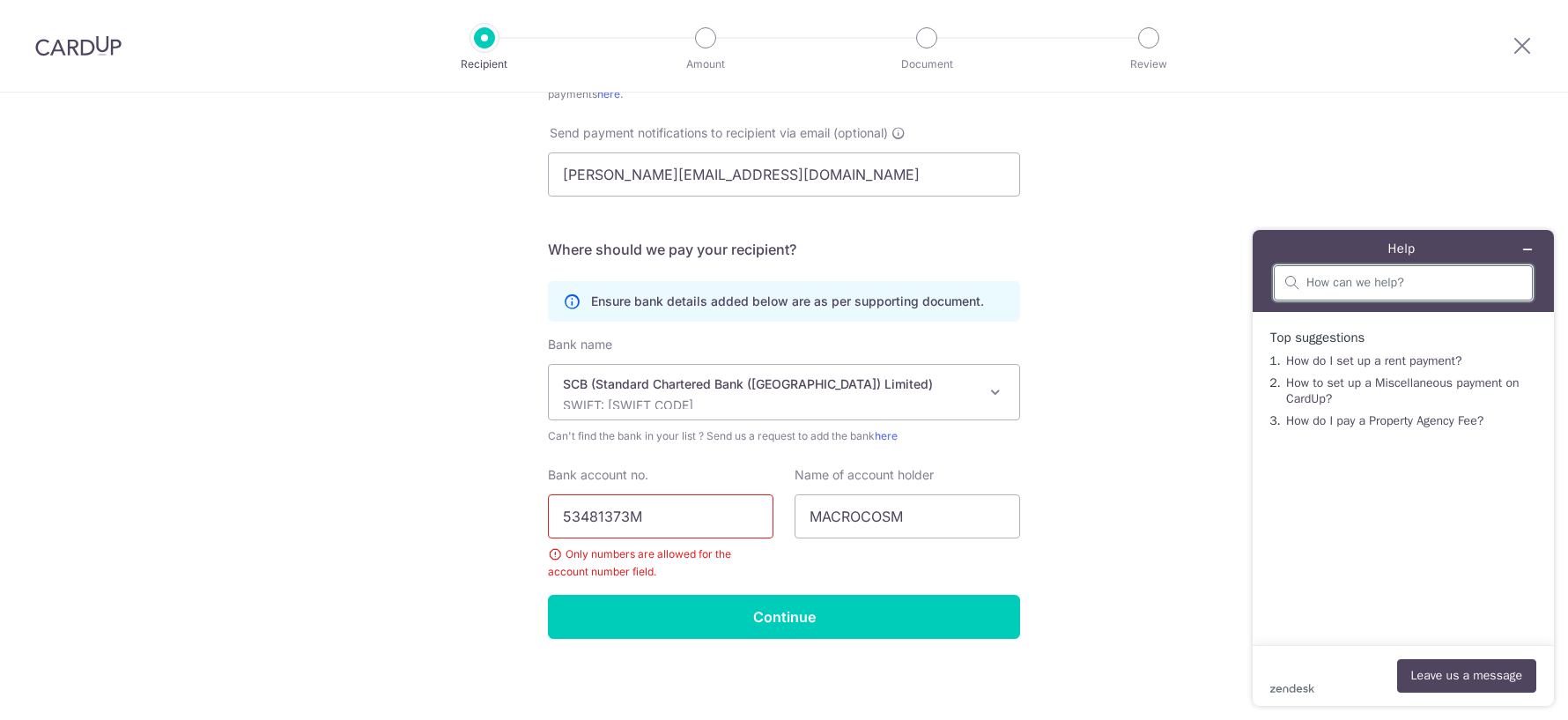click at bounding box center (1414, 283) 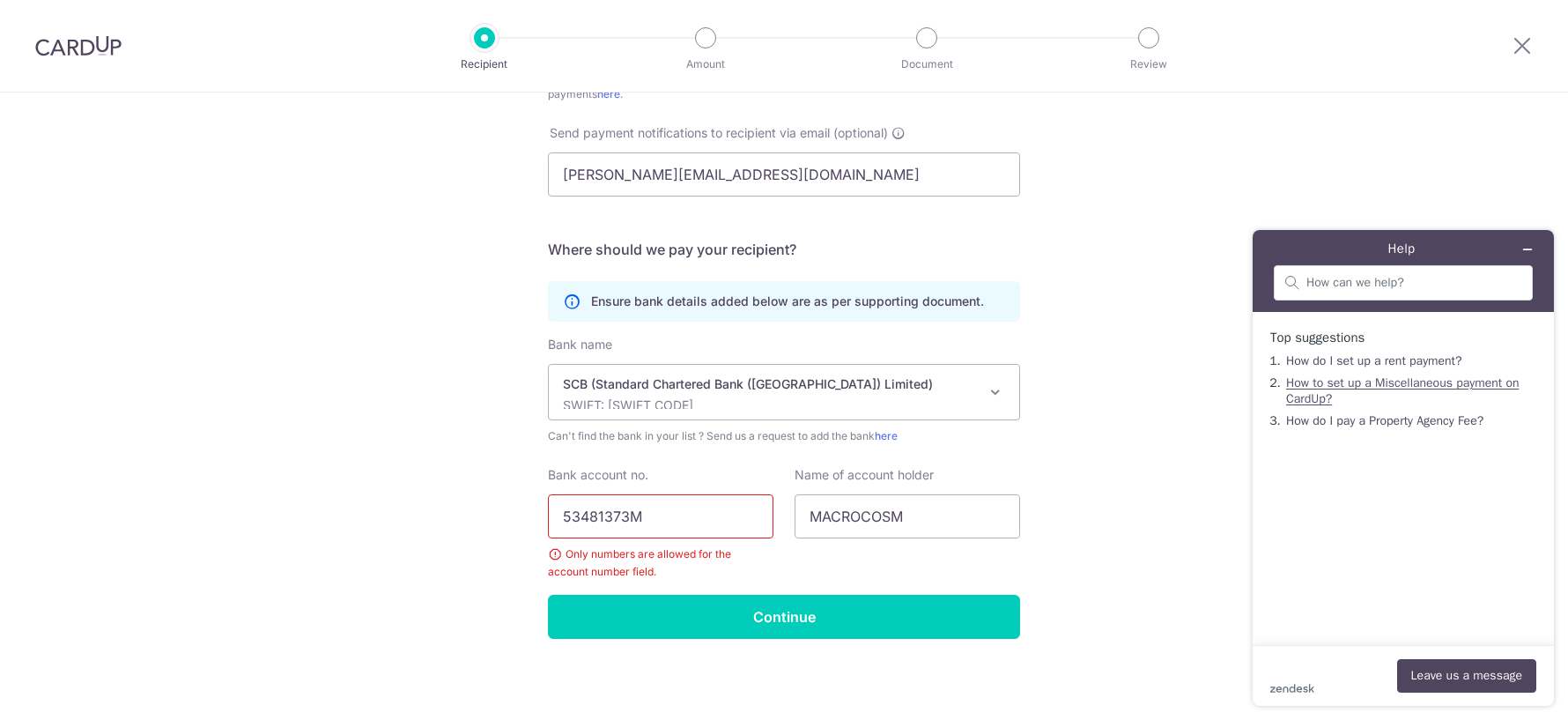 click on "How to set up a Miscellaneous payment on CardUp?" at bounding box center [1402, 390] 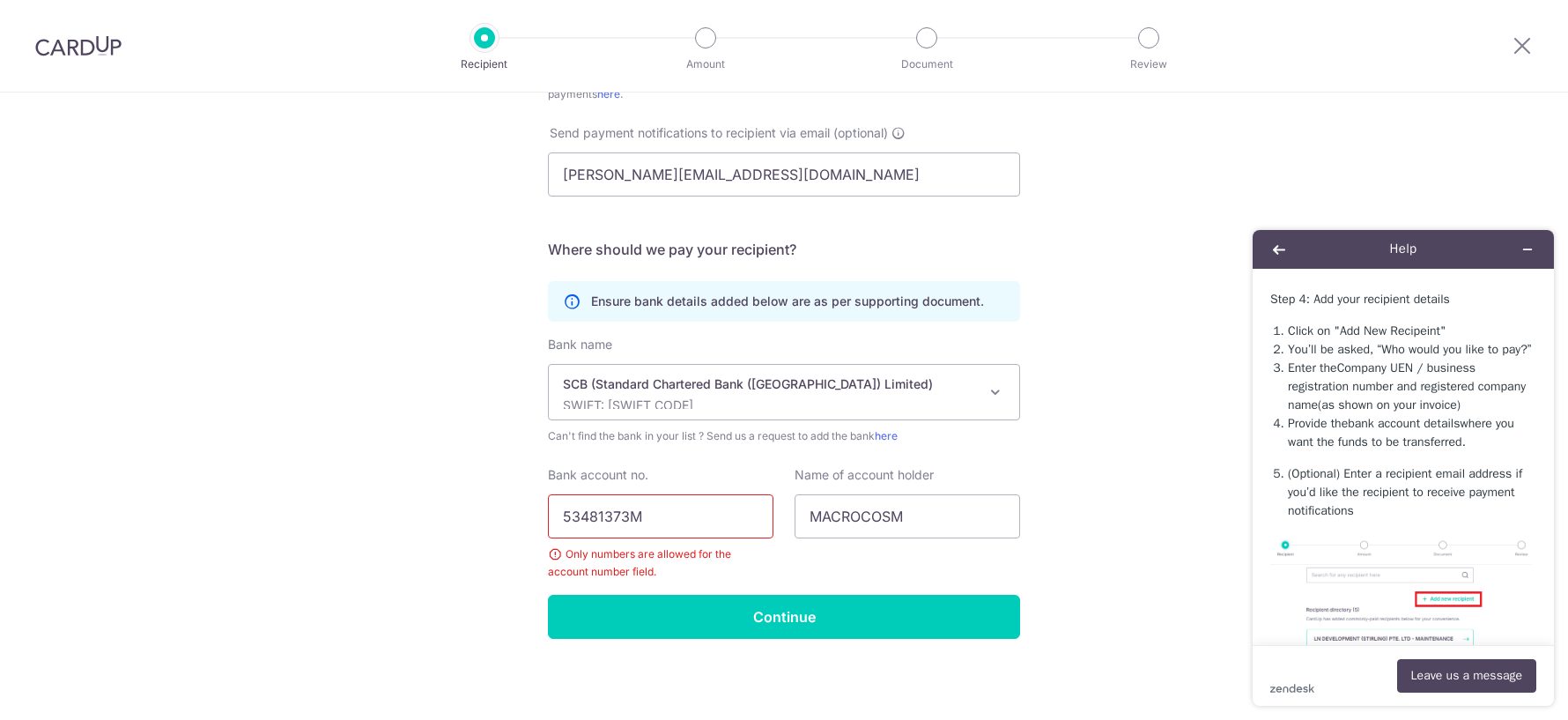 scroll, scrollTop: 1352, scrollLeft: 0, axis: vertical 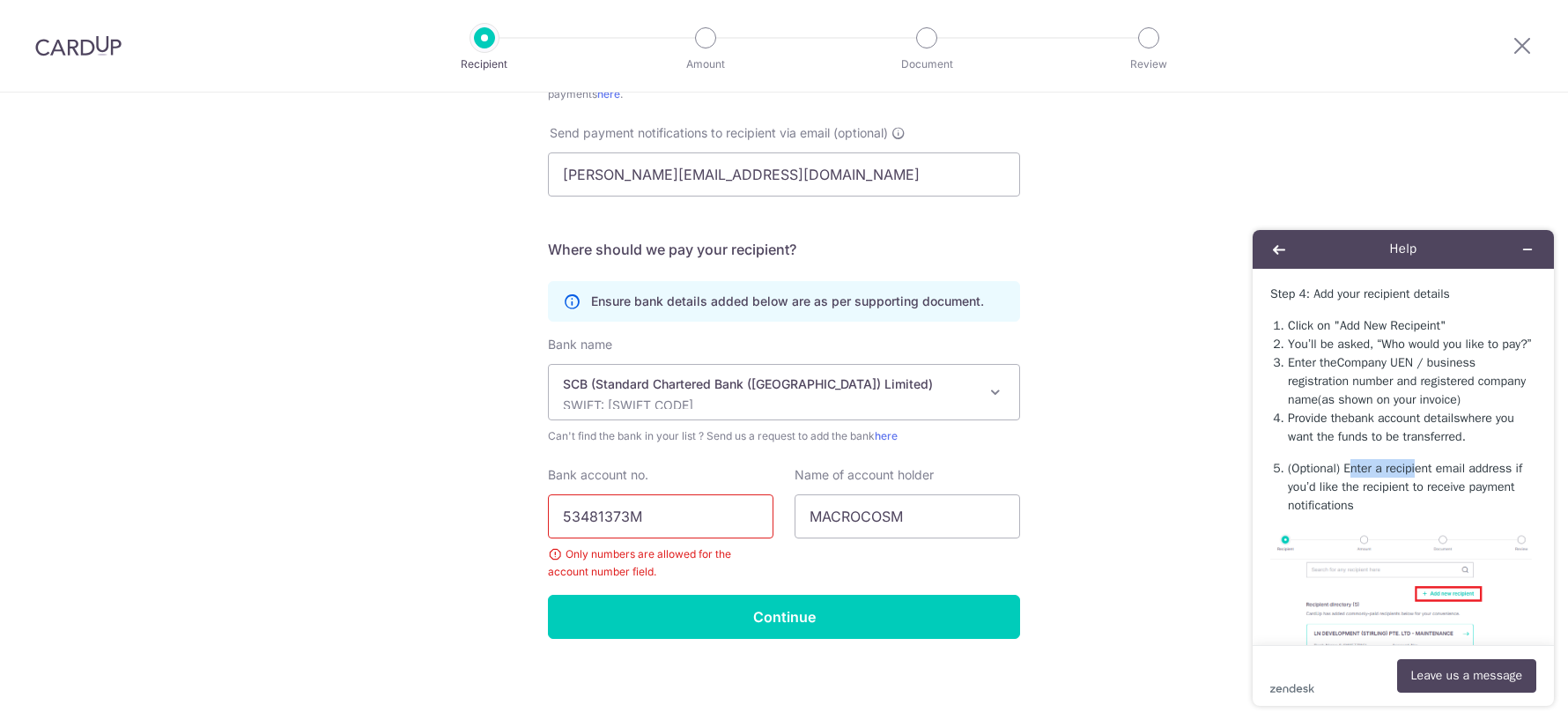 drag, startPoint x: 1357, startPoint y: 494, endPoint x: 1423, endPoint y: 494, distance: 66 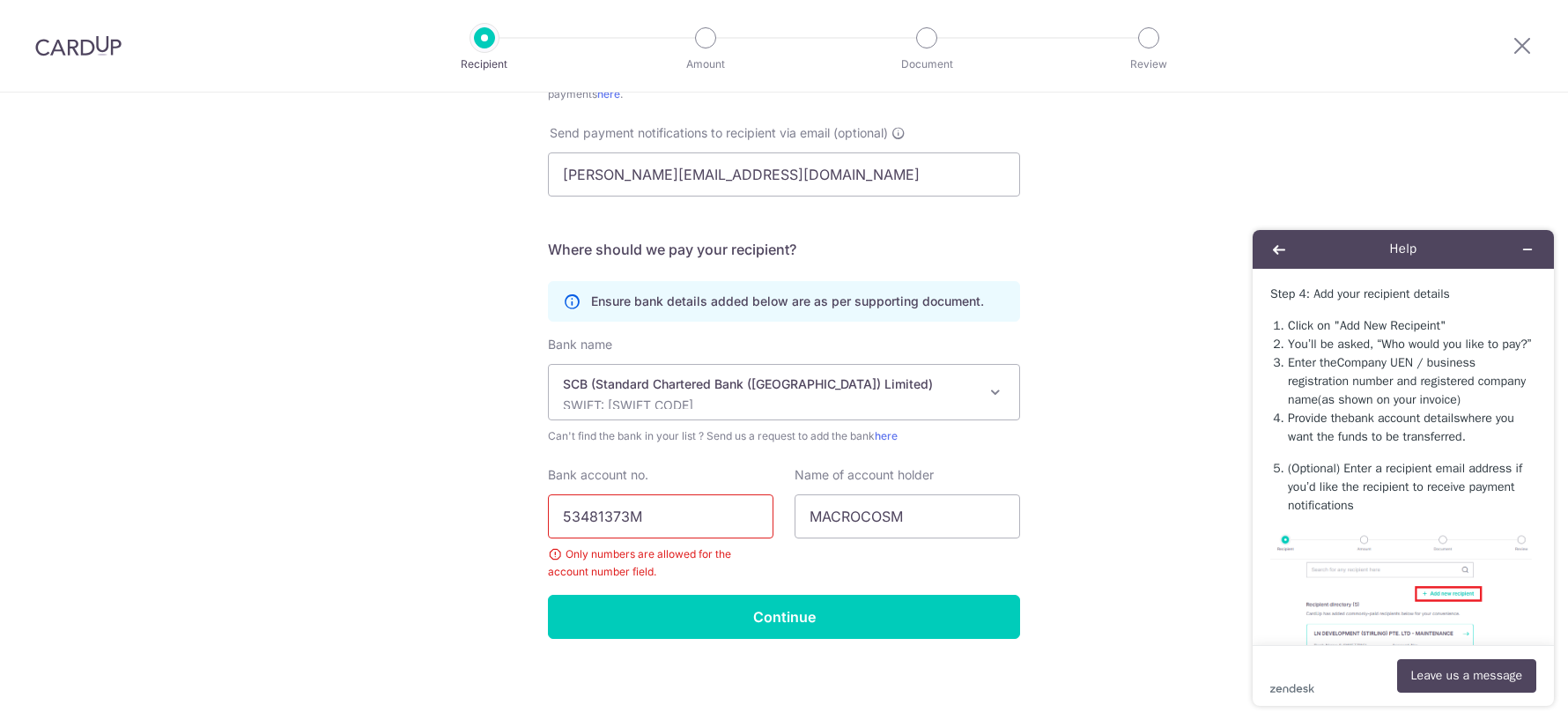 click on "(Optional) Enter a recipient email address if you’d like the recipient to receive payment notifications" at bounding box center (1412, 486) 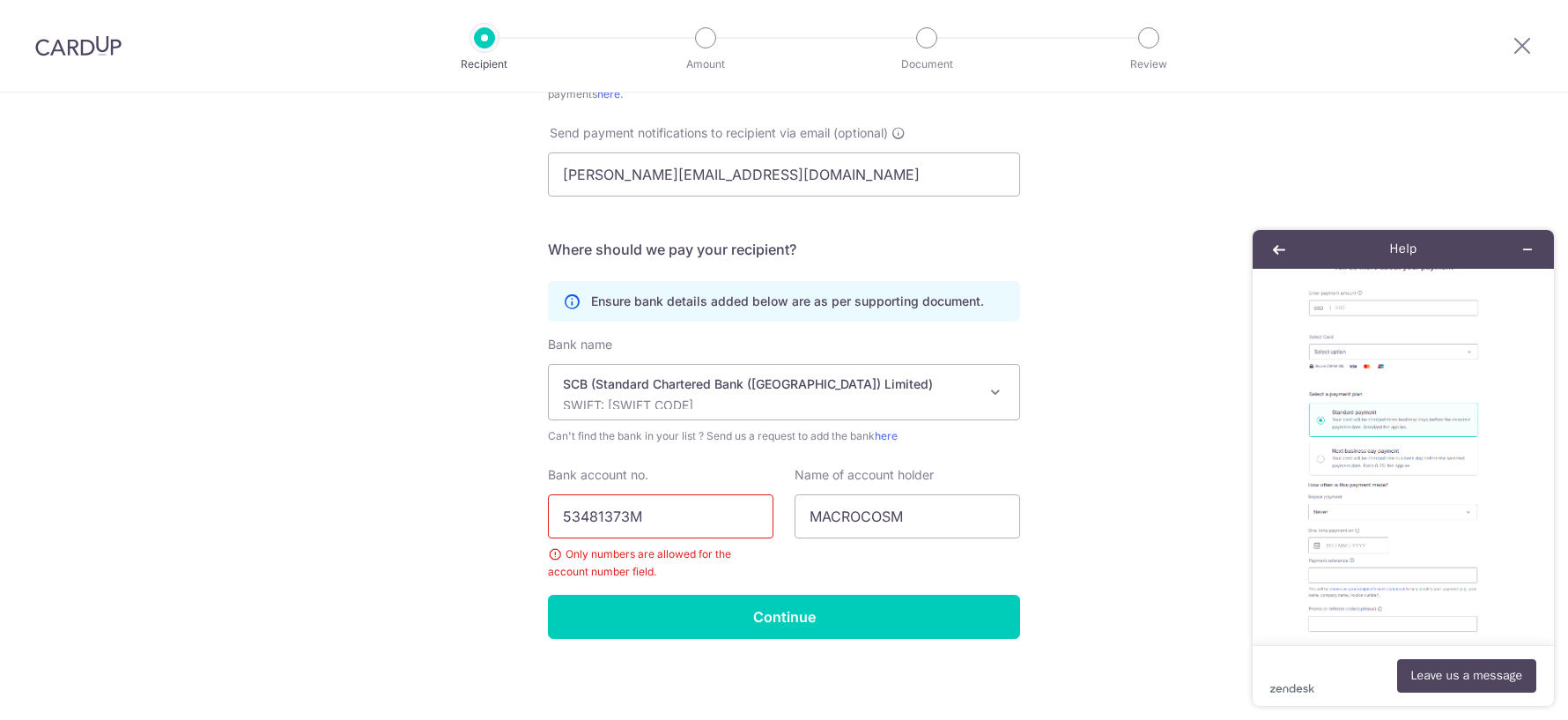scroll, scrollTop: 2993, scrollLeft: 0, axis: vertical 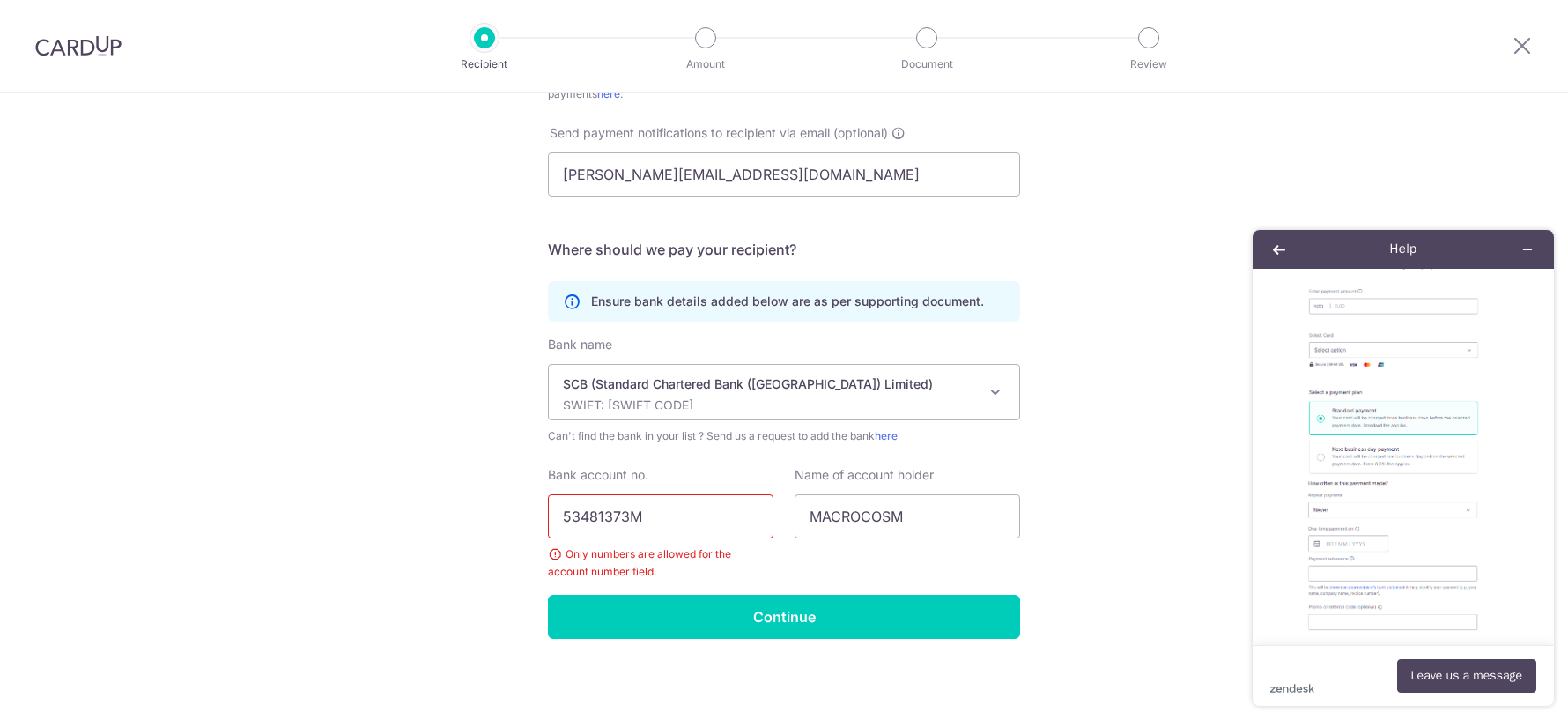 click on "SWIFT: [SWIFT_CODE]" at bounding box center [770, 405] 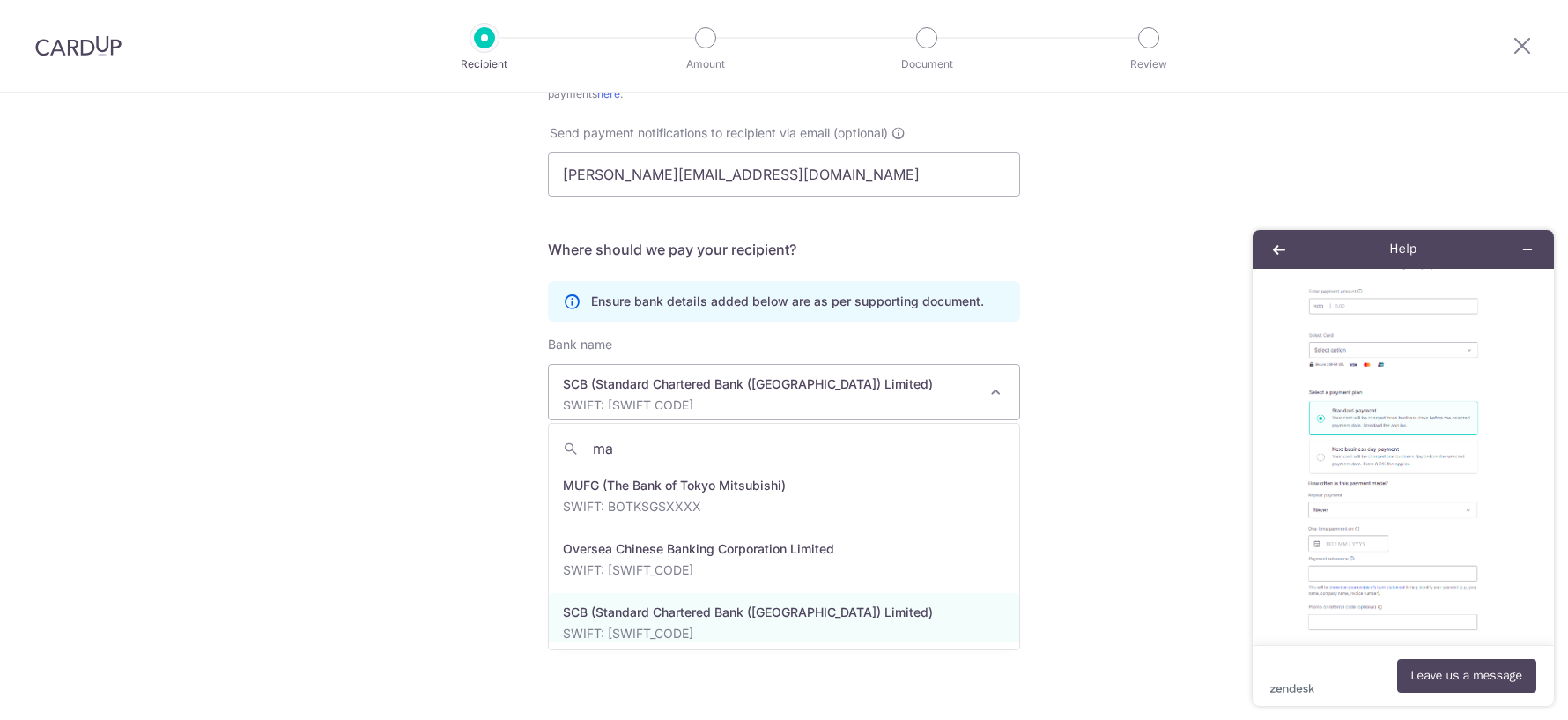 scroll, scrollTop: 0, scrollLeft: 0, axis: both 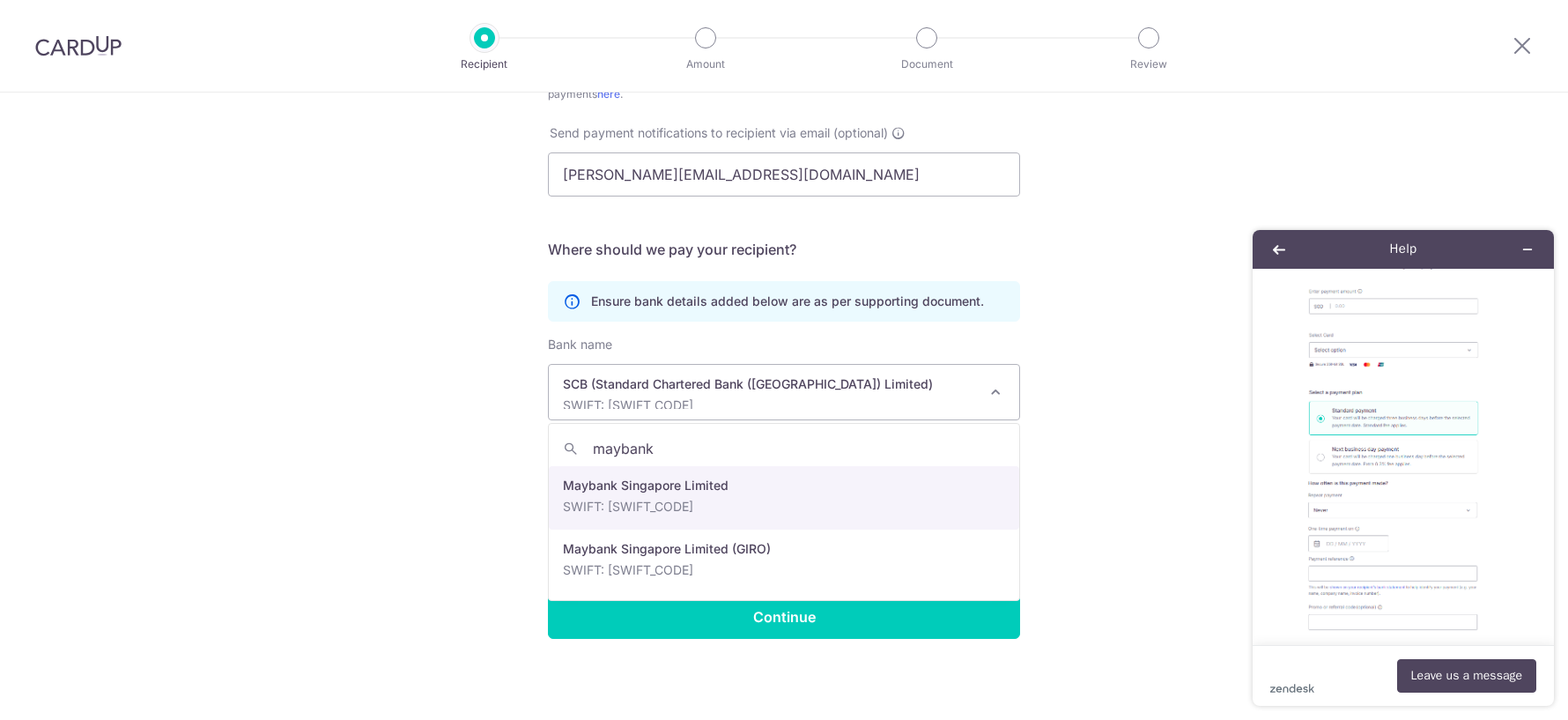 type on "maybank" 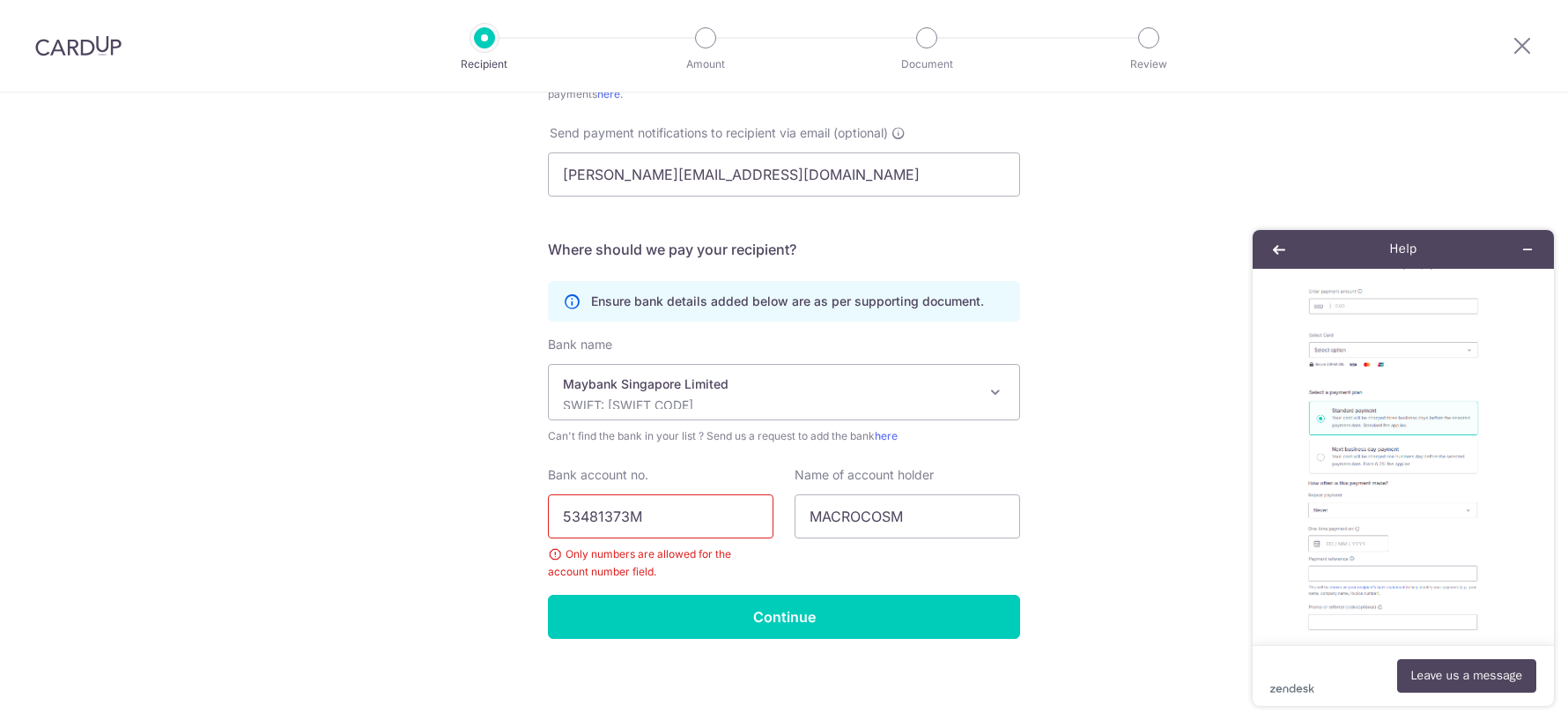 drag, startPoint x: 655, startPoint y: 527, endPoint x: 462, endPoint y: 500, distance: 194.87945 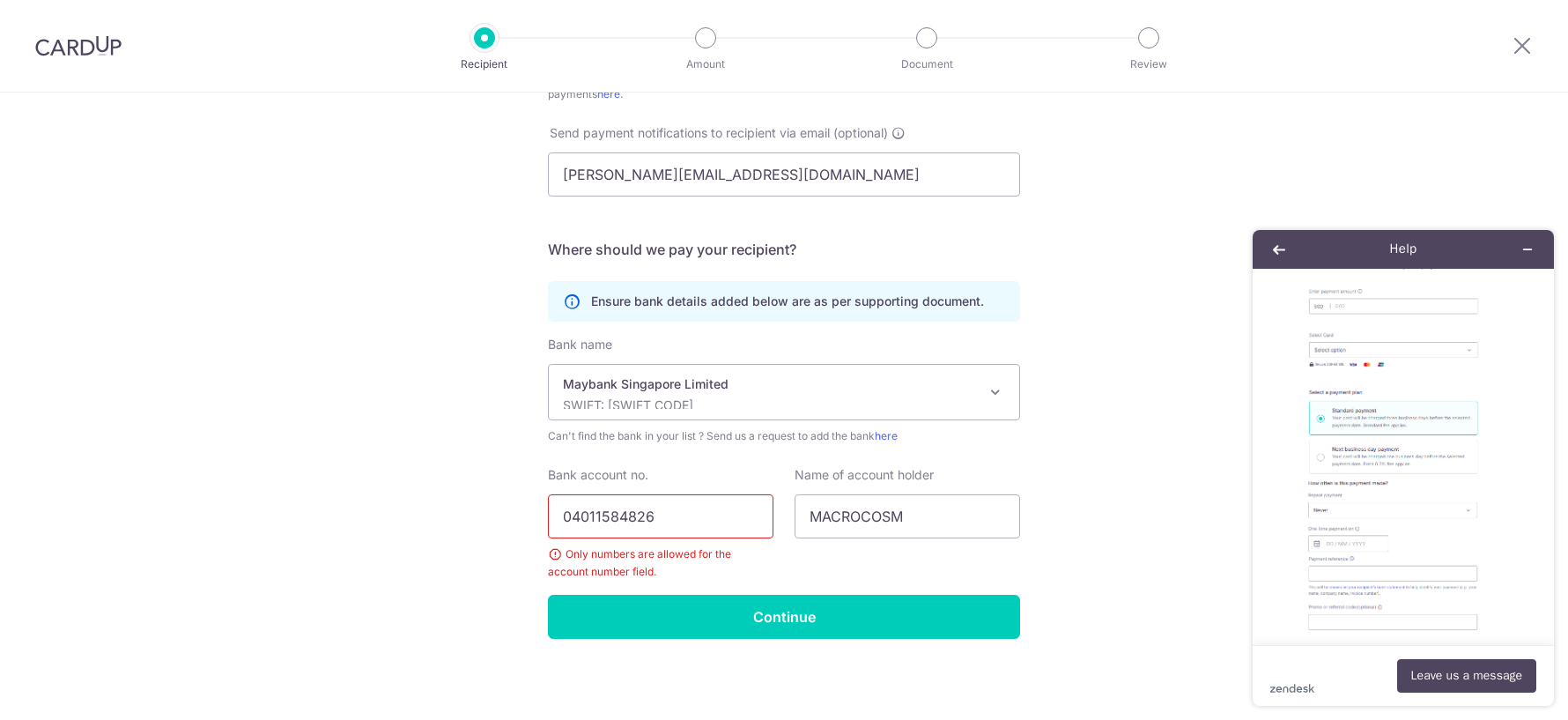 type on "04011584826" 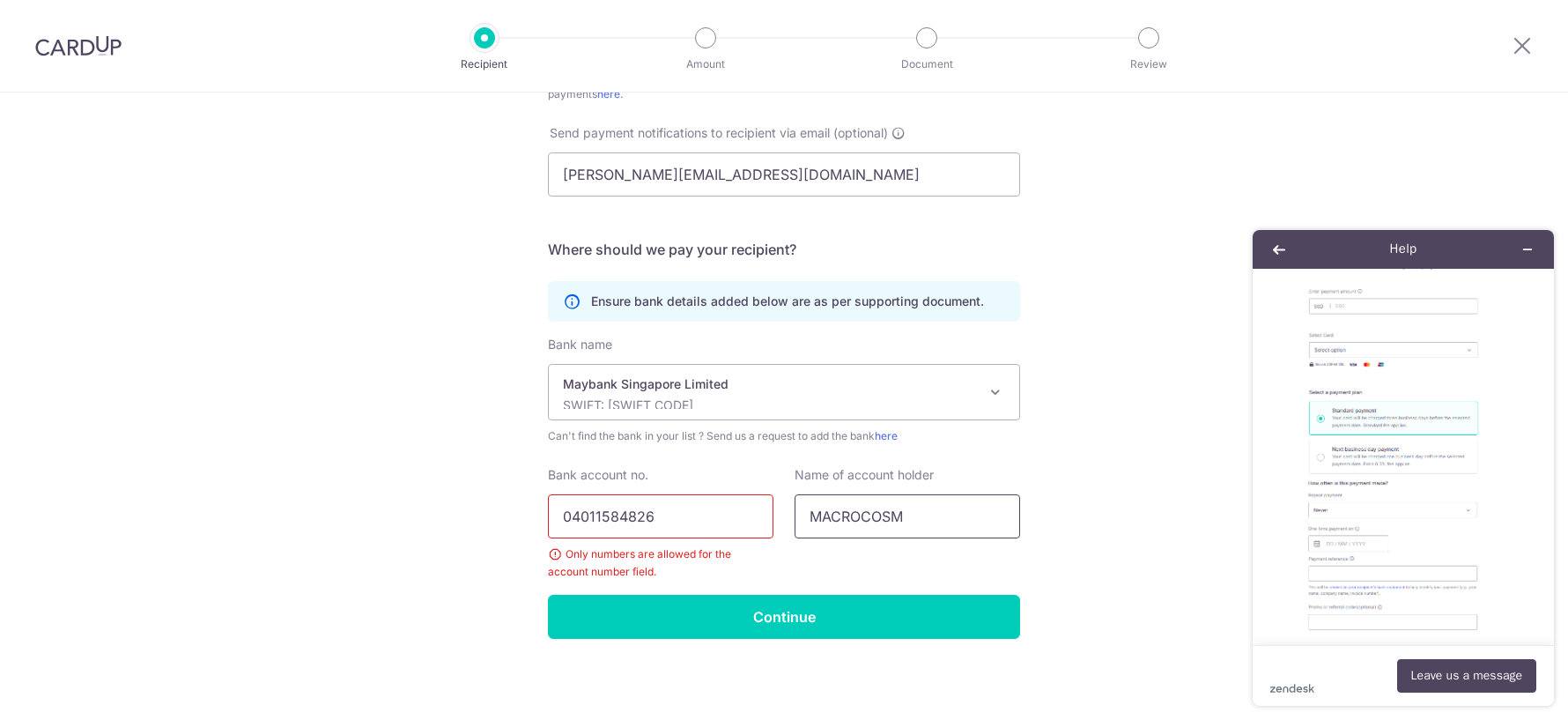 drag, startPoint x: 928, startPoint y: 512, endPoint x: 755, endPoint y: 512, distance: 173 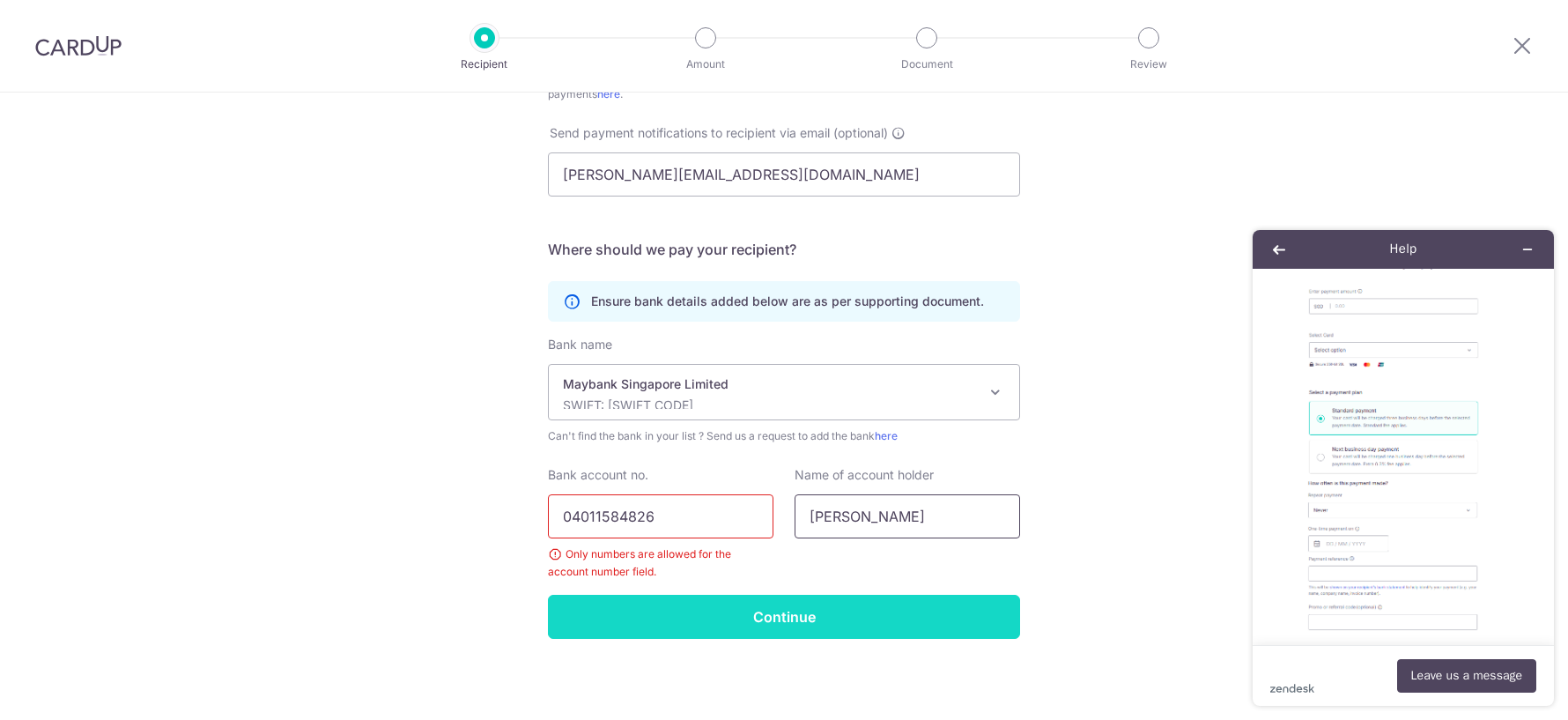 type on "[PERSON_NAME]" 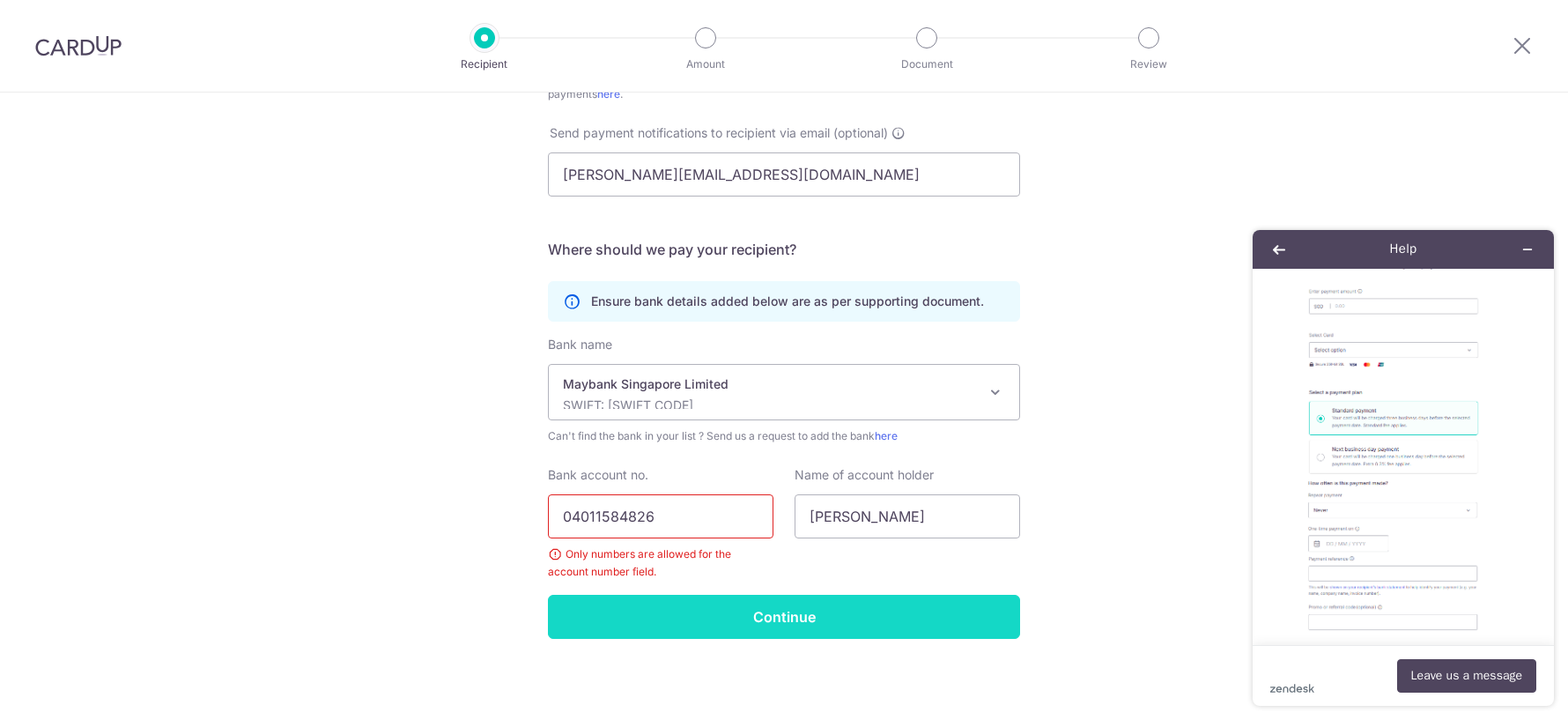 click on "Continue" at bounding box center (784, 617) 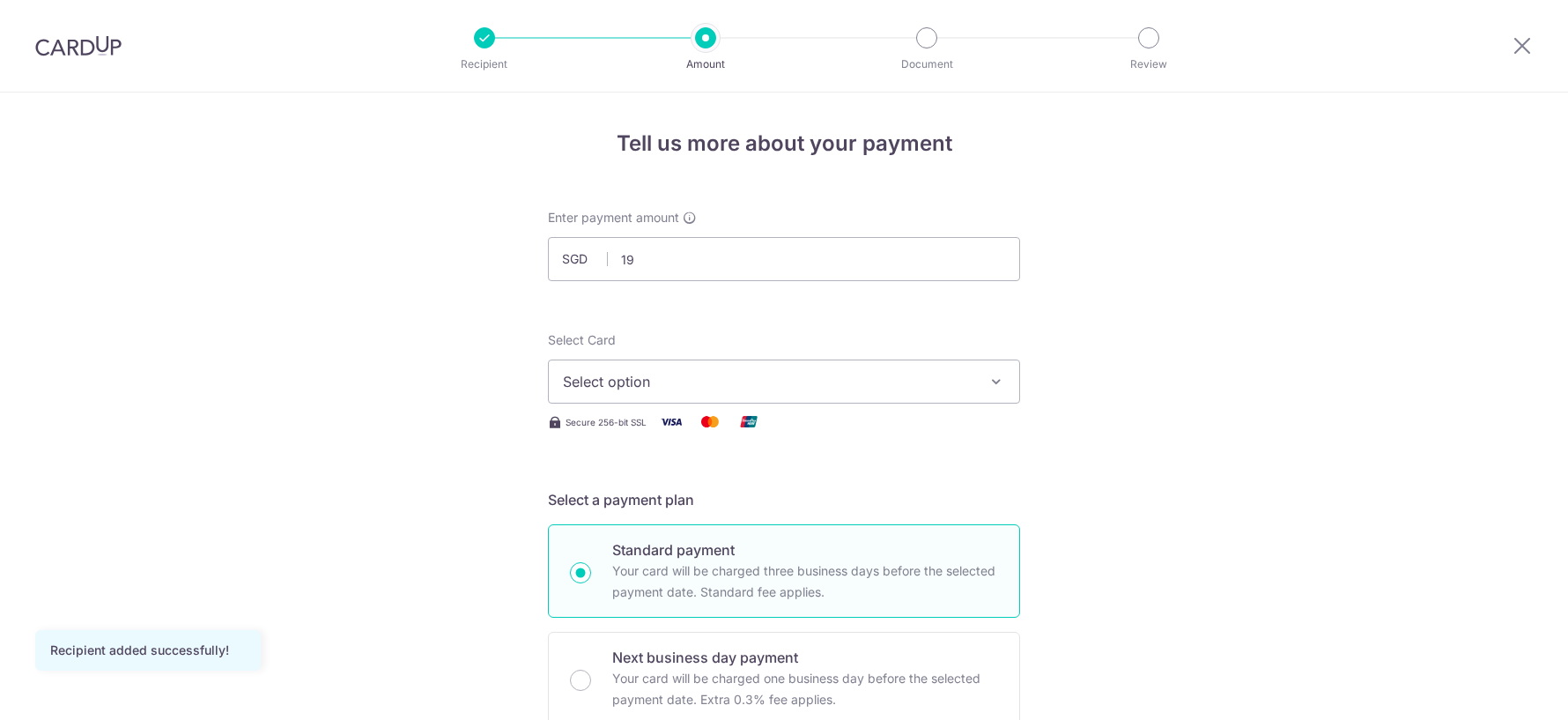 scroll, scrollTop: 0, scrollLeft: 0, axis: both 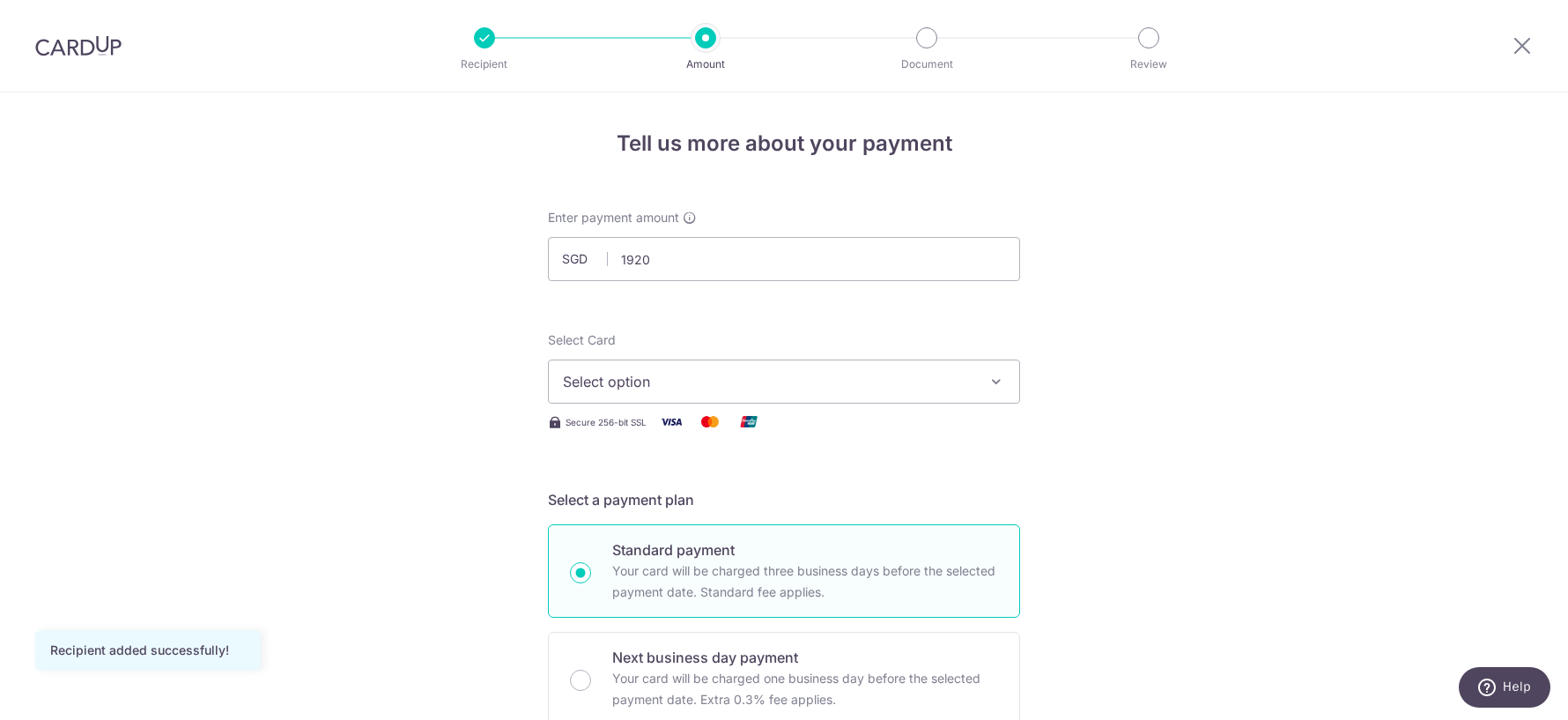 type on "1,920.00" 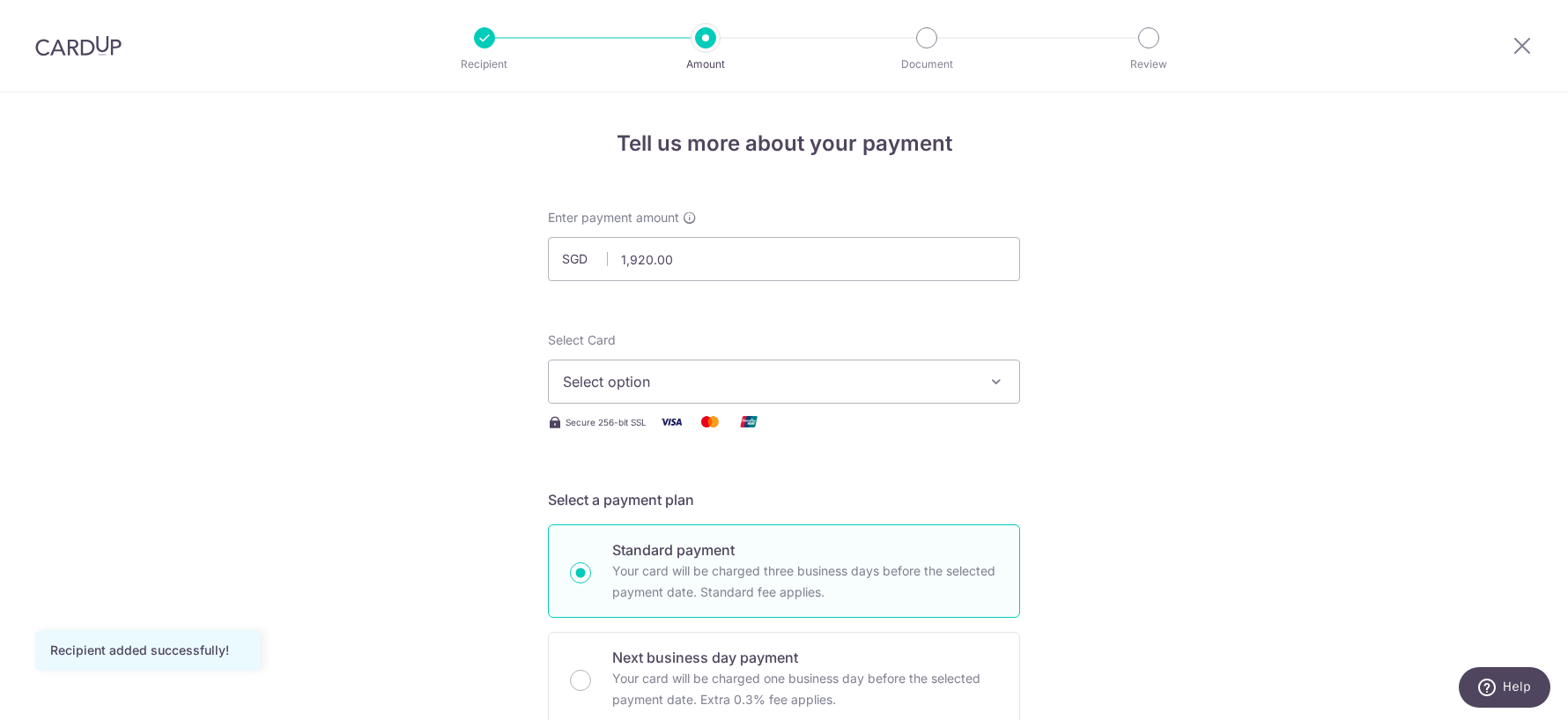 click on "Select option" at bounding box center [768, 382] 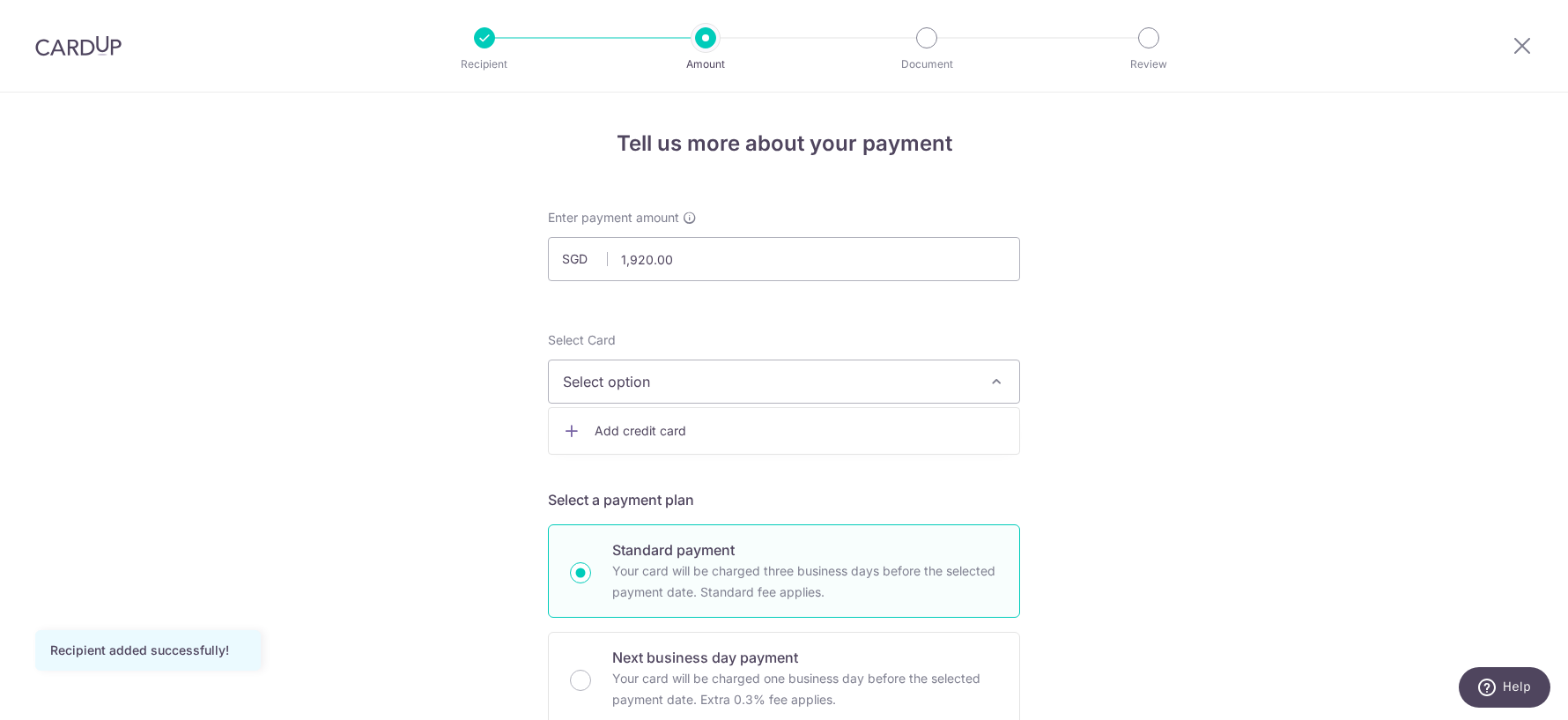 click on "Add credit card" at bounding box center [800, 431] 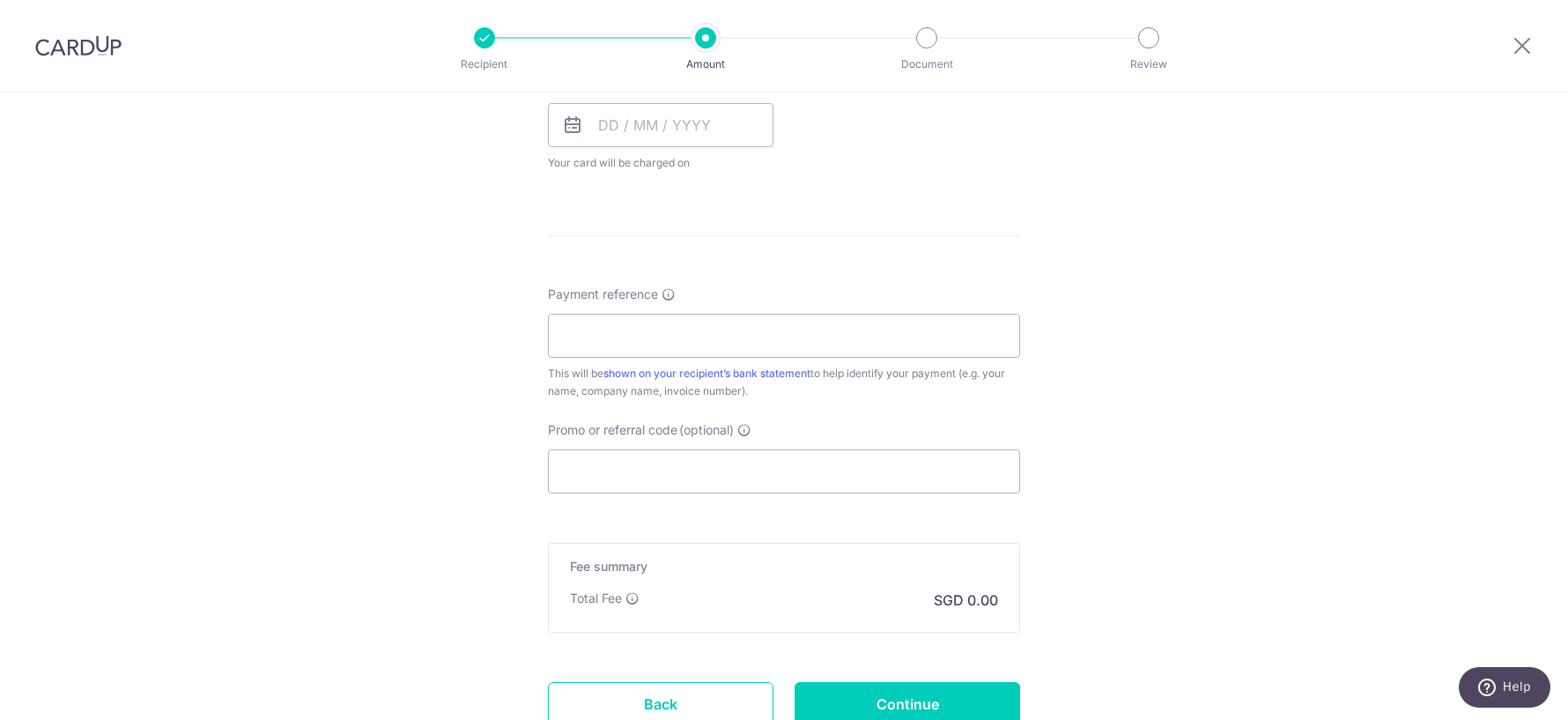 scroll, scrollTop: 1452, scrollLeft: 0, axis: vertical 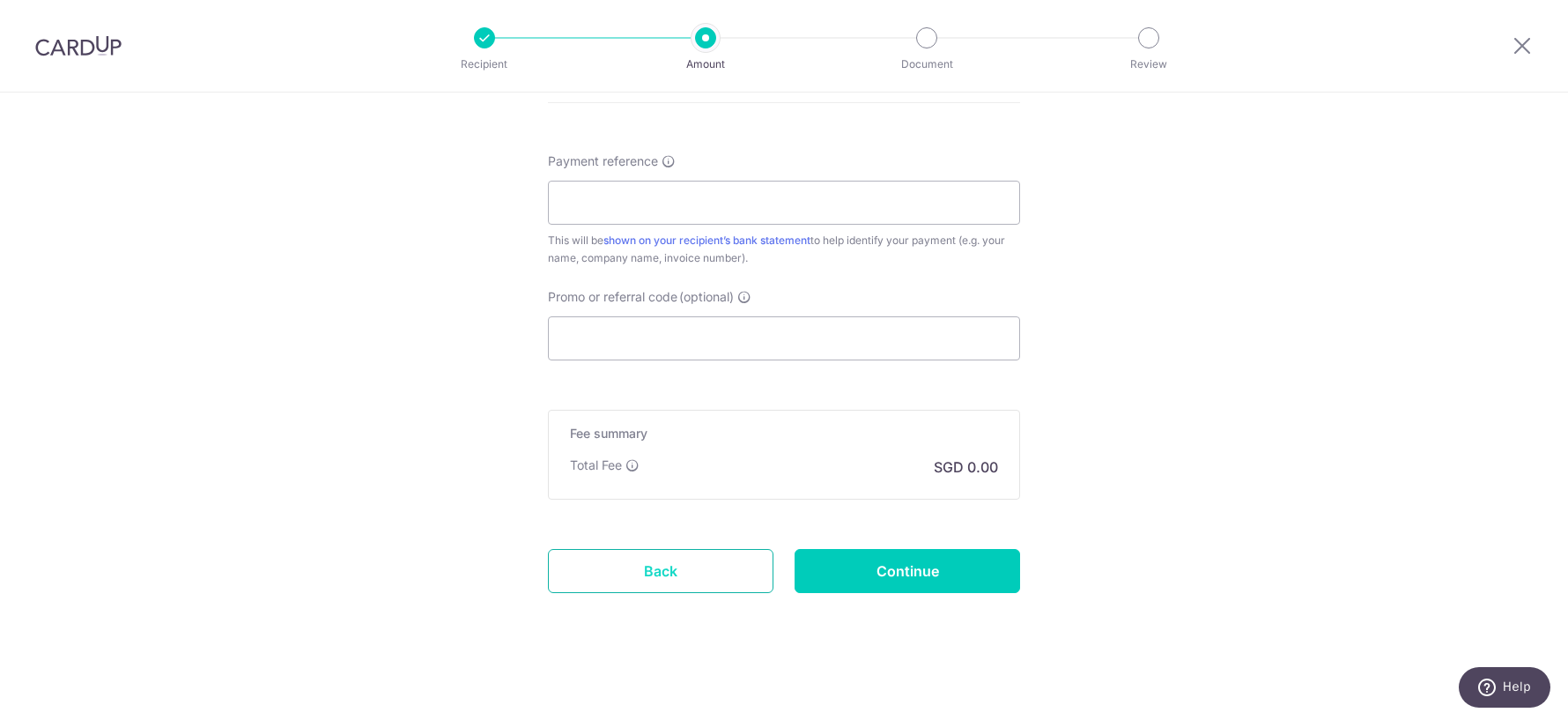 click on "Back" at bounding box center [661, 571] 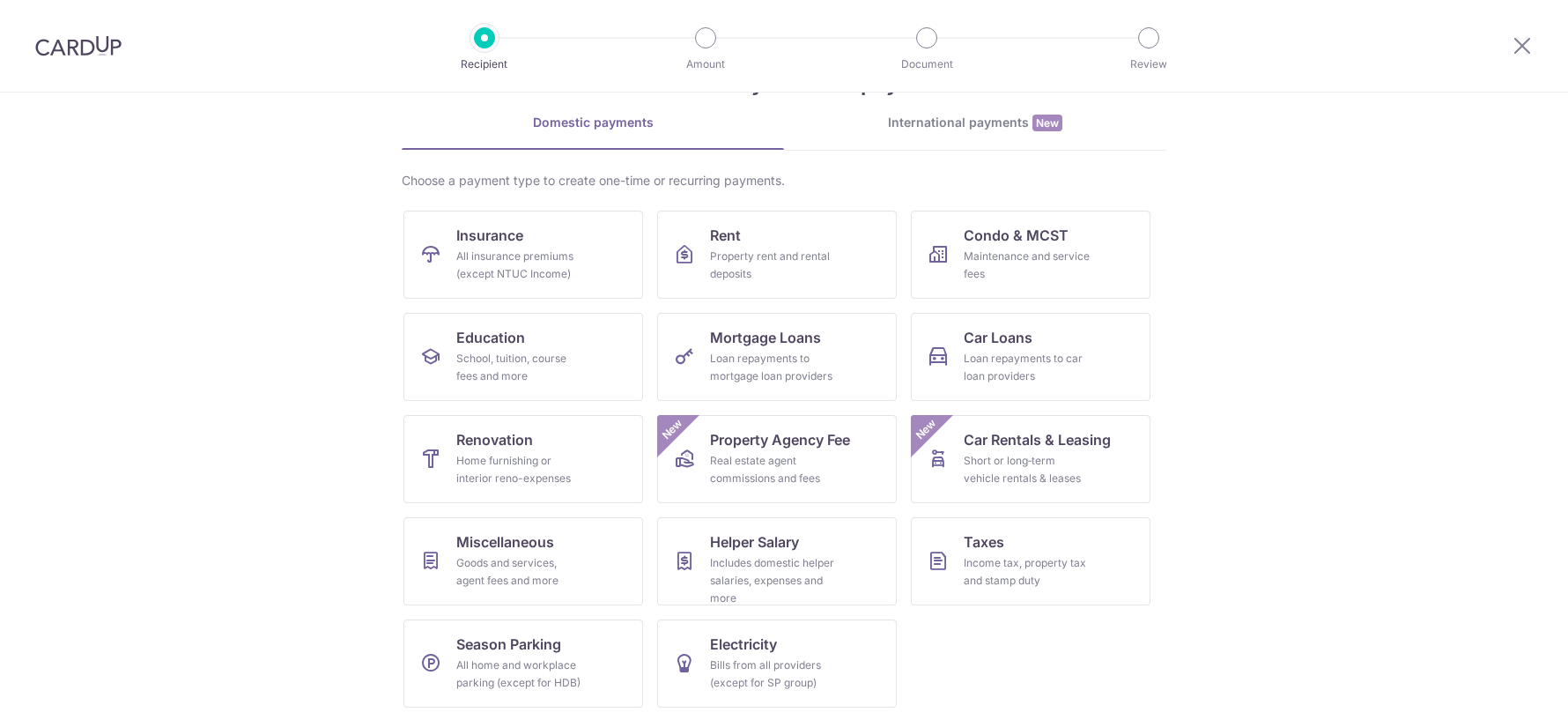 scroll, scrollTop: 67, scrollLeft: 0, axis: vertical 